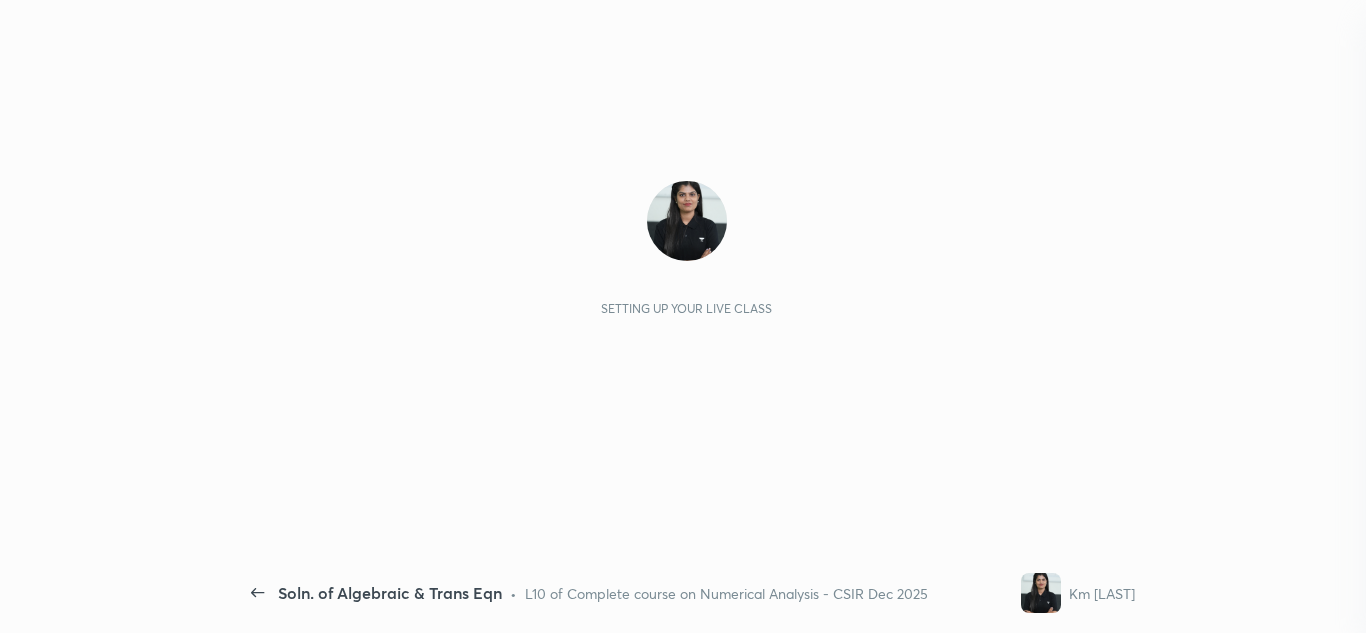 scroll, scrollTop: 0, scrollLeft: 0, axis: both 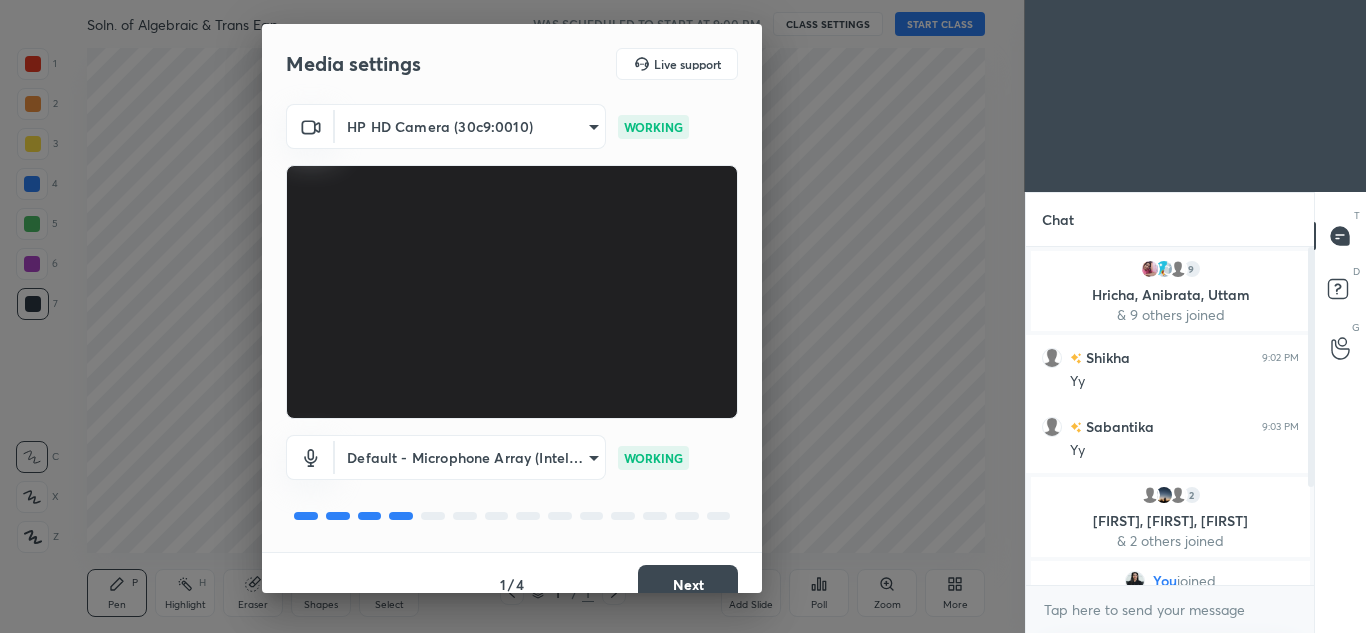 click on "Next" at bounding box center [688, 585] 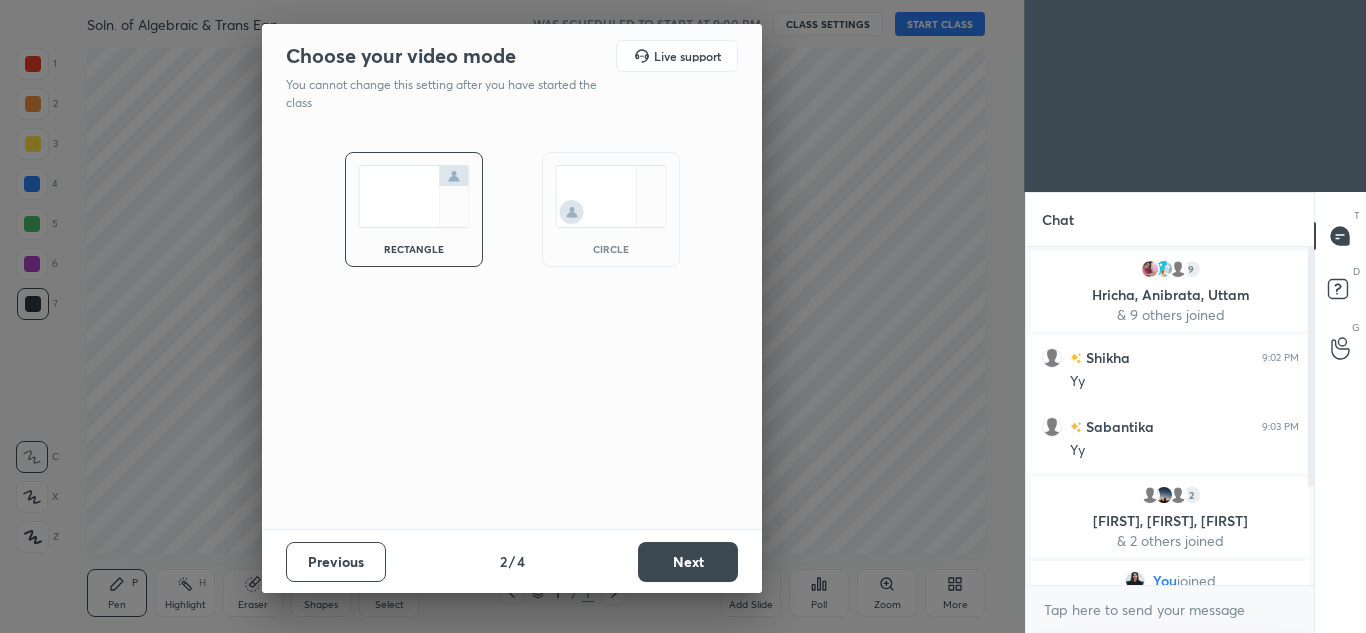 click on "circle" at bounding box center (611, 249) 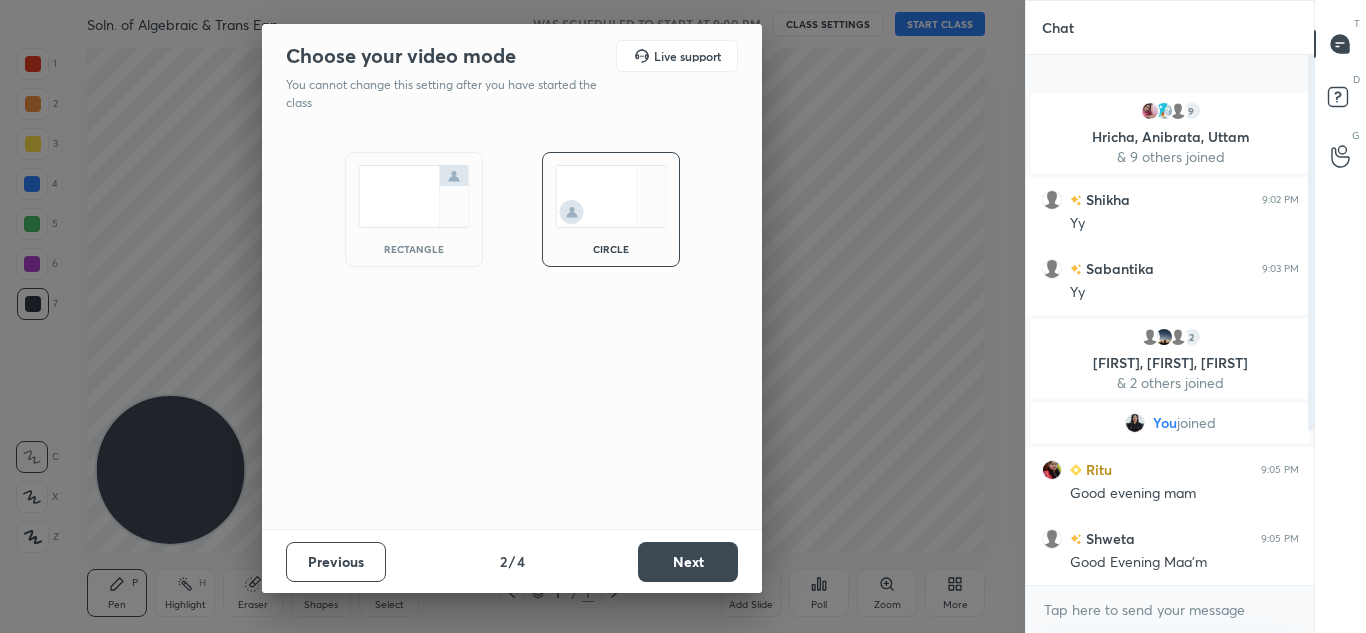 scroll, scrollTop: 7, scrollLeft: 7, axis: both 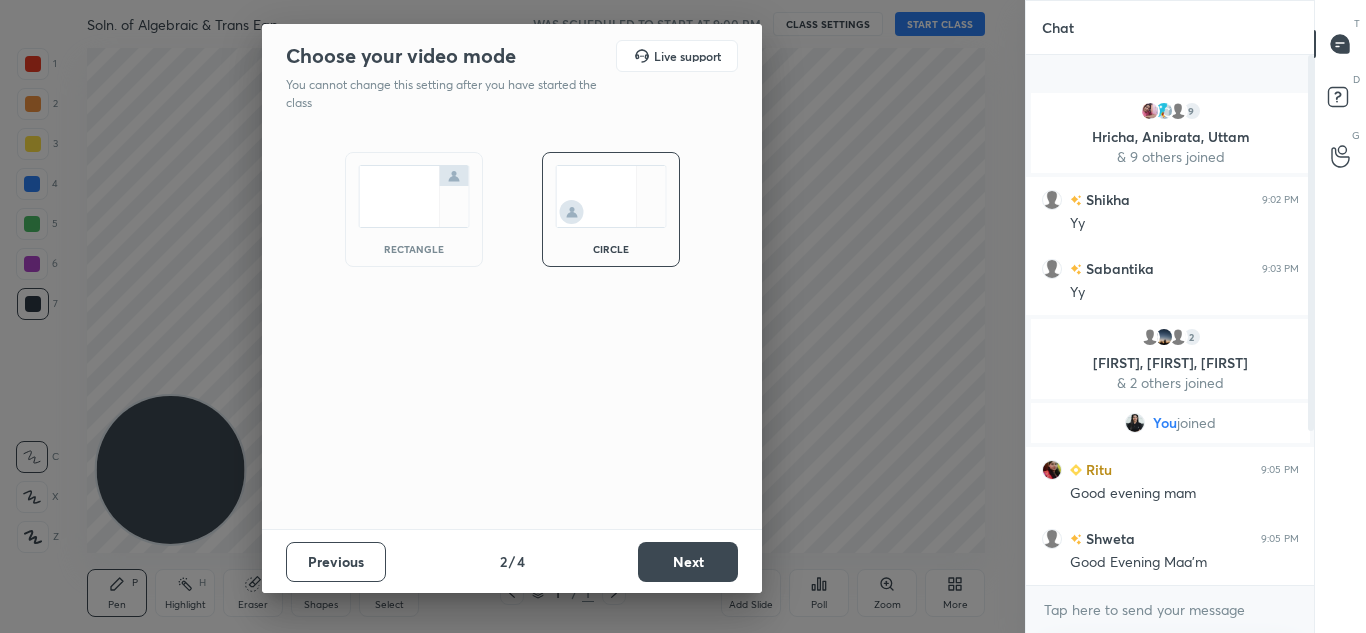 click on "Previous 2 / 4 Next" at bounding box center (512, 561) 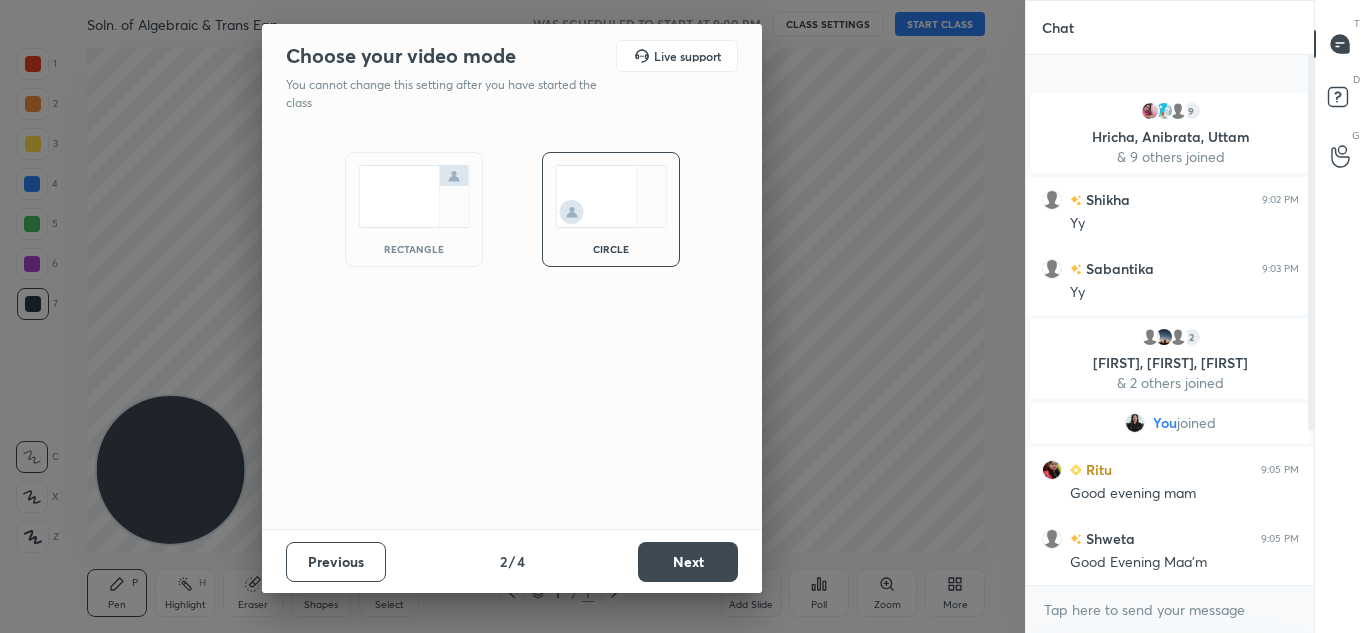 drag, startPoint x: 711, startPoint y: 538, endPoint x: 701, endPoint y: 575, distance: 38.327538 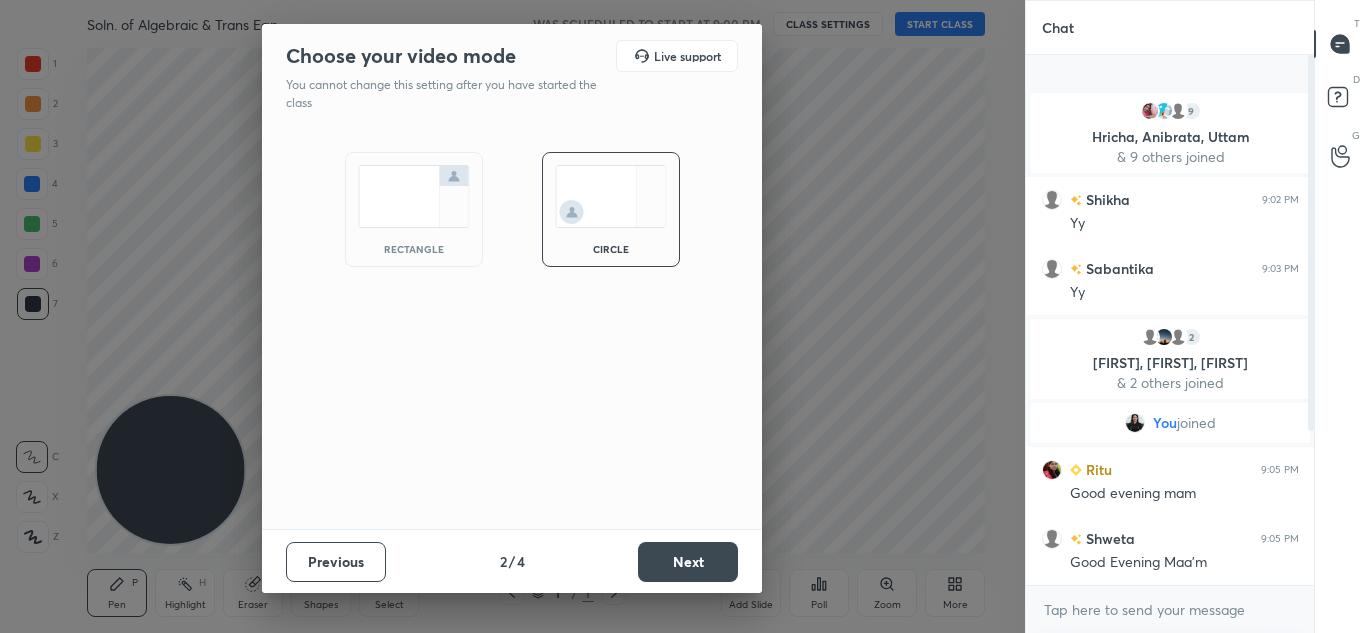 click on "Previous 2 / 4 Next" at bounding box center [512, 561] 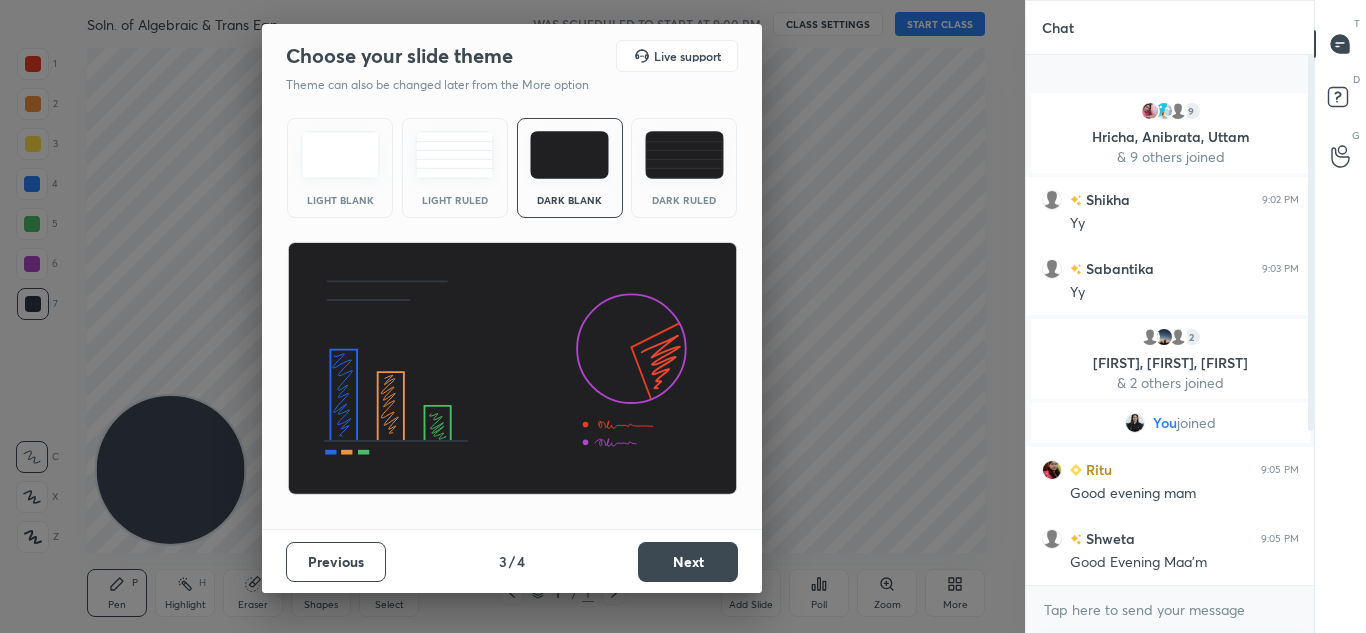 click on "Next" at bounding box center [688, 562] 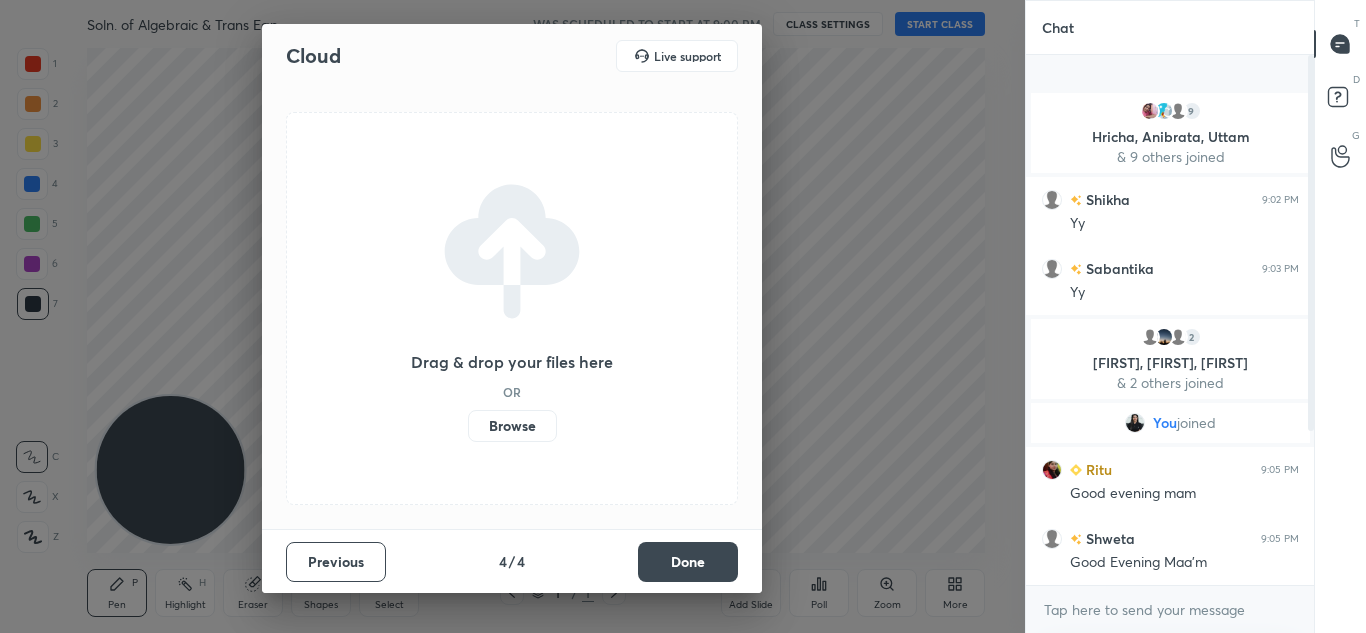 click on "Done" at bounding box center [688, 562] 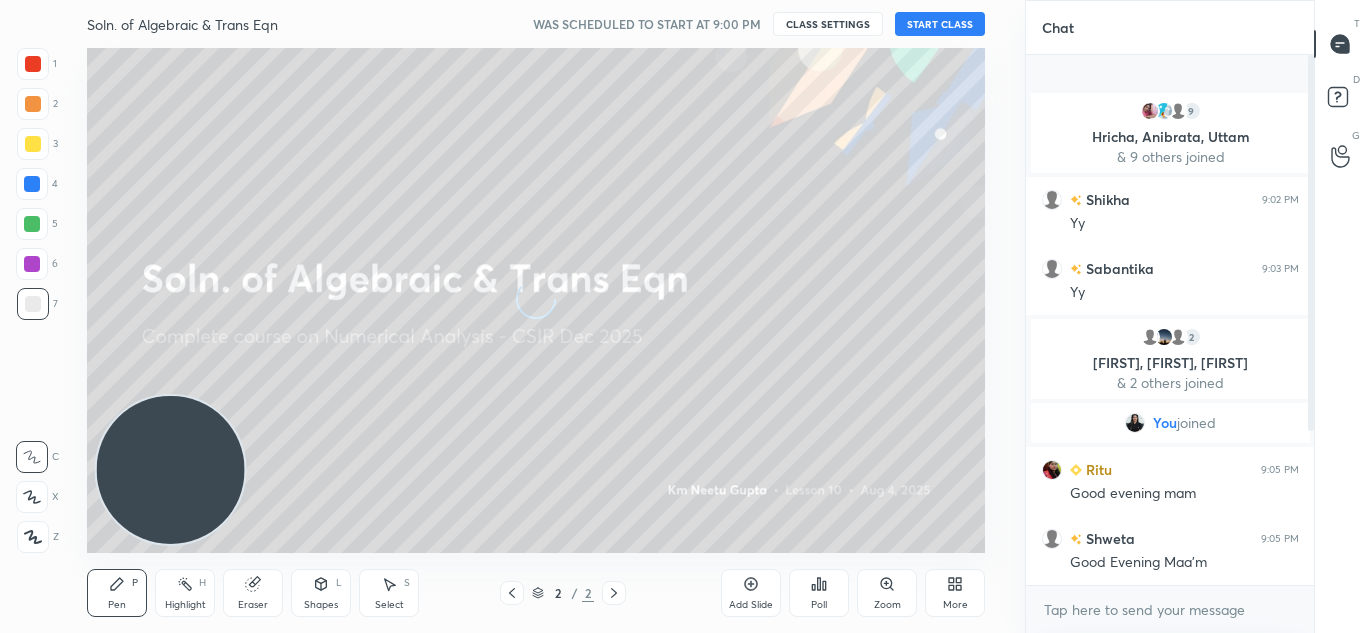 click on "START CLASS" at bounding box center [940, 24] 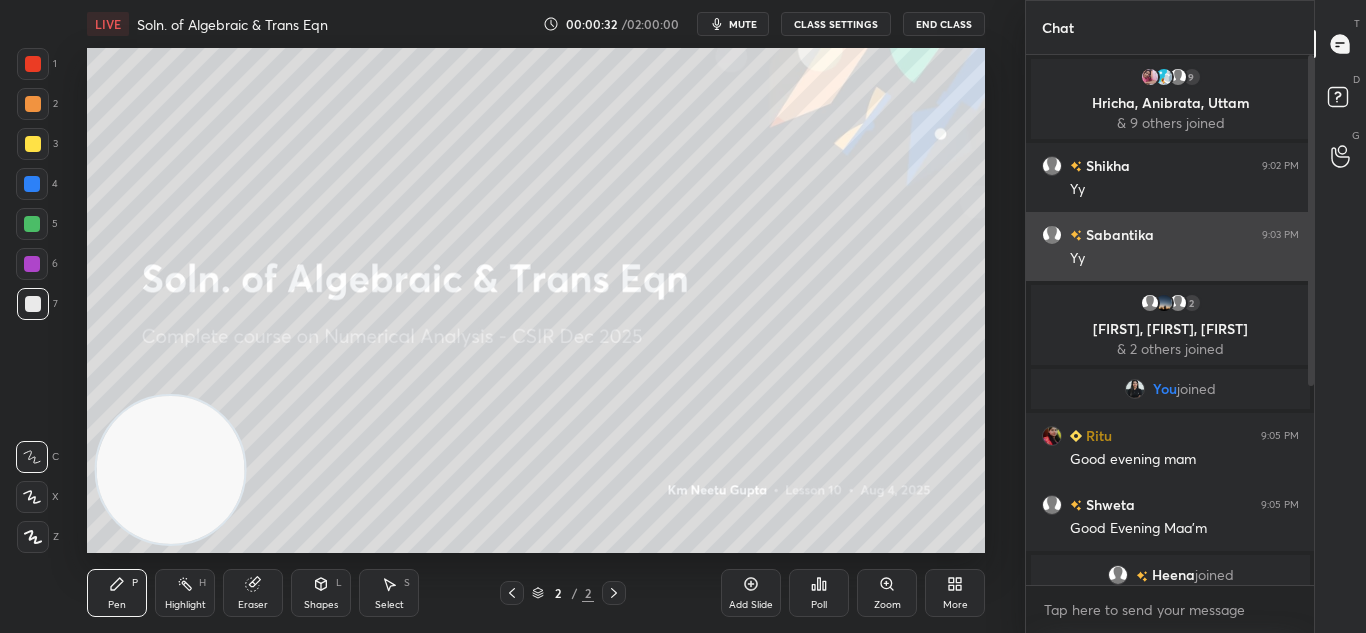 scroll, scrollTop: 356, scrollLeft: 0, axis: vertical 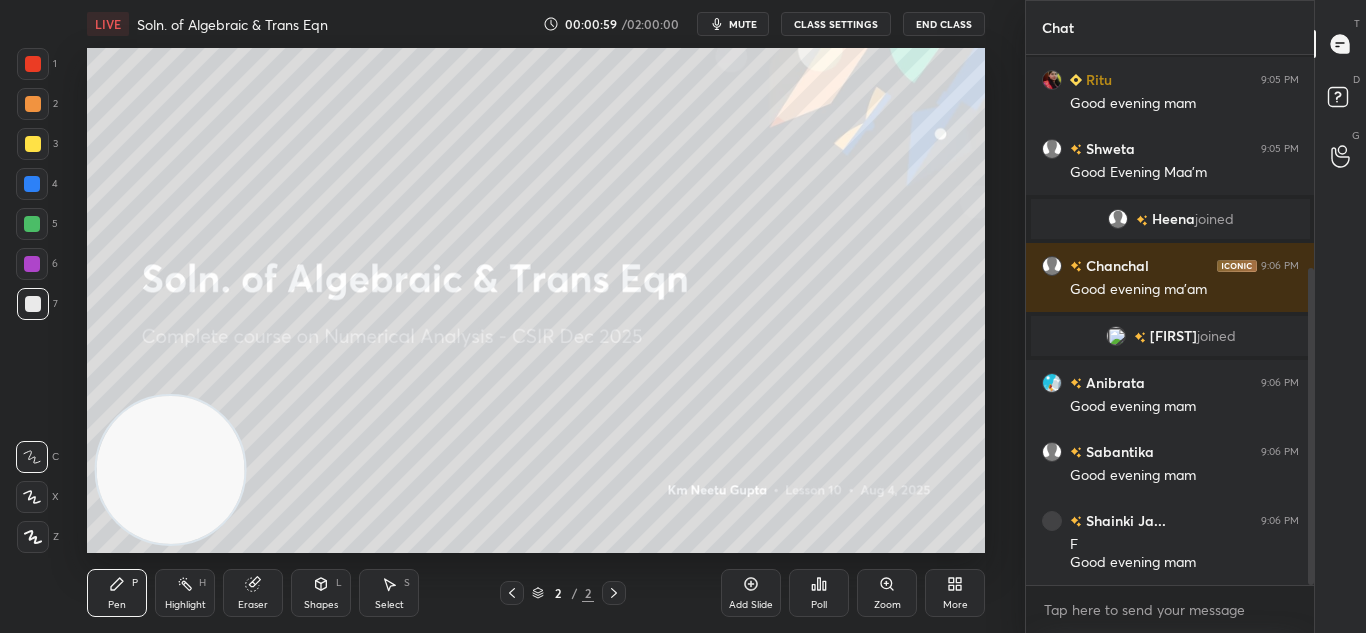 click at bounding box center (33, 537) 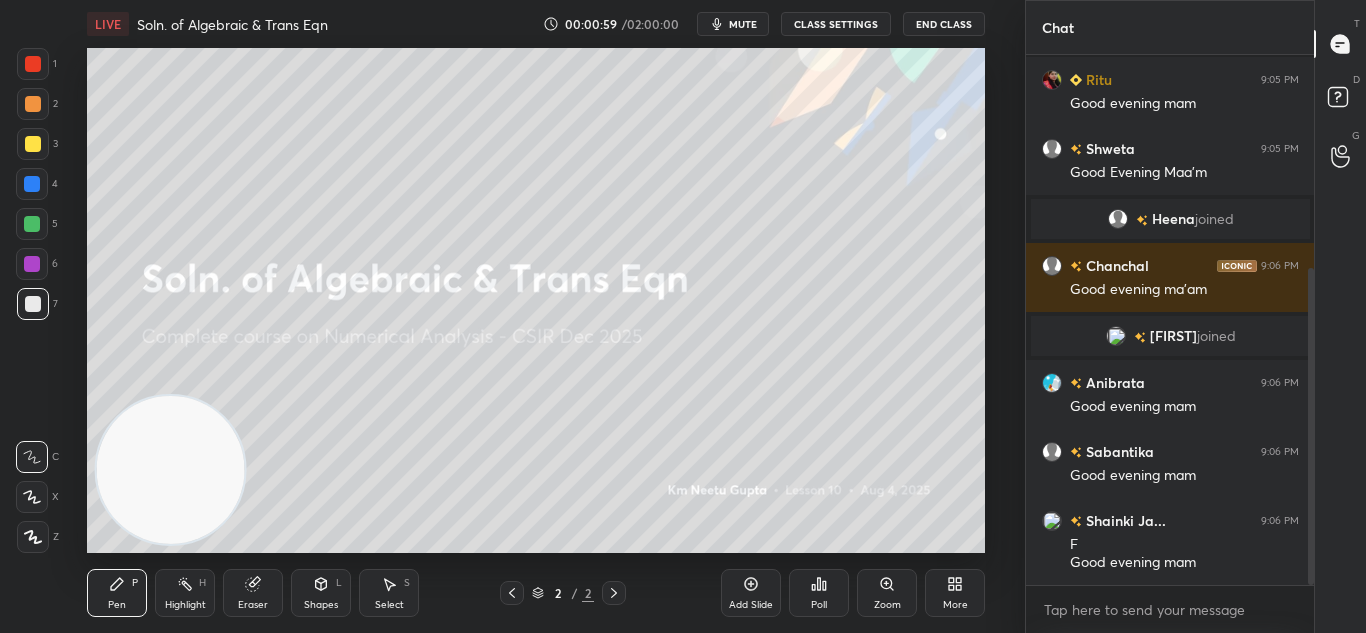 click 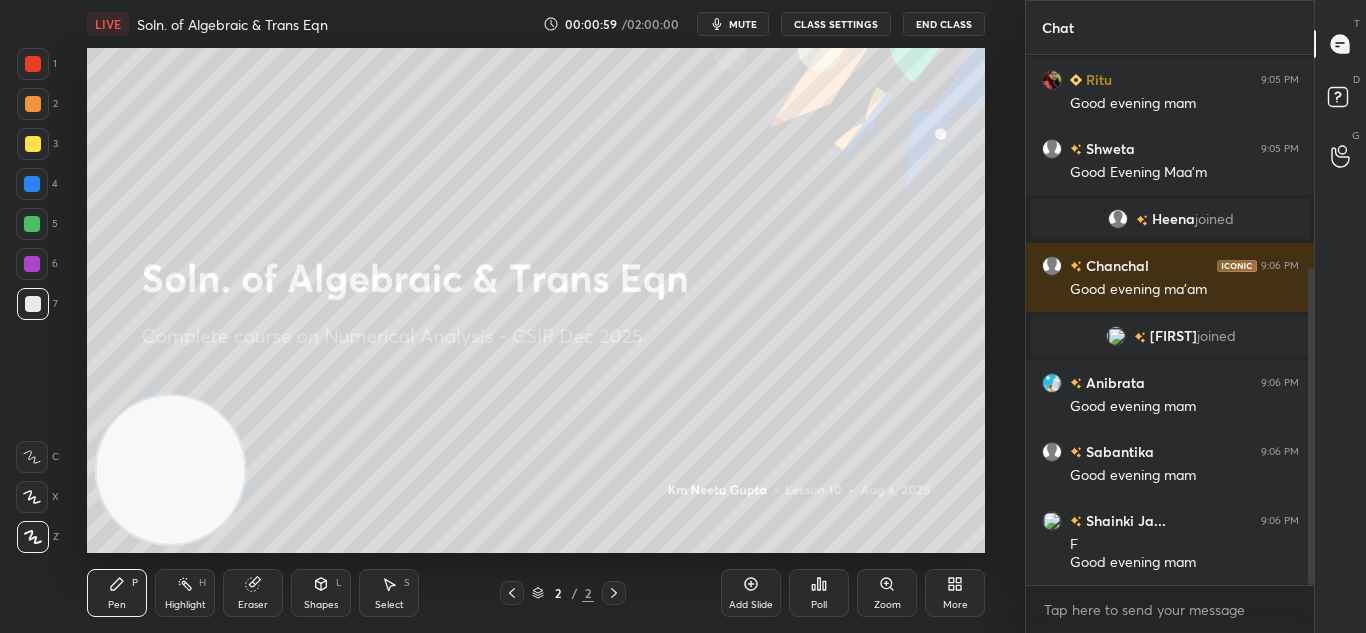click at bounding box center (33, 537) 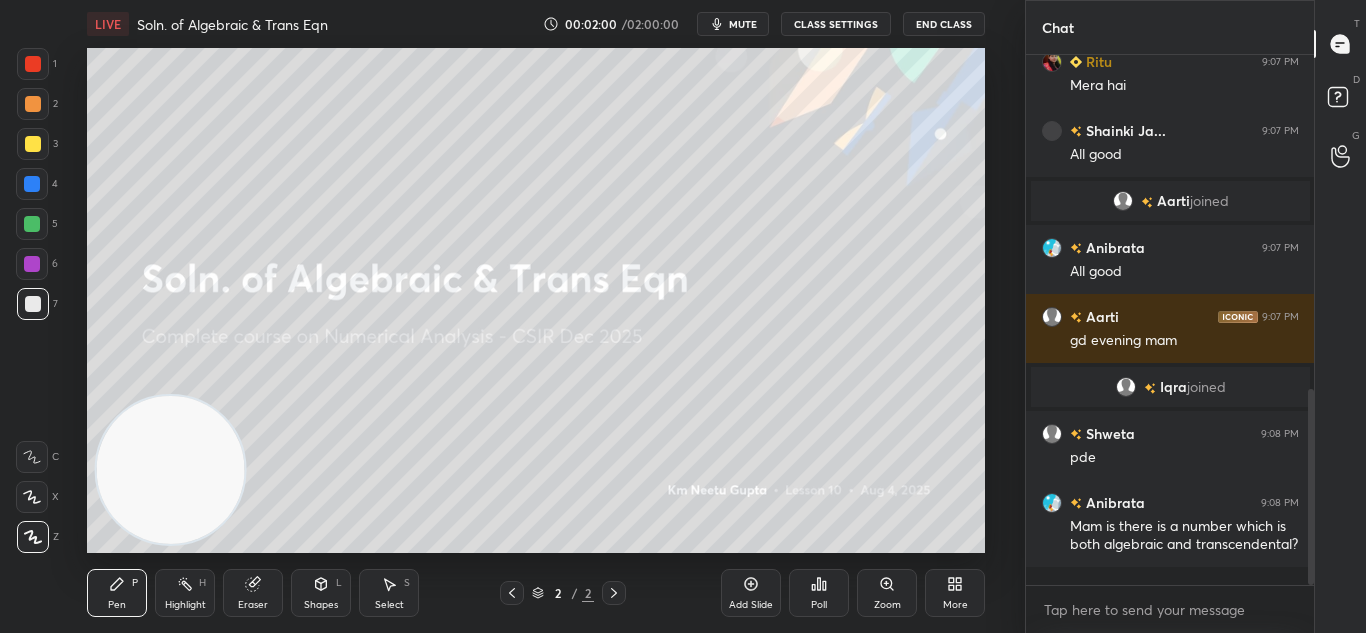 scroll, scrollTop: 971, scrollLeft: 0, axis: vertical 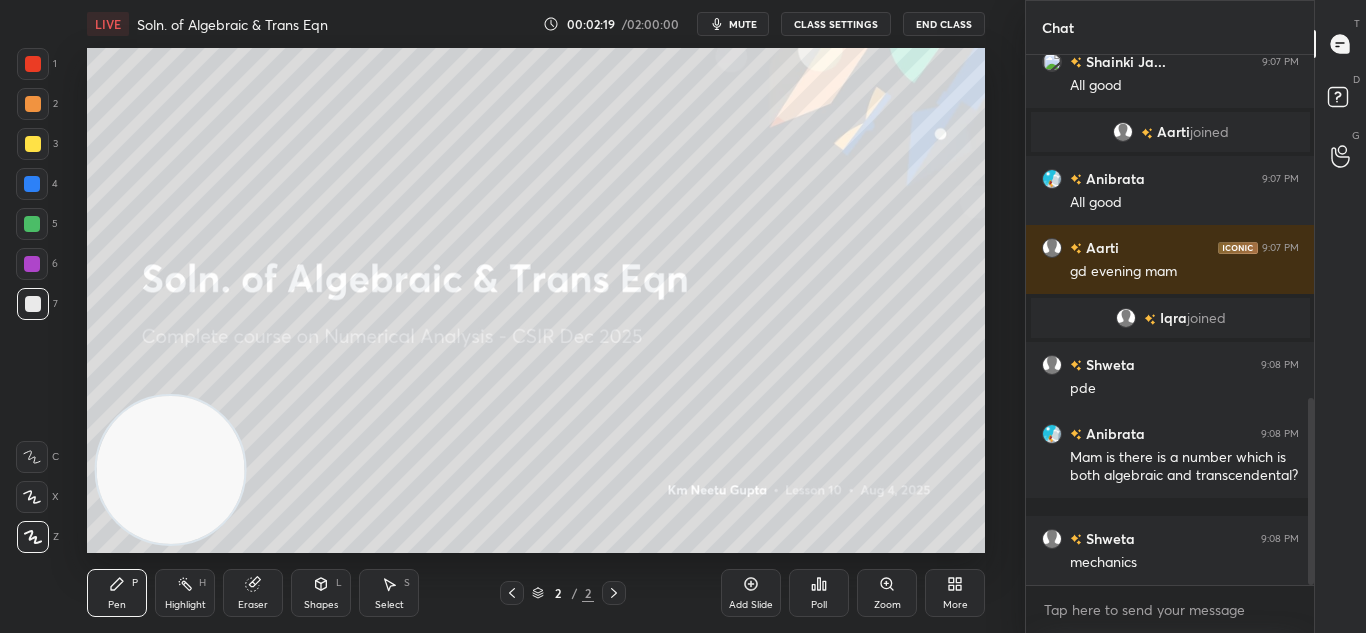 click on "1 2 3 4 5 6 7" at bounding box center [37, 188] 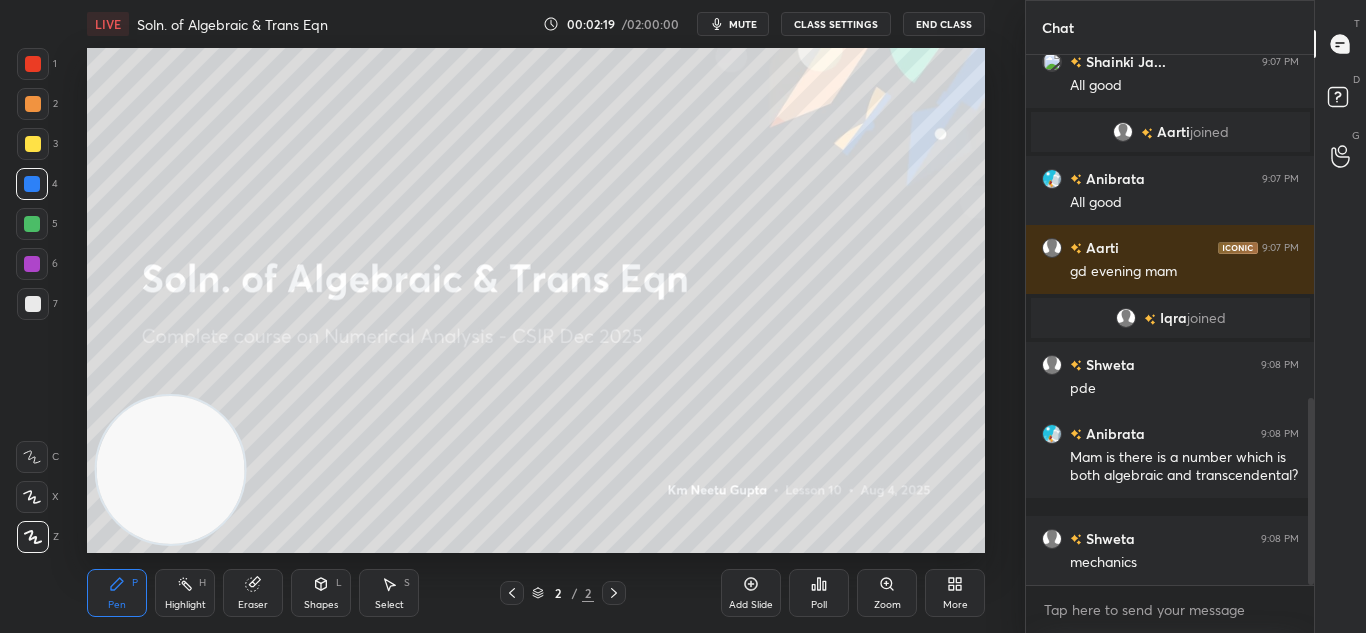 click at bounding box center [32, 184] 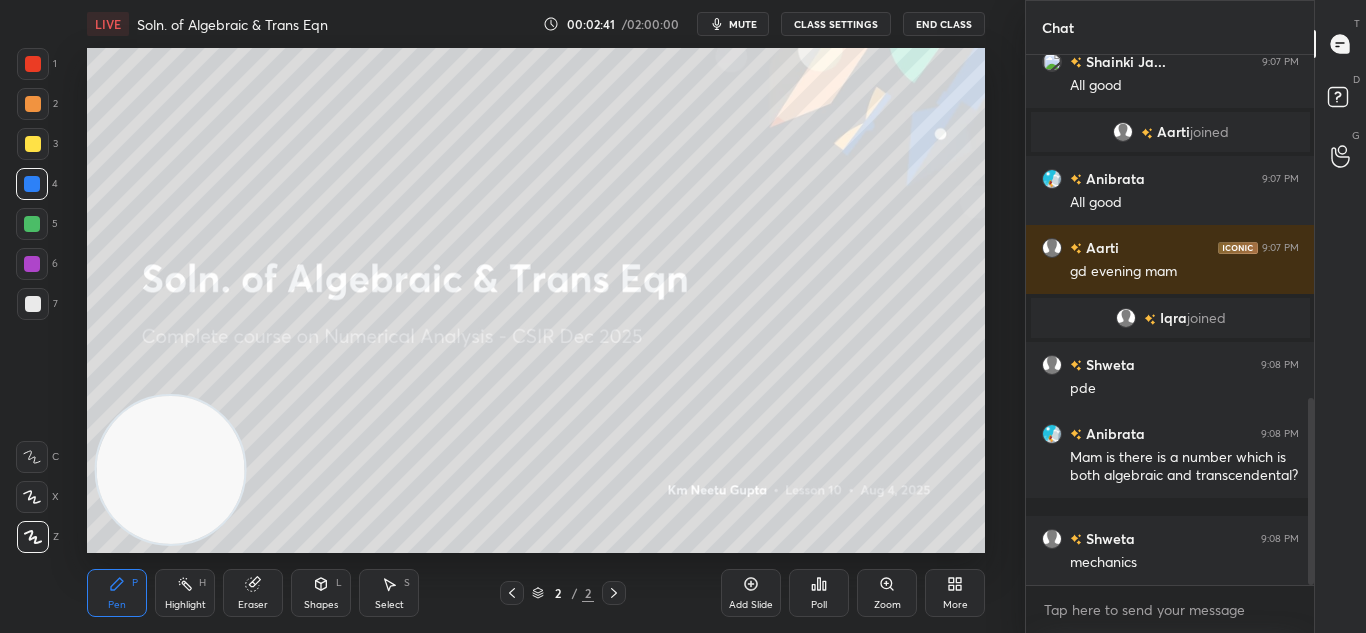 click at bounding box center (33, 304) 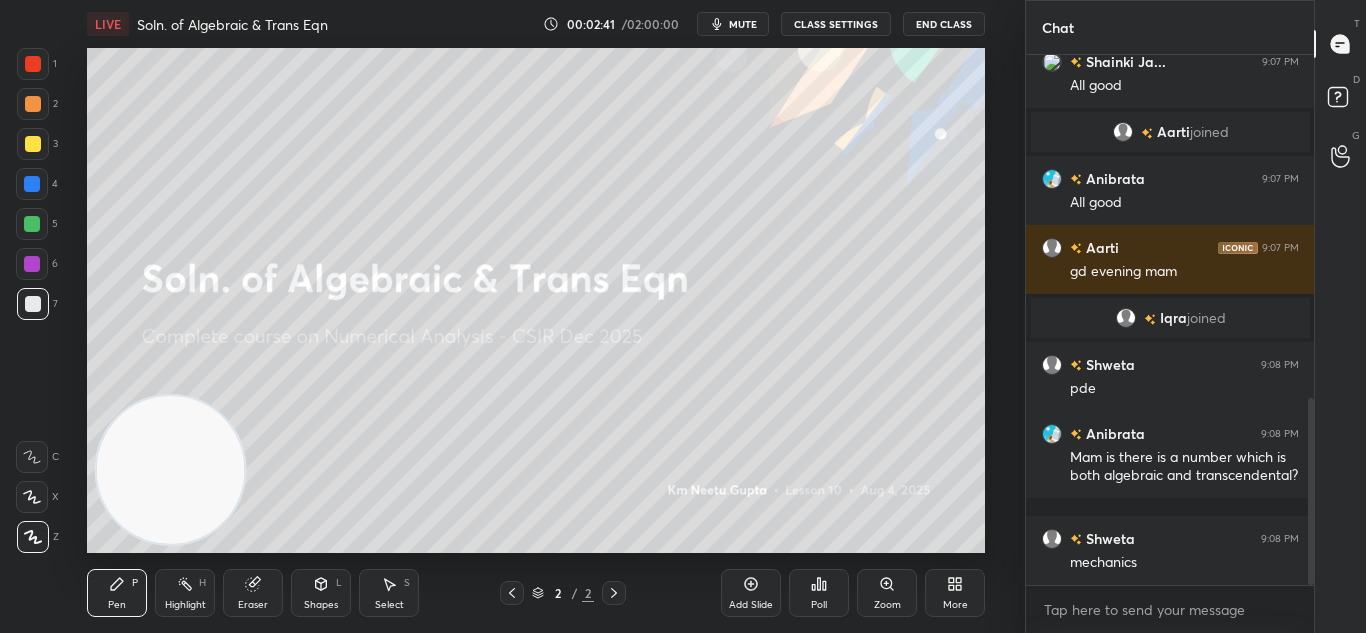 click at bounding box center (33, 304) 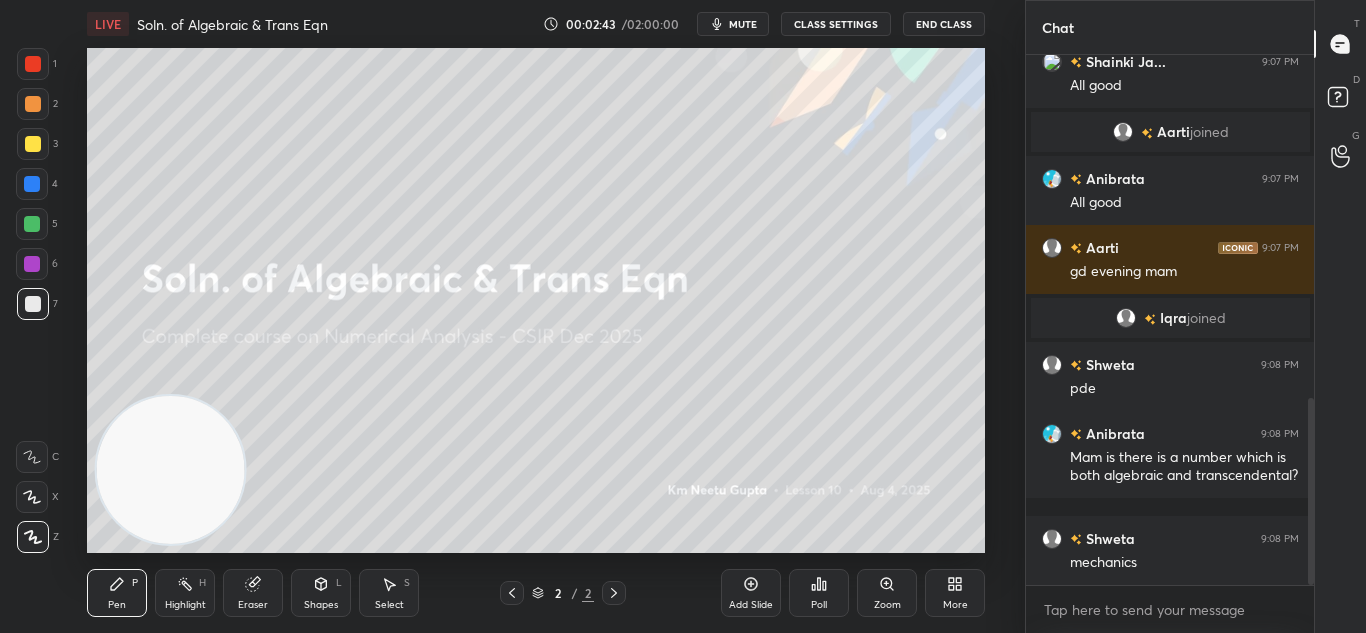 scroll, scrollTop: 1058, scrollLeft: 0, axis: vertical 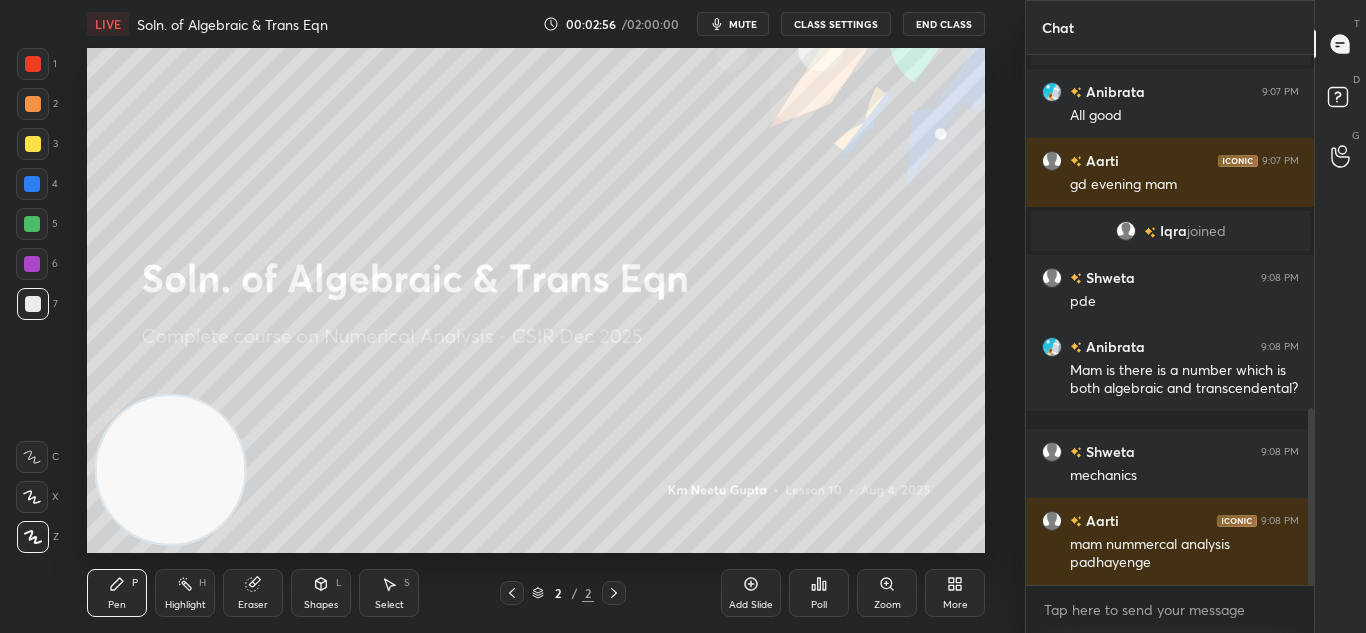 click on "Add Slide" at bounding box center [751, 593] 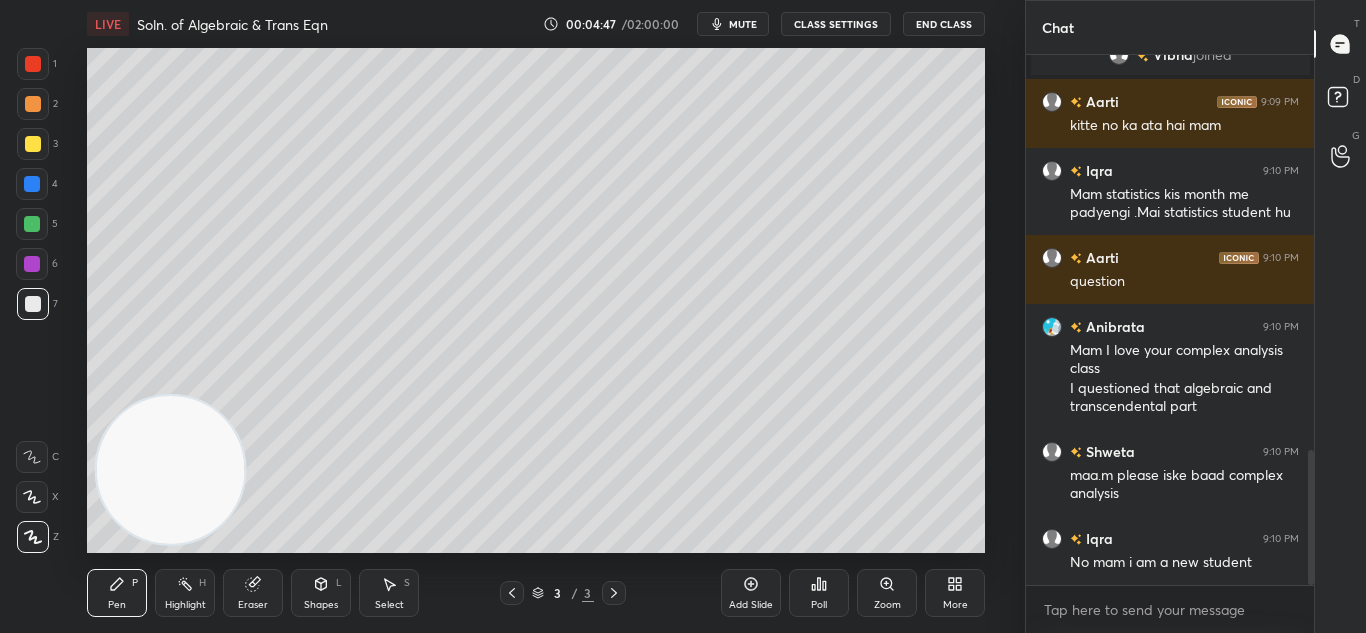 scroll, scrollTop: 1602, scrollLeft: 0, axis: vertical 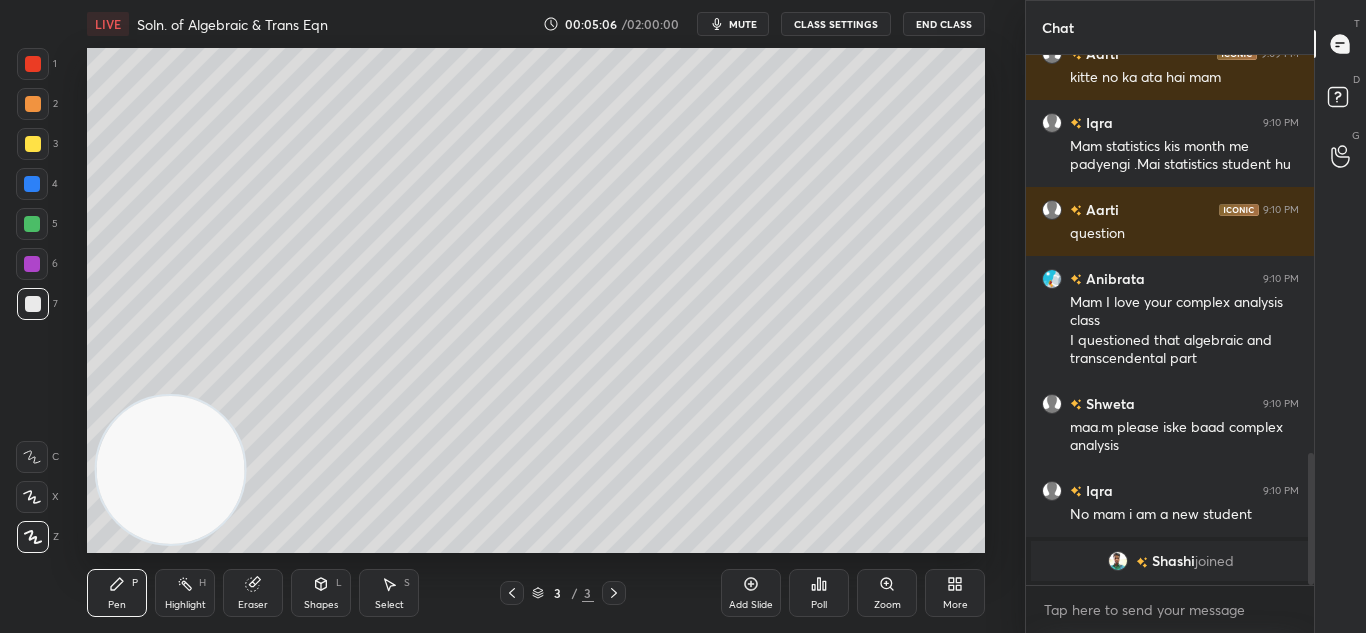 click at bounding box center [32, 184] 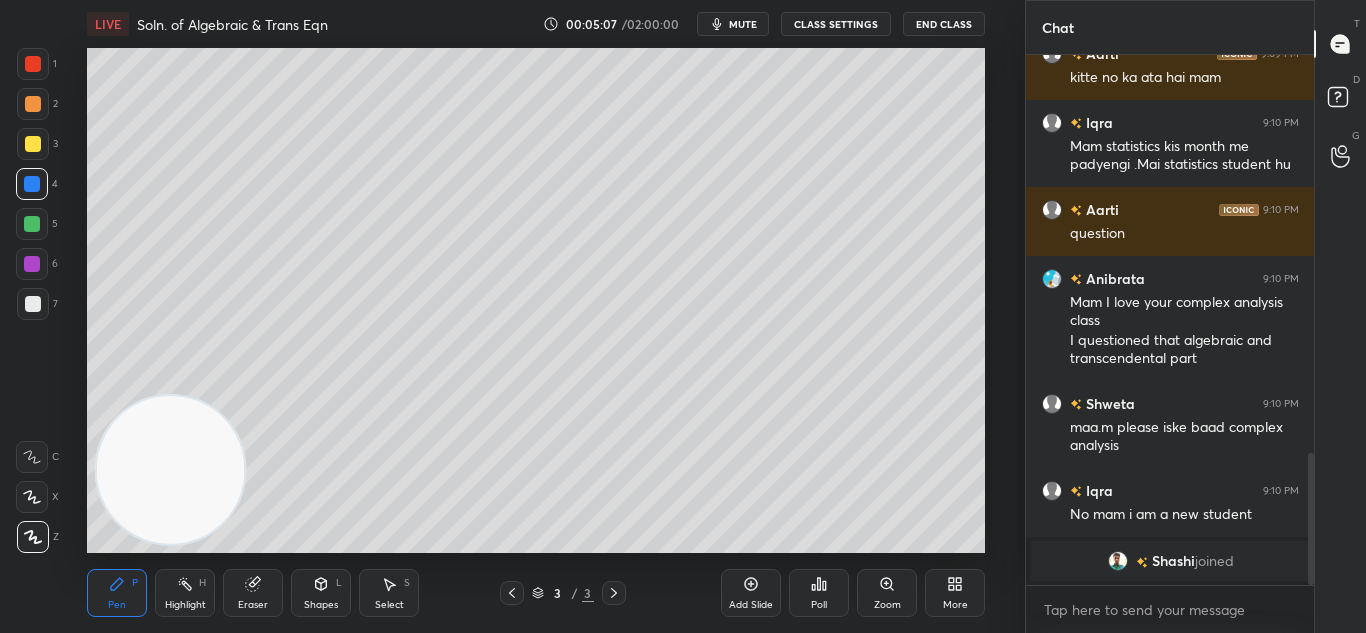 click at bounding box center (33, 304) 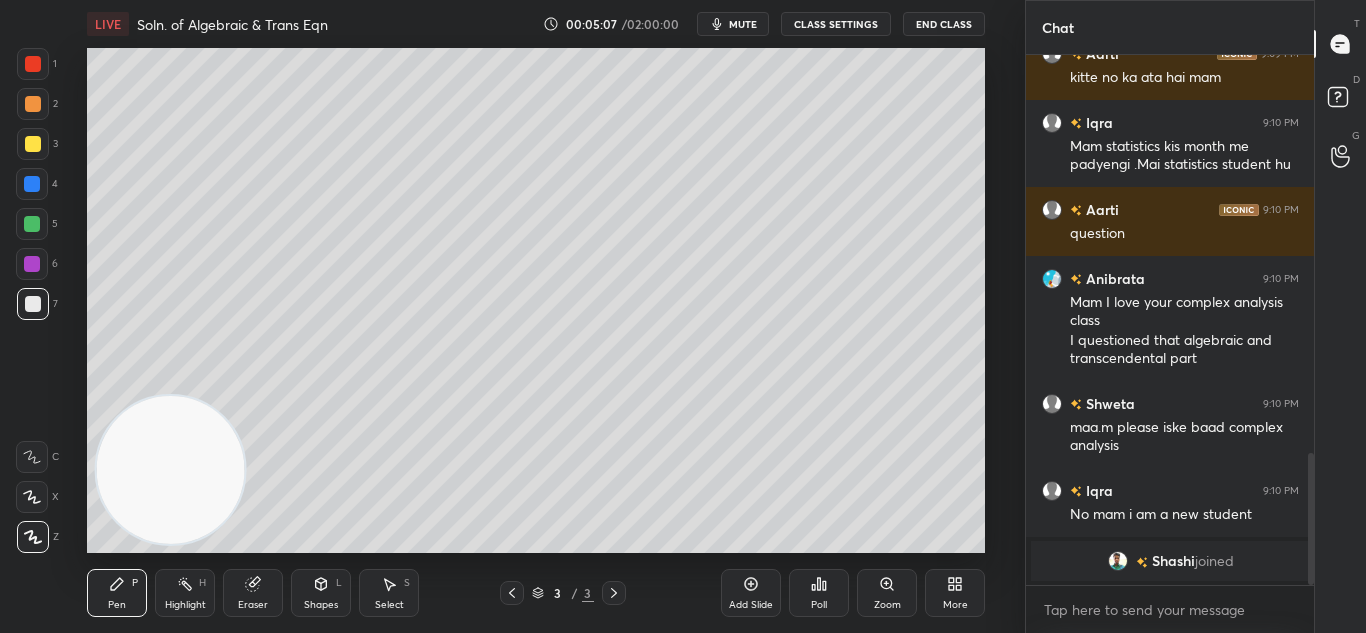 click at bounding box center (33, 304) 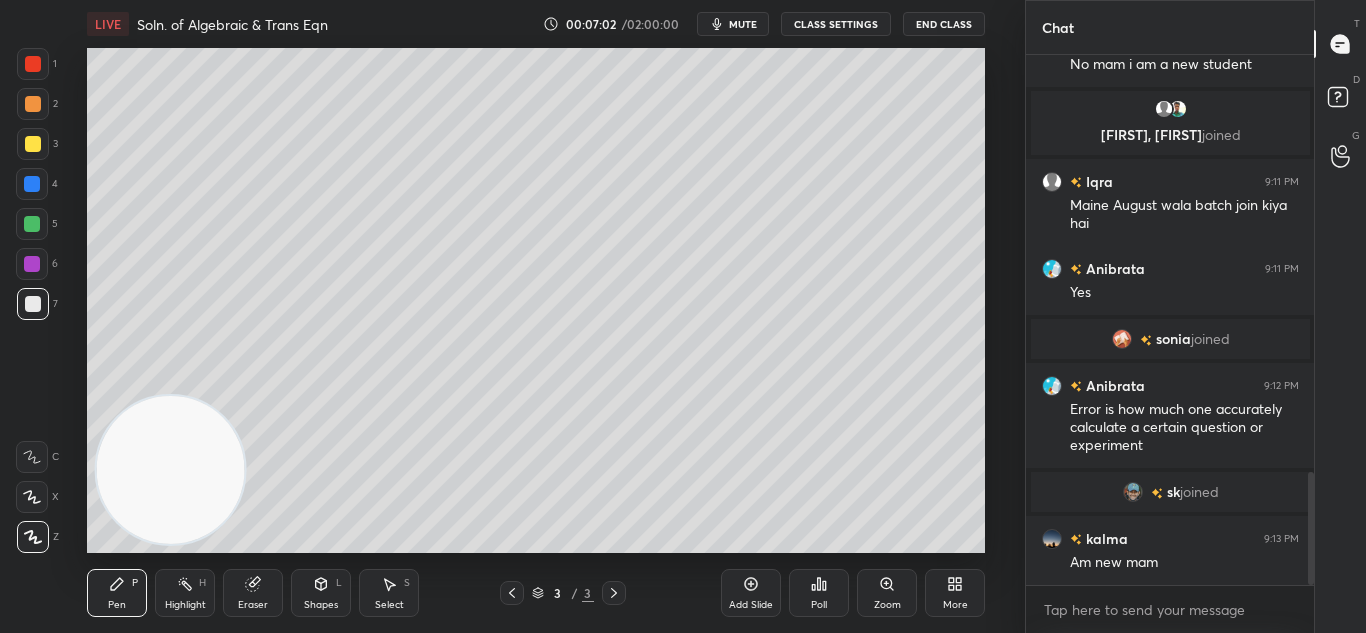 scroll, scrollTop: 1956, scrollLeft: 0, axis: vertical 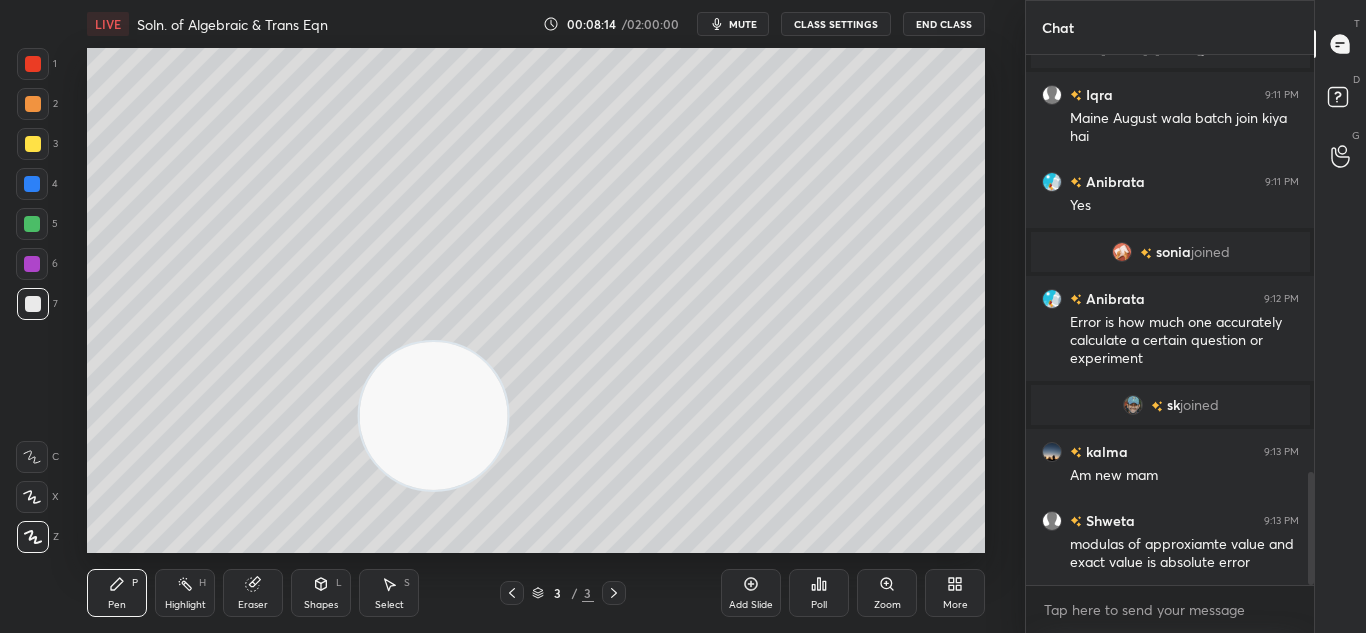 drag, startPoint x: 176, startPoint y: 465, endPoint x: 885, endPoint y: 45, distance: 824.0637 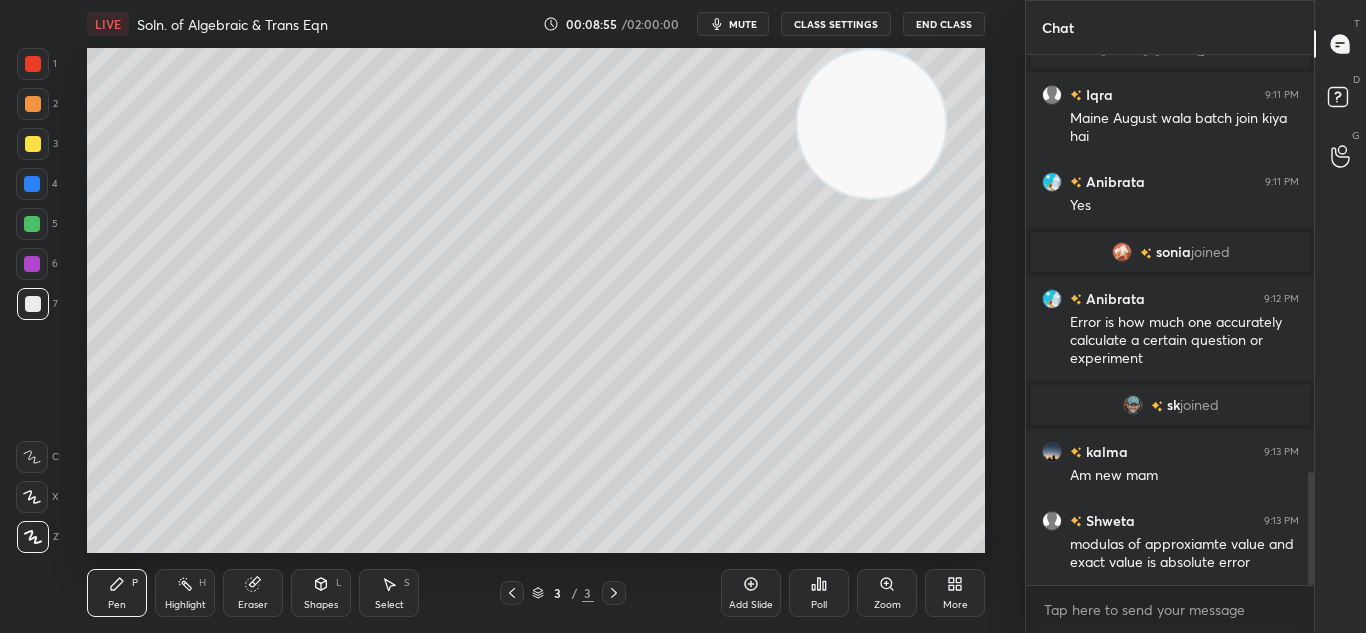 click on "Add Slide" at bounding box center (751, 593) 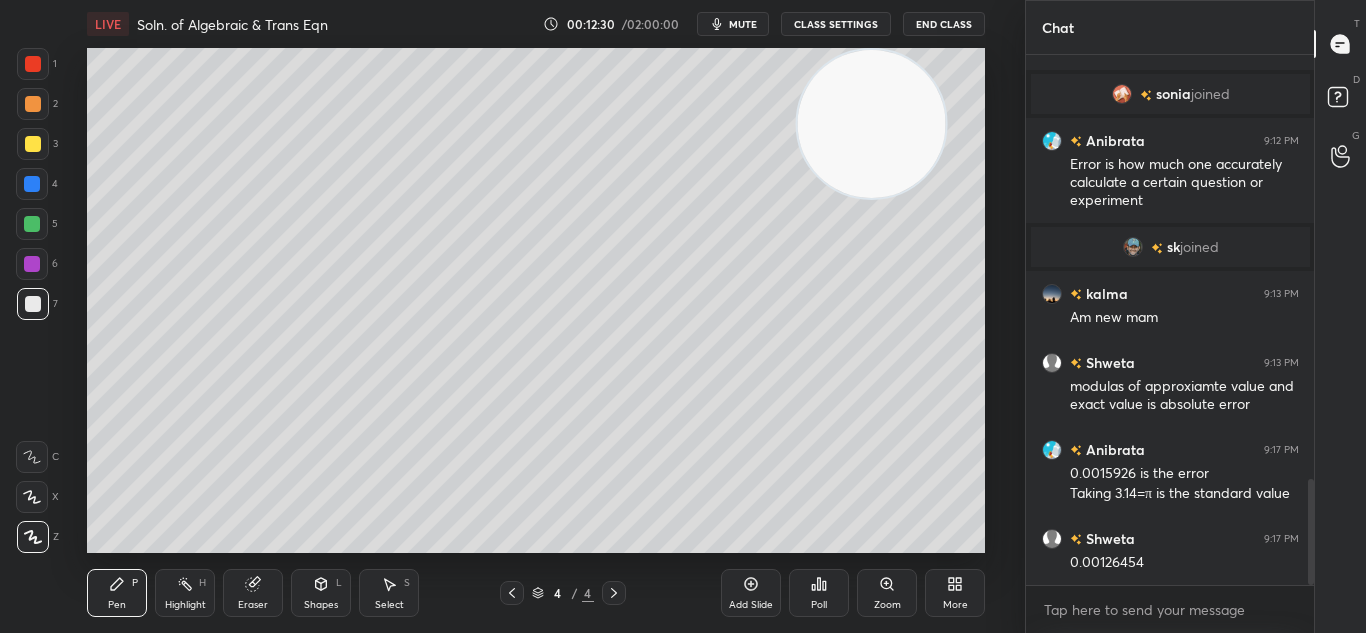 scroll, scrollTop: 2183, scrollLeft: 0, axis: vertical 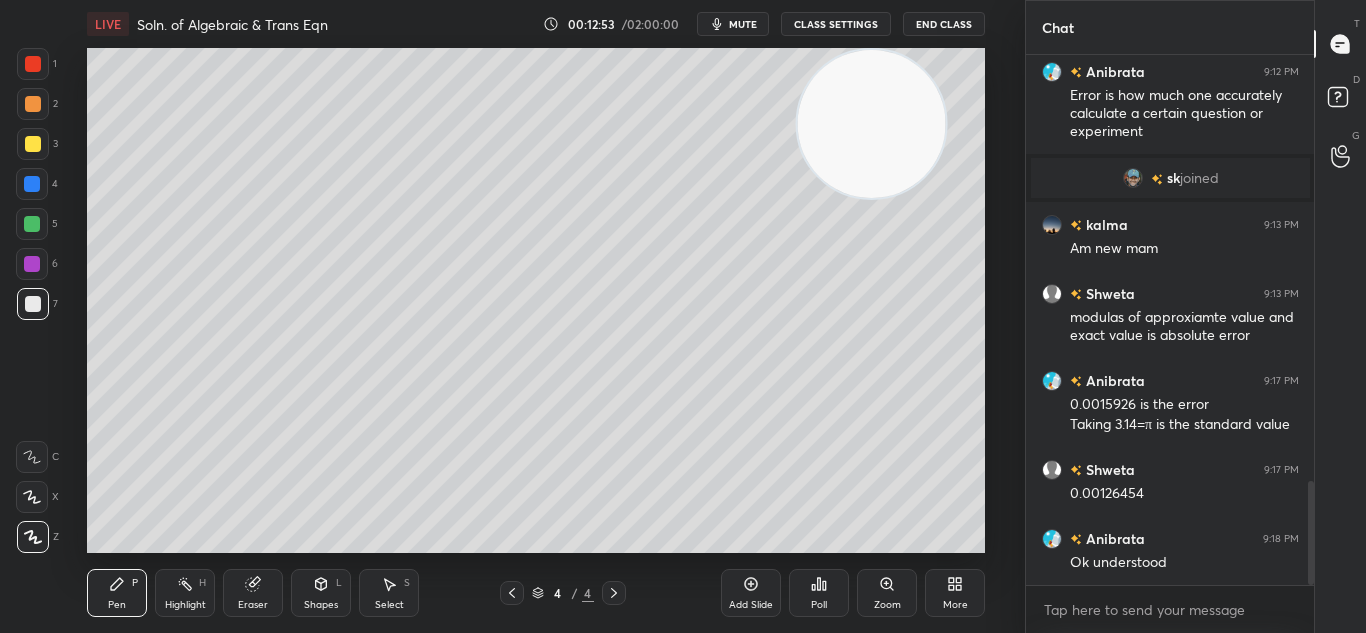 click on "Add Slide" at bounding box center [751, 593] 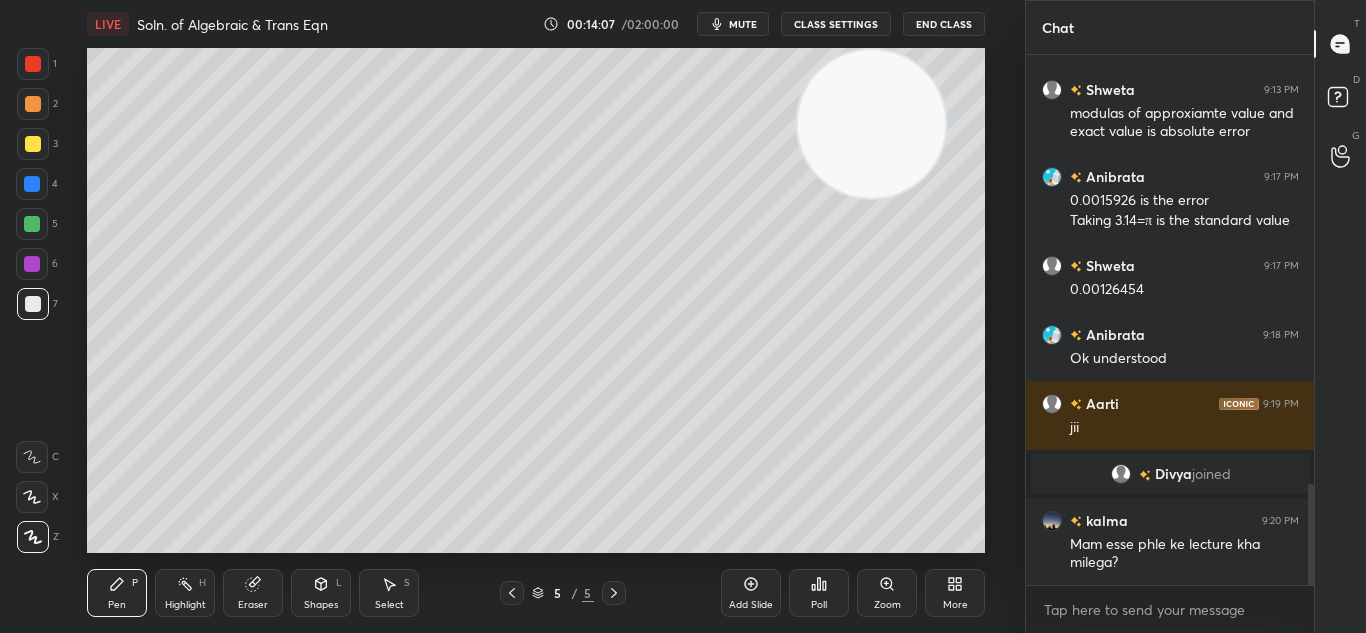 scroll, scrollTop: 2259, scrollLeft: 0, axis: vertical 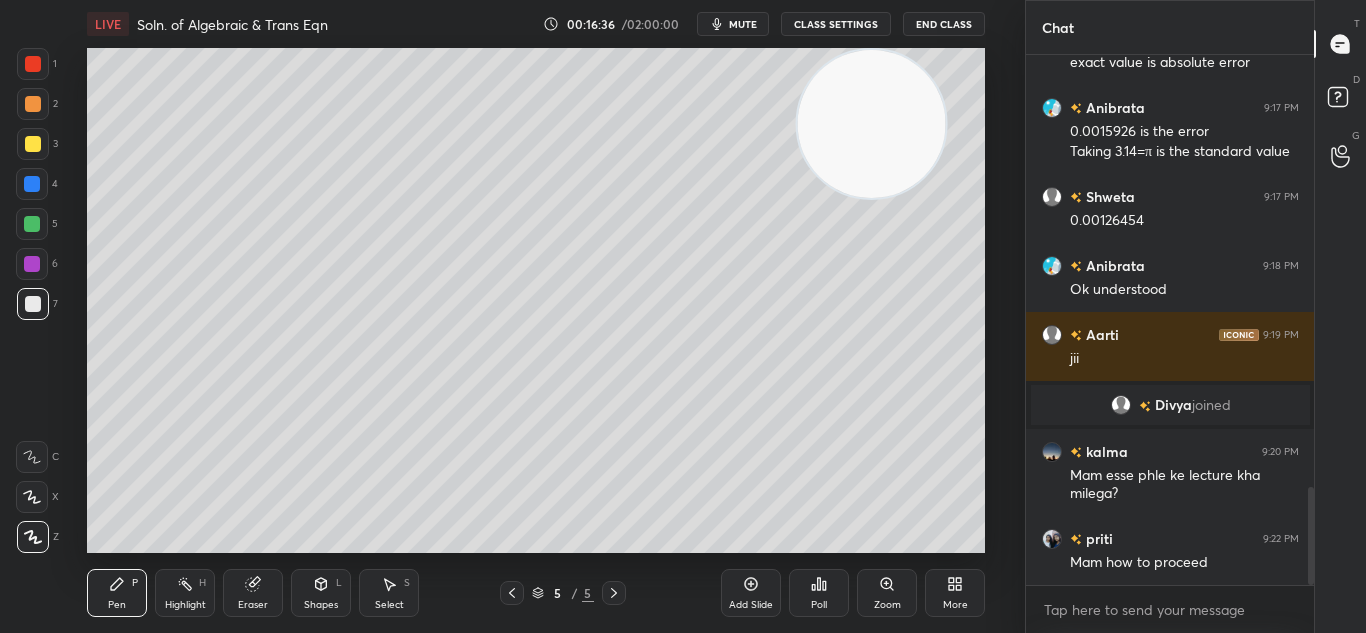 click on "Eraser" at bounding box center [253, 593] 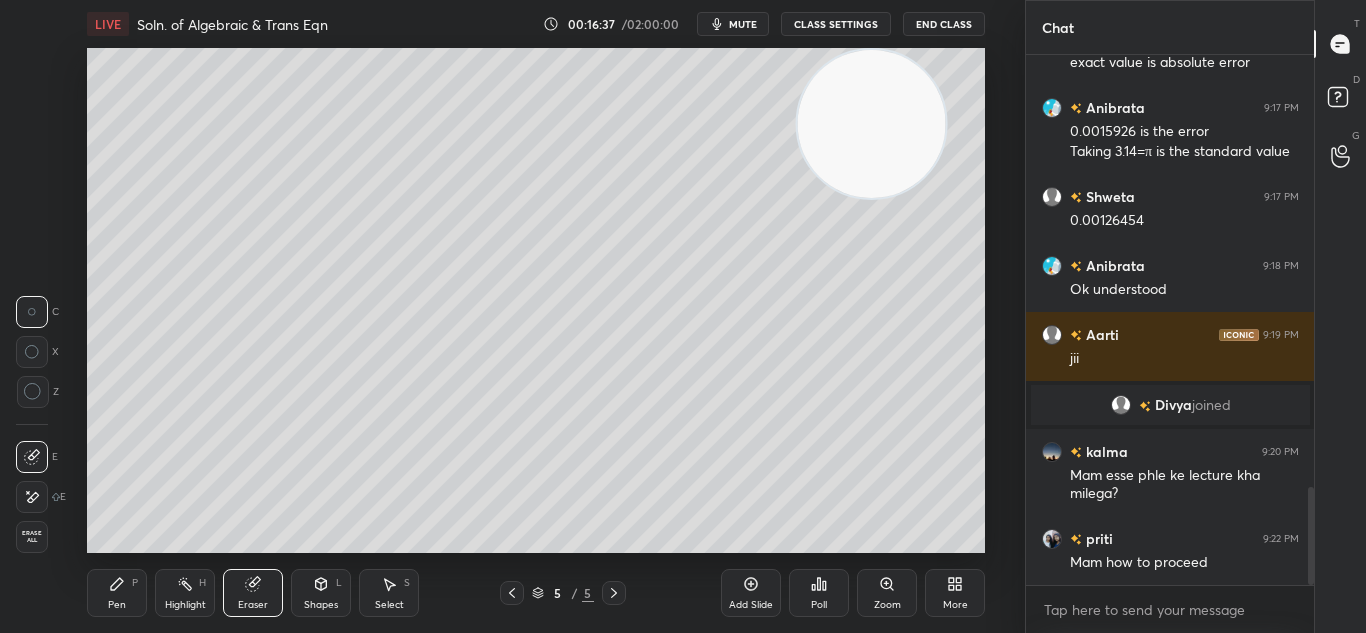 click on "Eraser" at bounding box center [253, 605] 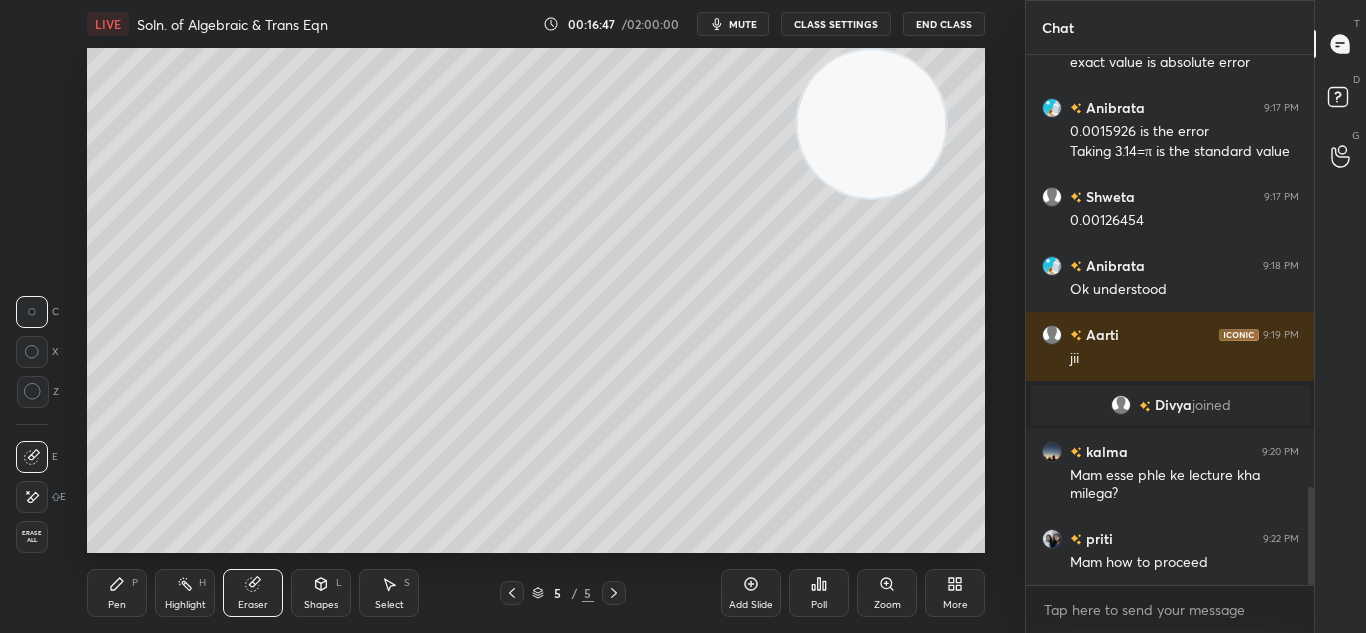click on "Pen P" at bounding box center [117, 593] 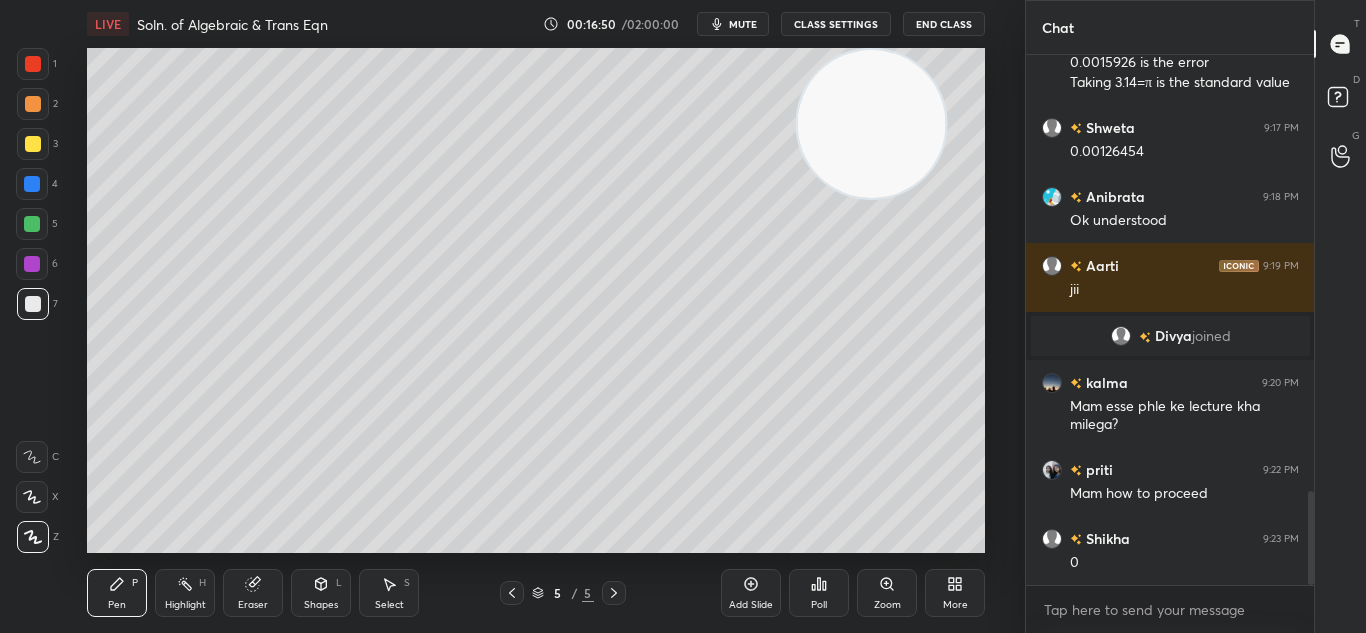 scroll, scrollTop: 2466, scrollLeft: 0, axis: vertical 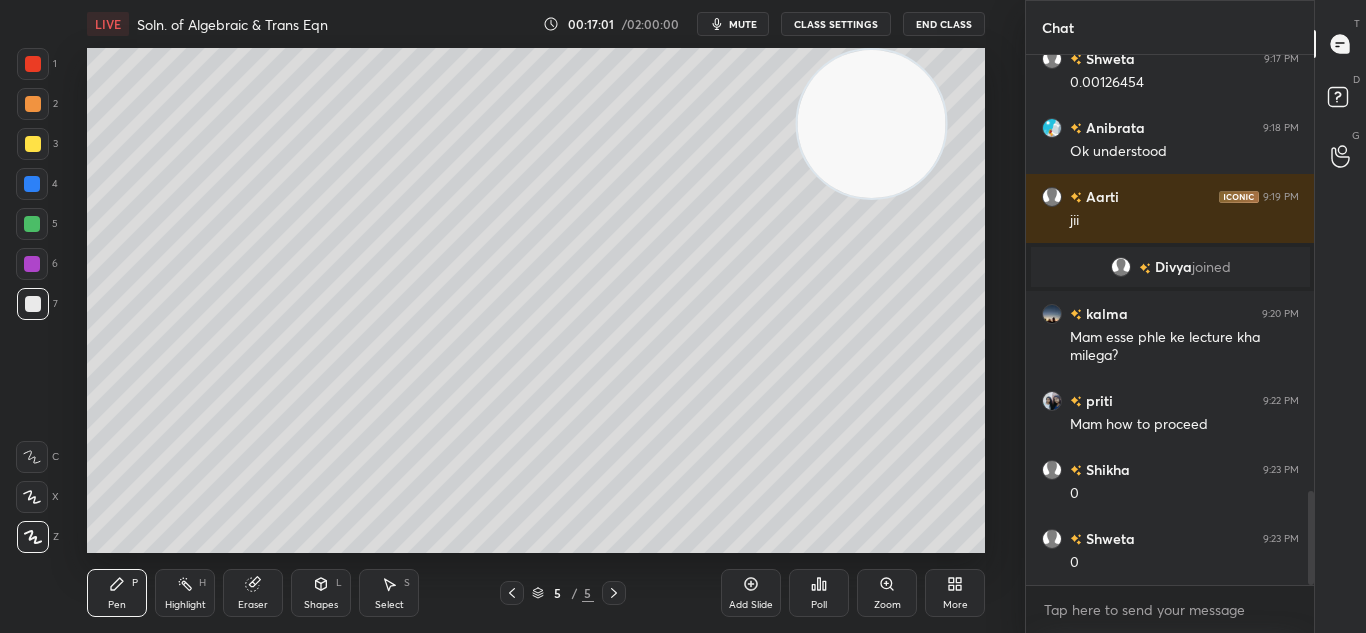 click 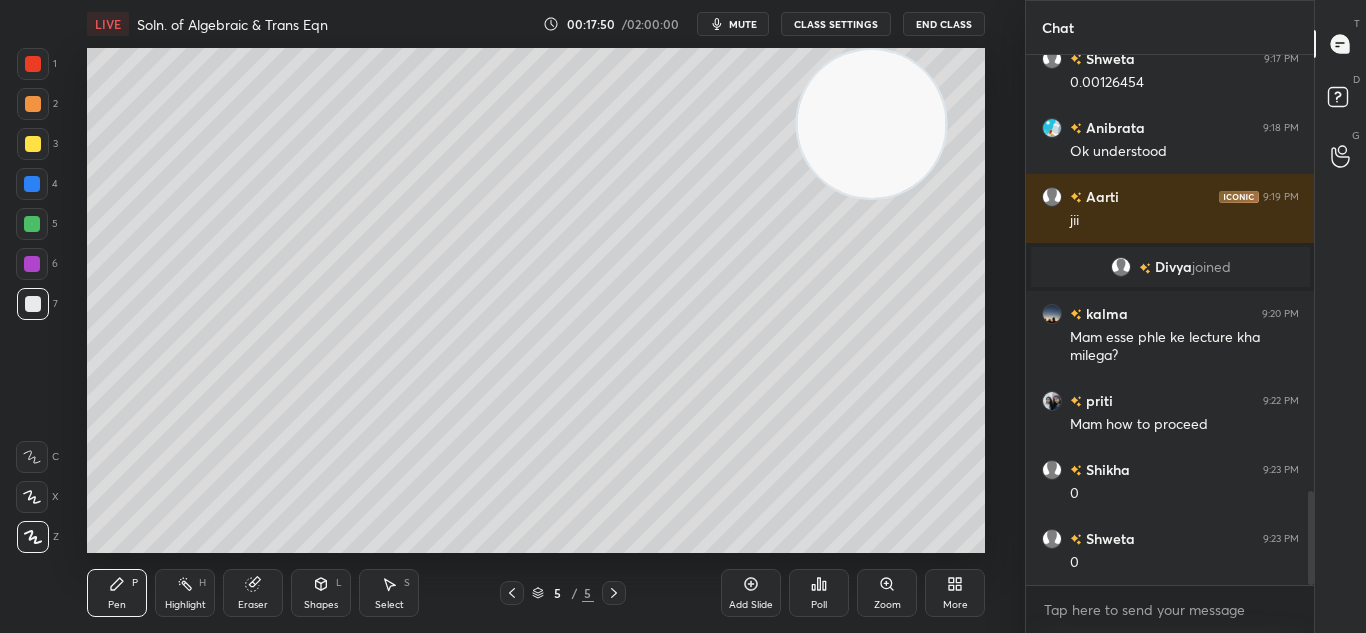 click on "Eraser" at bounding box center (253, 593) 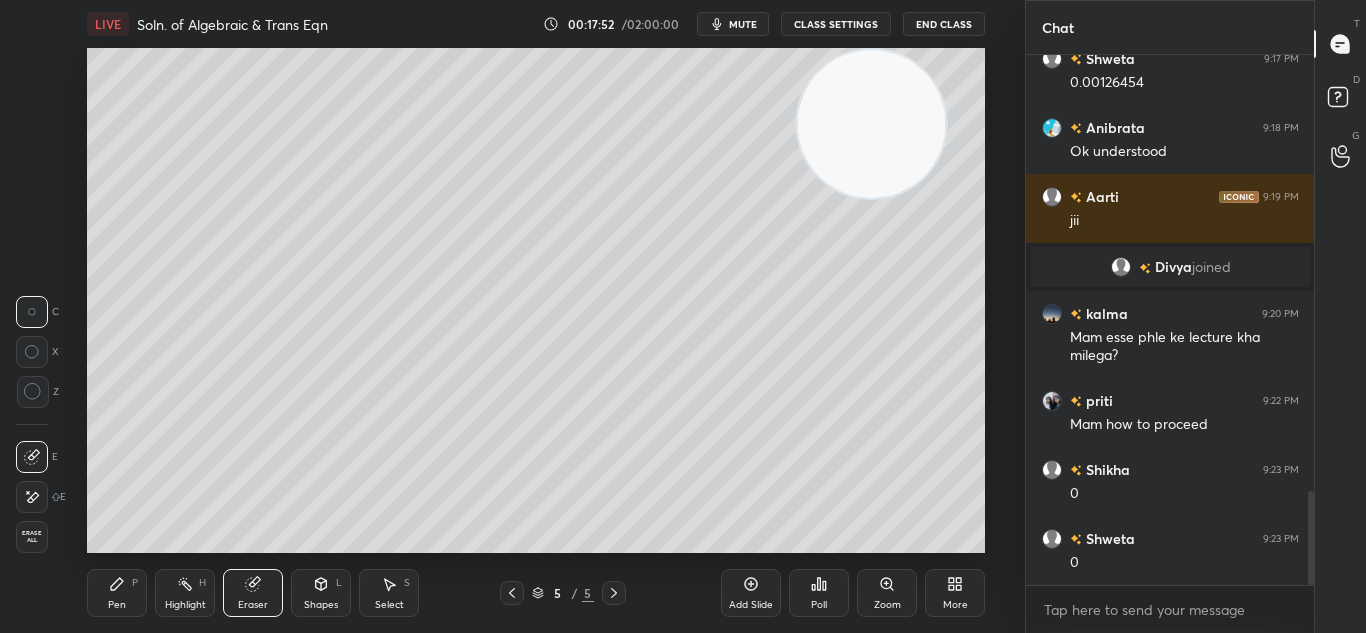 click on "Pen P" at bounding box center [117, 593] 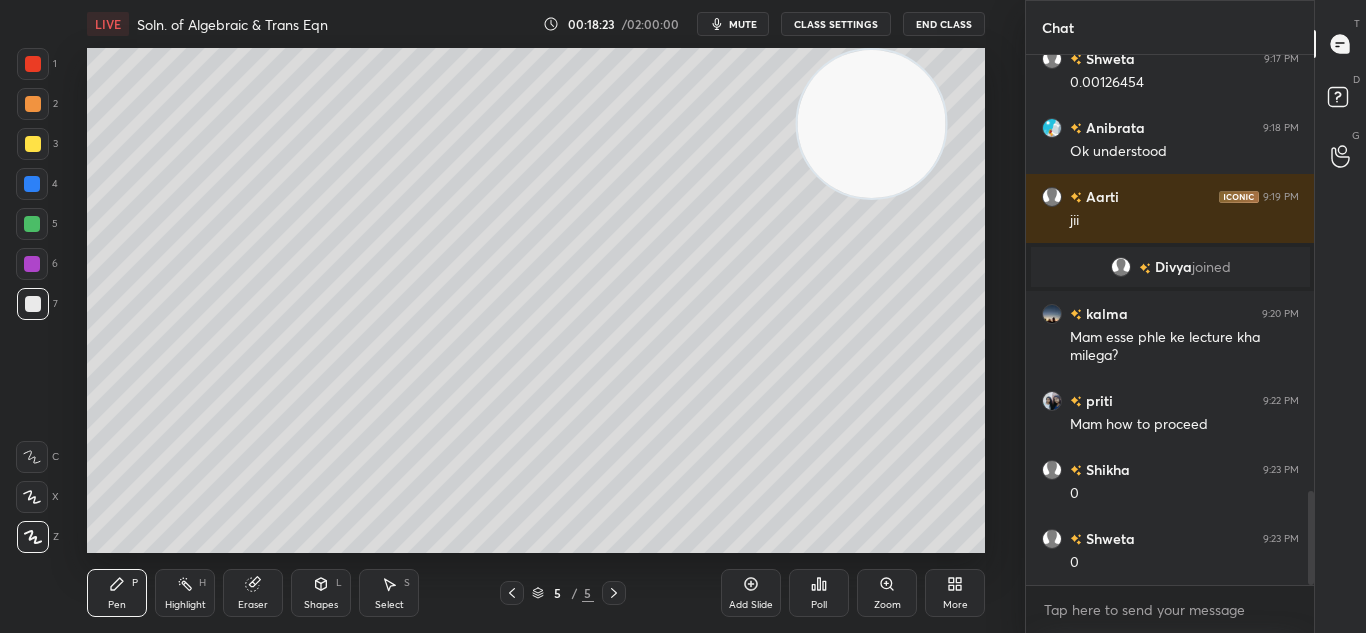 click 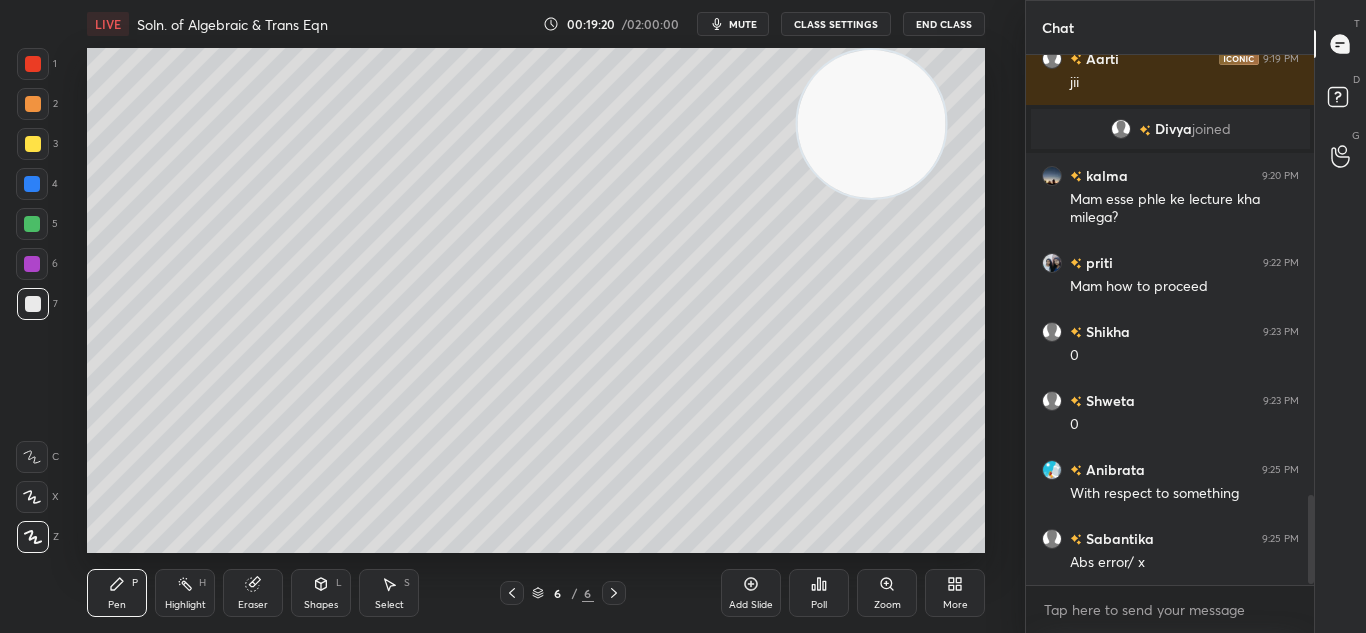 scroll, scrollTop: 2673, scrollLeft: 0, axis: vertical 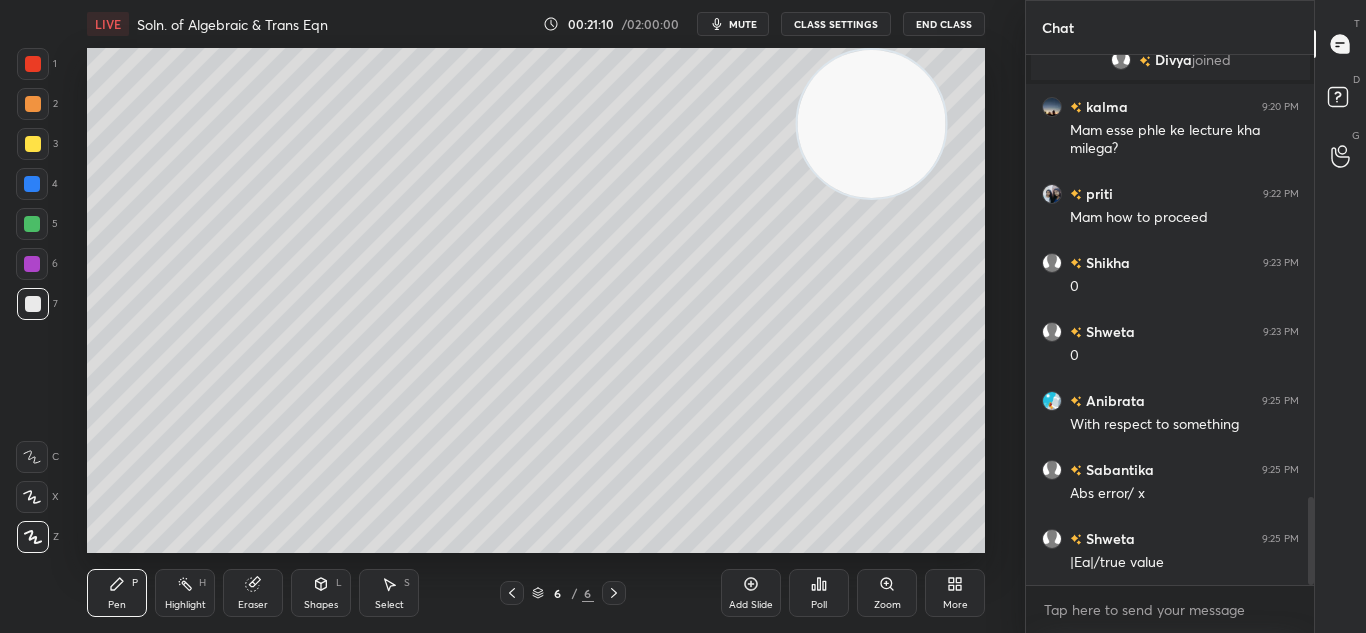 click 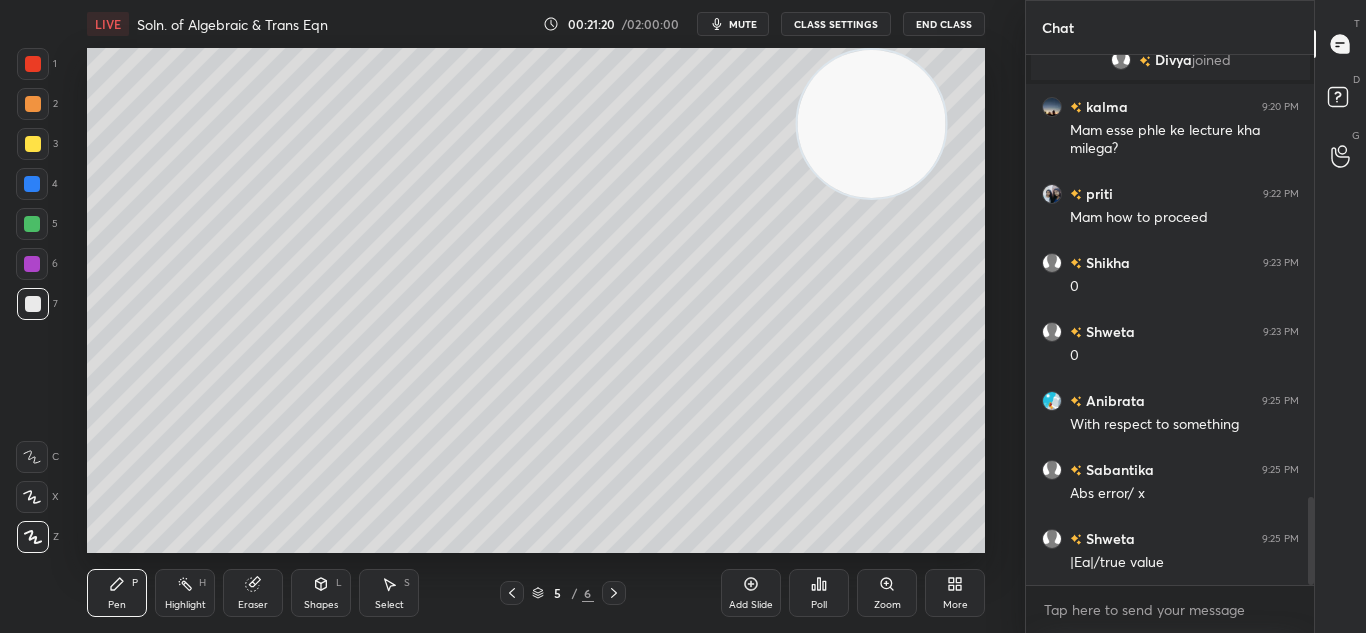 scroll, scrollTop: 2742, scrollLeft: 0, axis: vertical 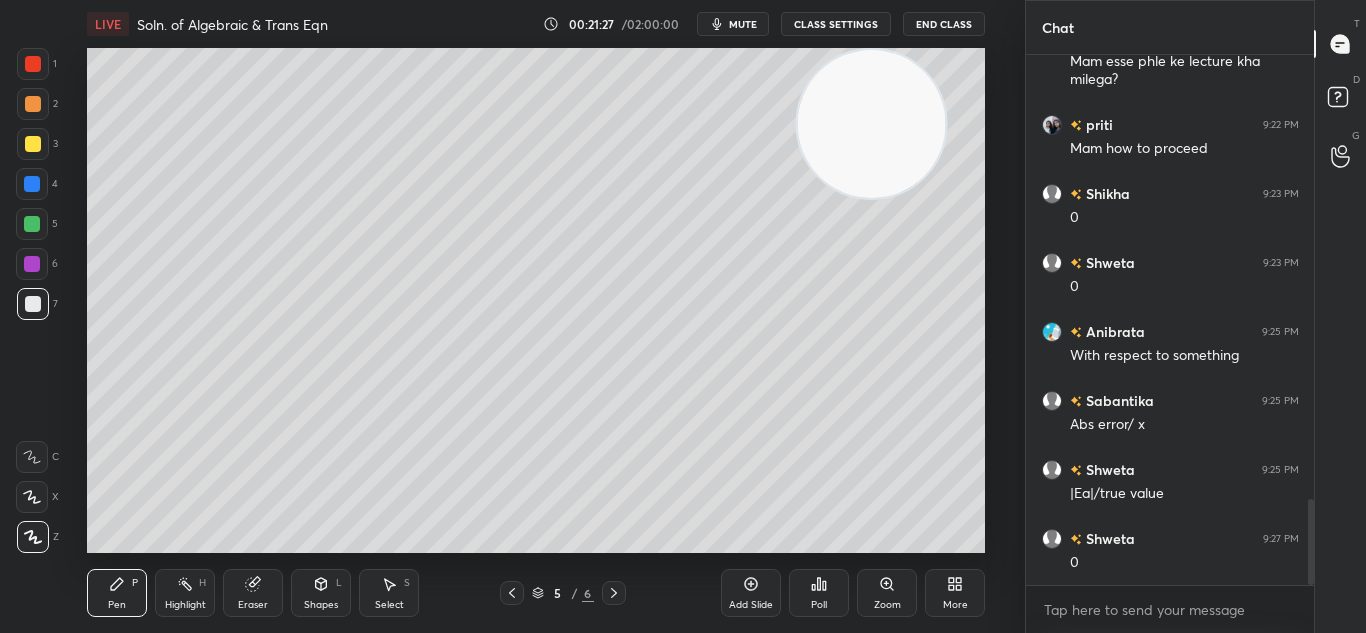 click at bounding box center (614, 593) 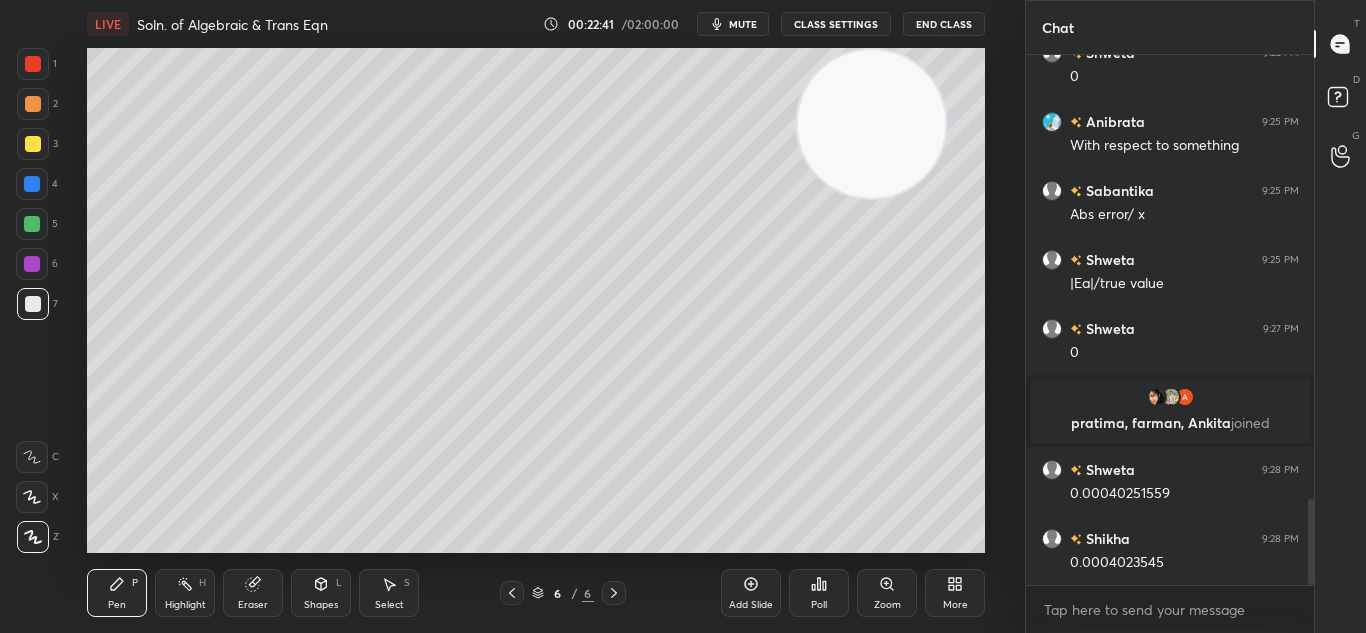 scroll, scrollTop: 2739, scrollLeft: 0, axis: vertical 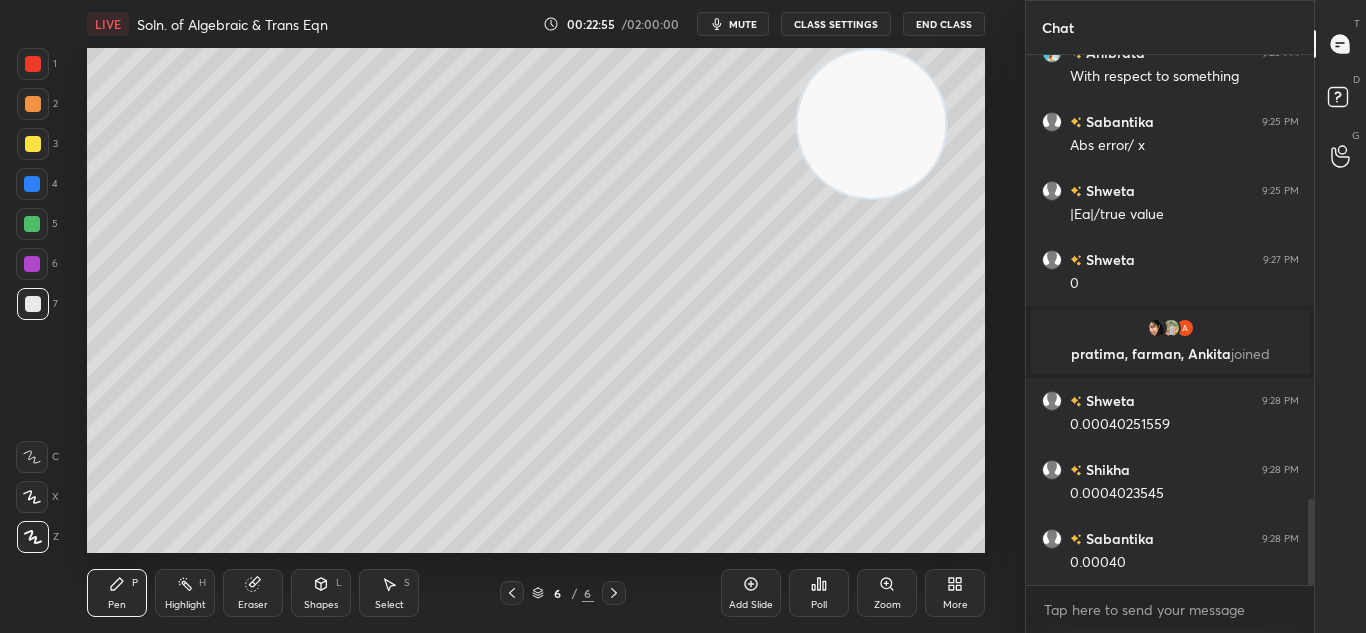click on "Pen P Highlight H Eraser Shapes L Select S 6 / 6 Add Slide Poll Zoom More" at bounding box center [536, 593] 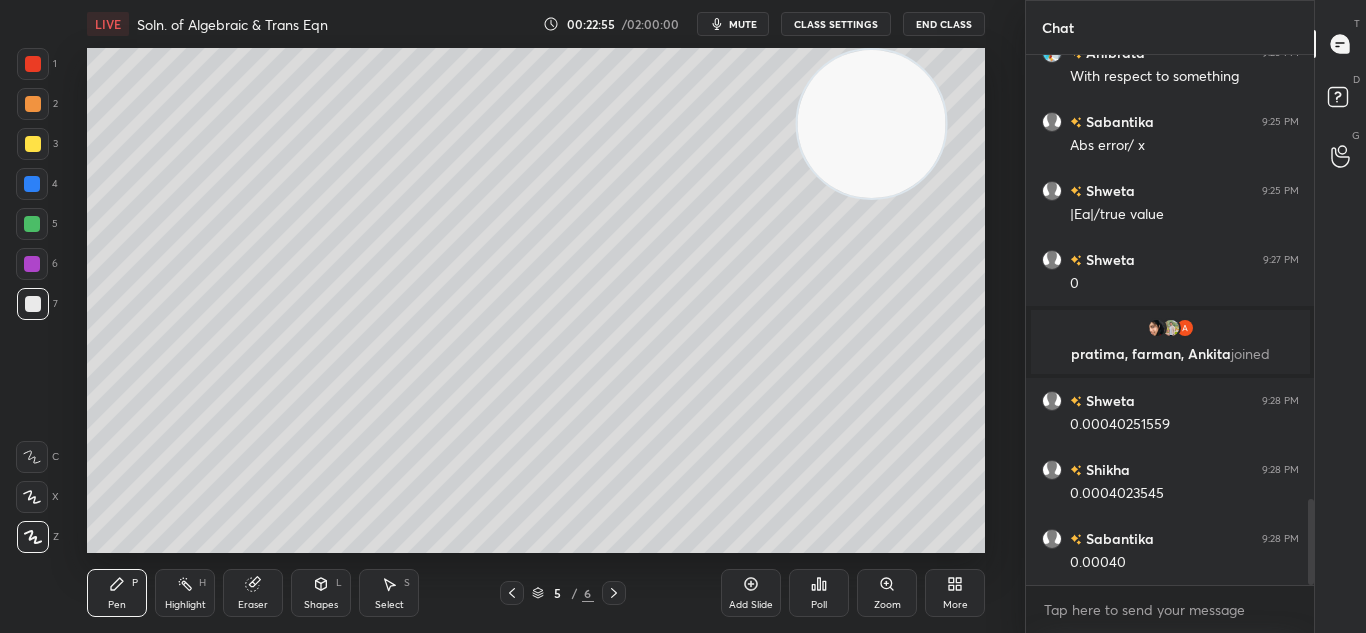 click 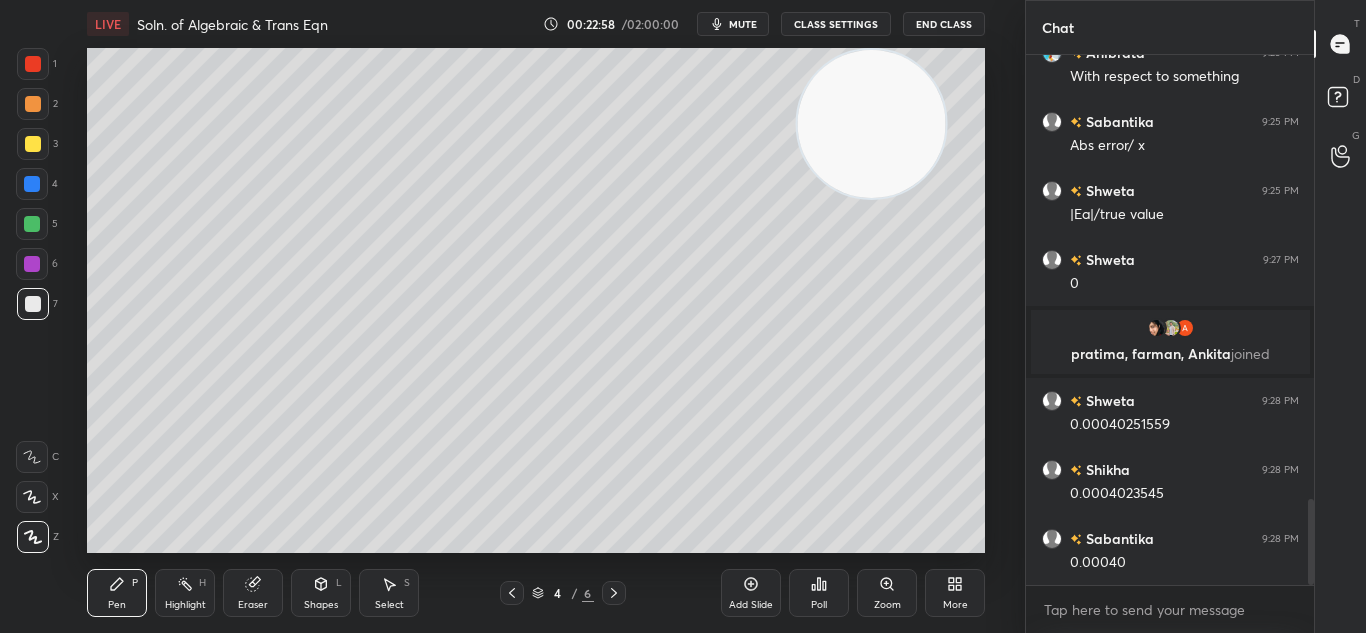 click 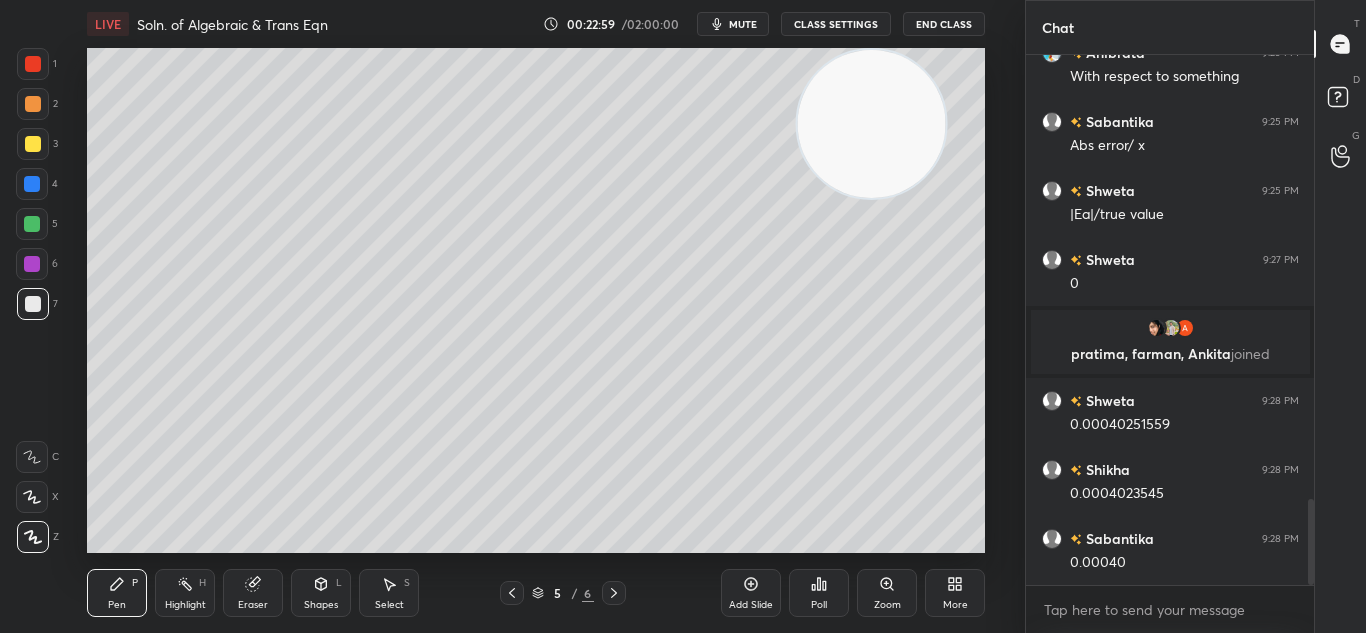 click 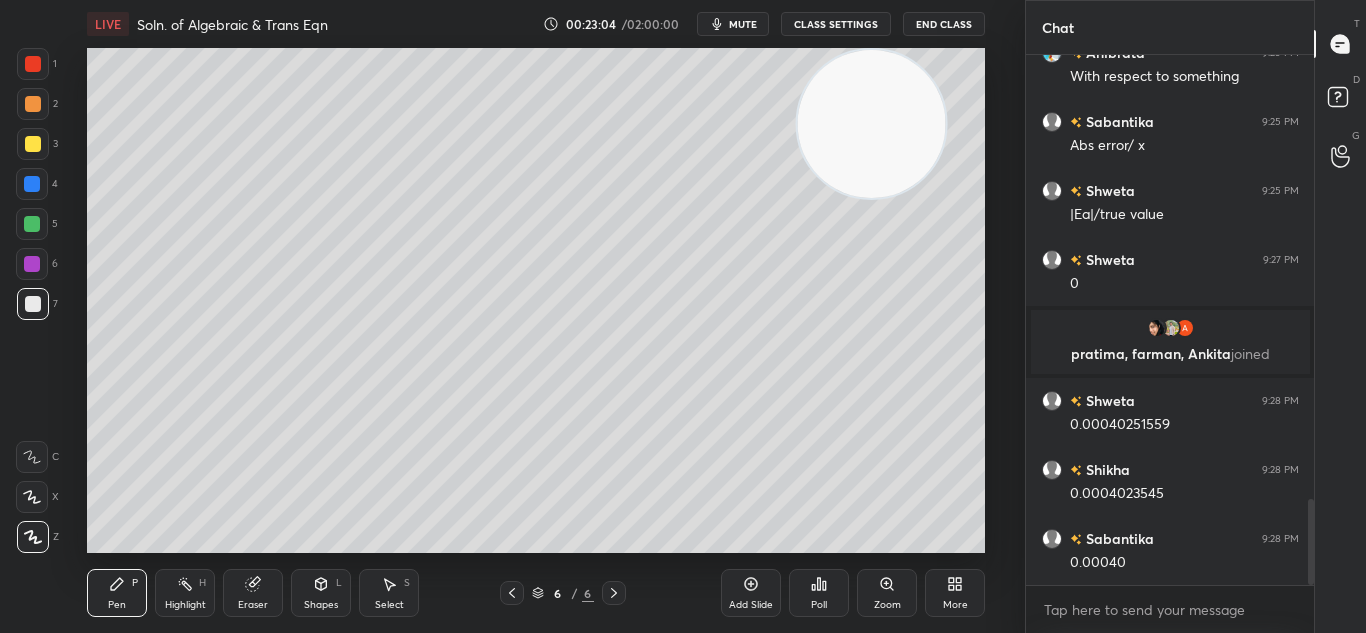 click at bounding box center [512, 593] 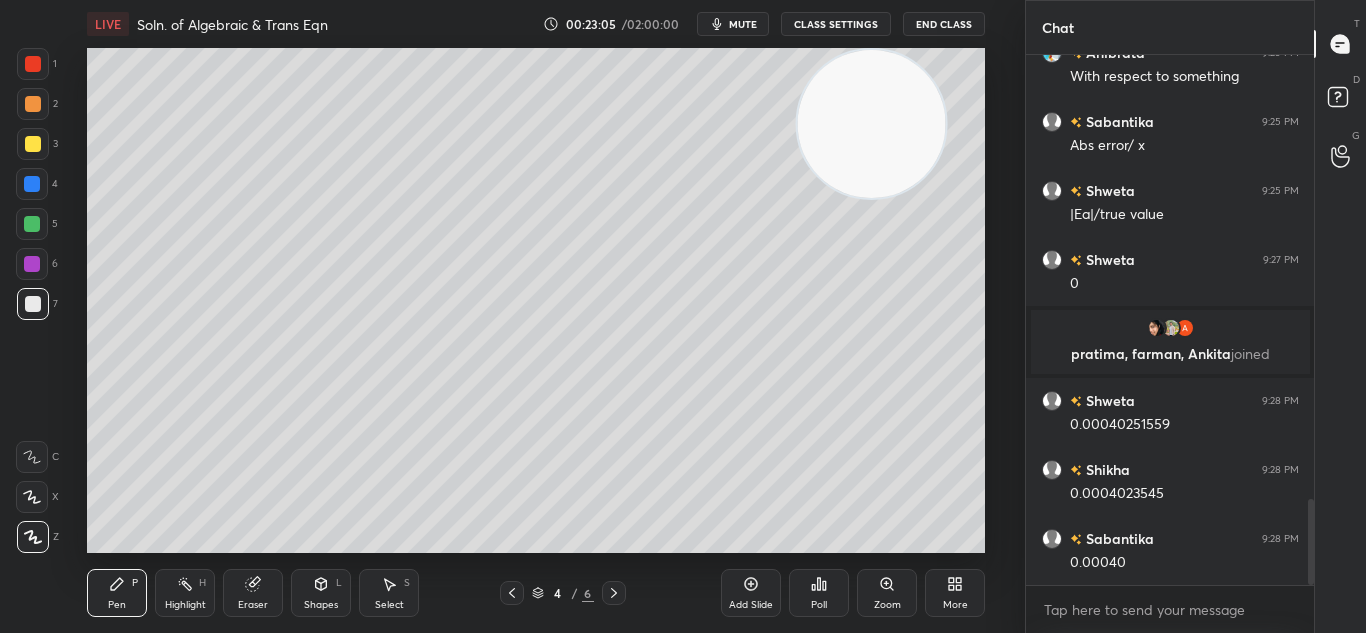 scroll, scrollTop: 2808, scrollLeft: 0, axis: vertical 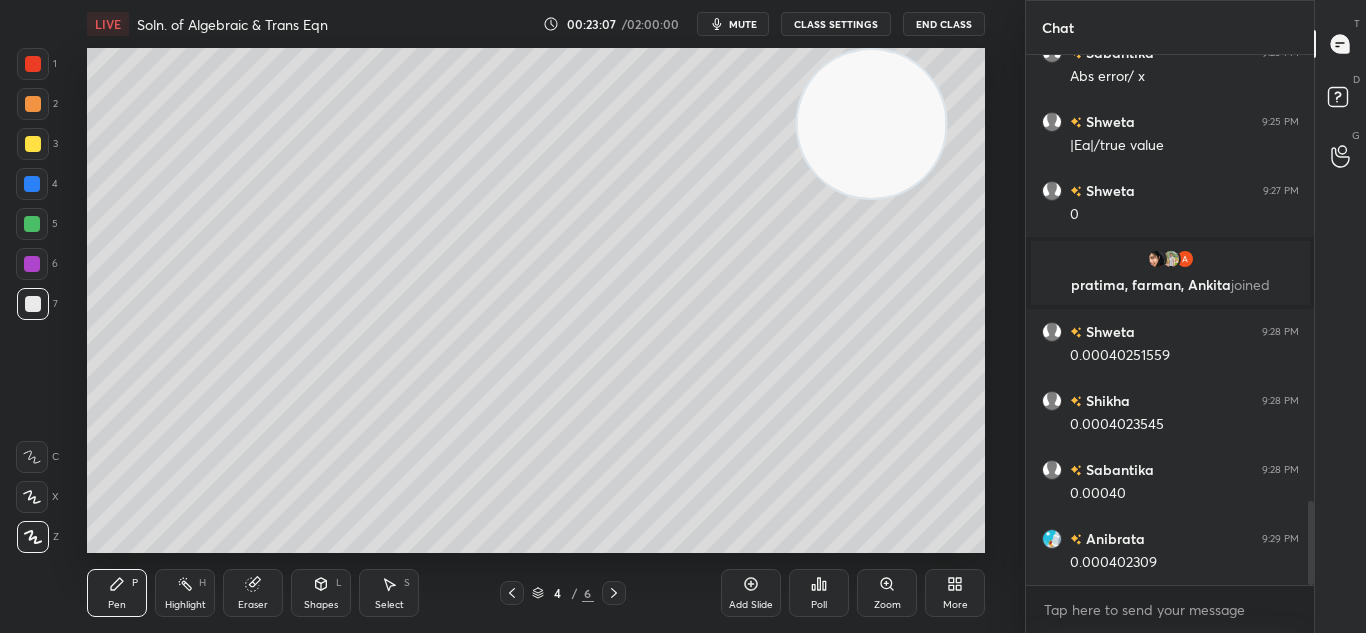 click at bounding box center (614, 593) 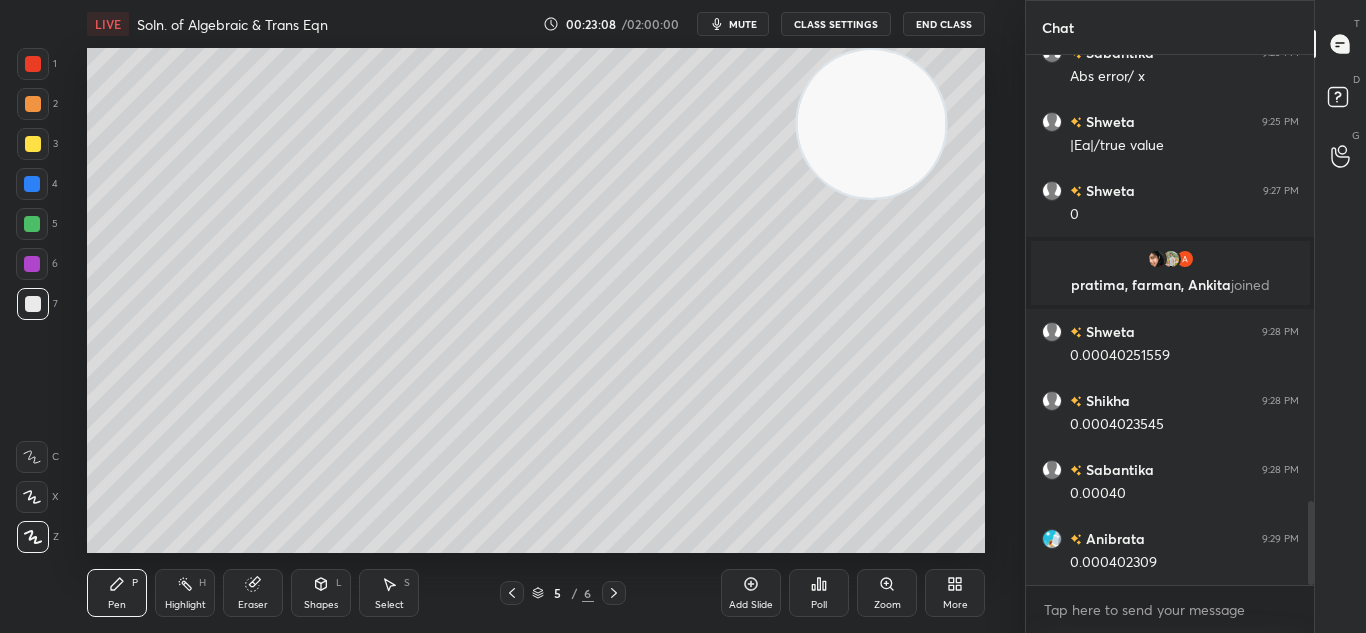 click 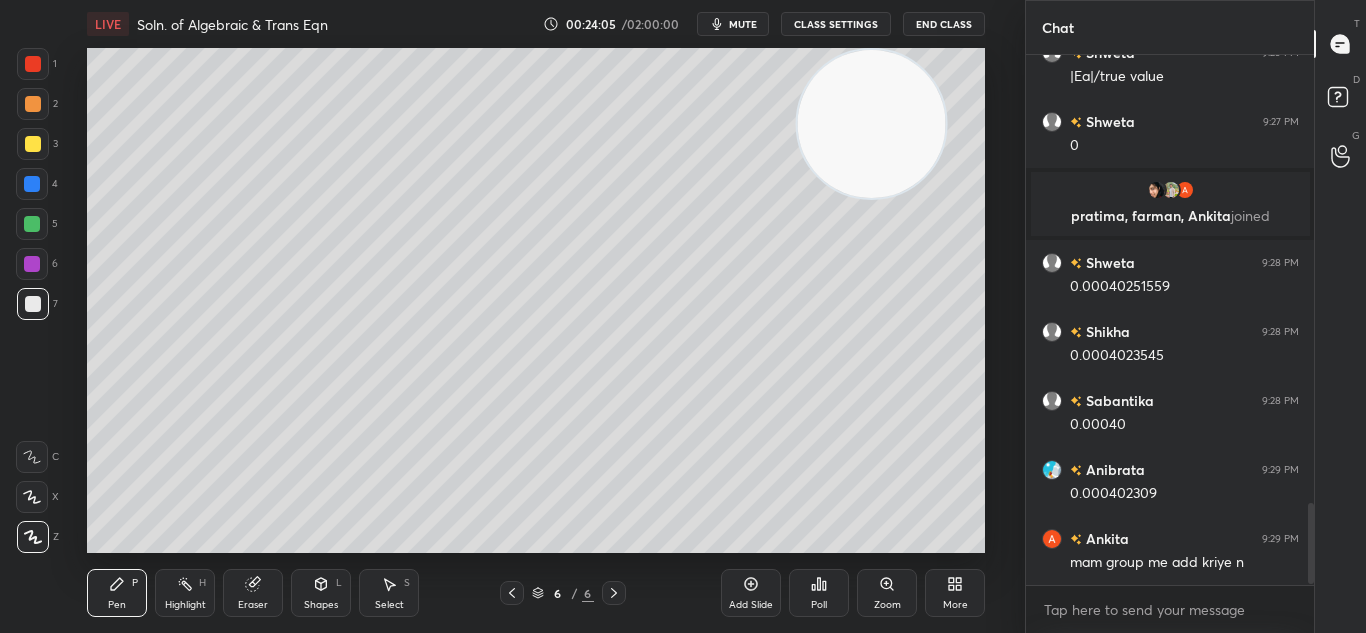 scroll, scrollTop: 2946, scrollLeft: 0, axis: vertical 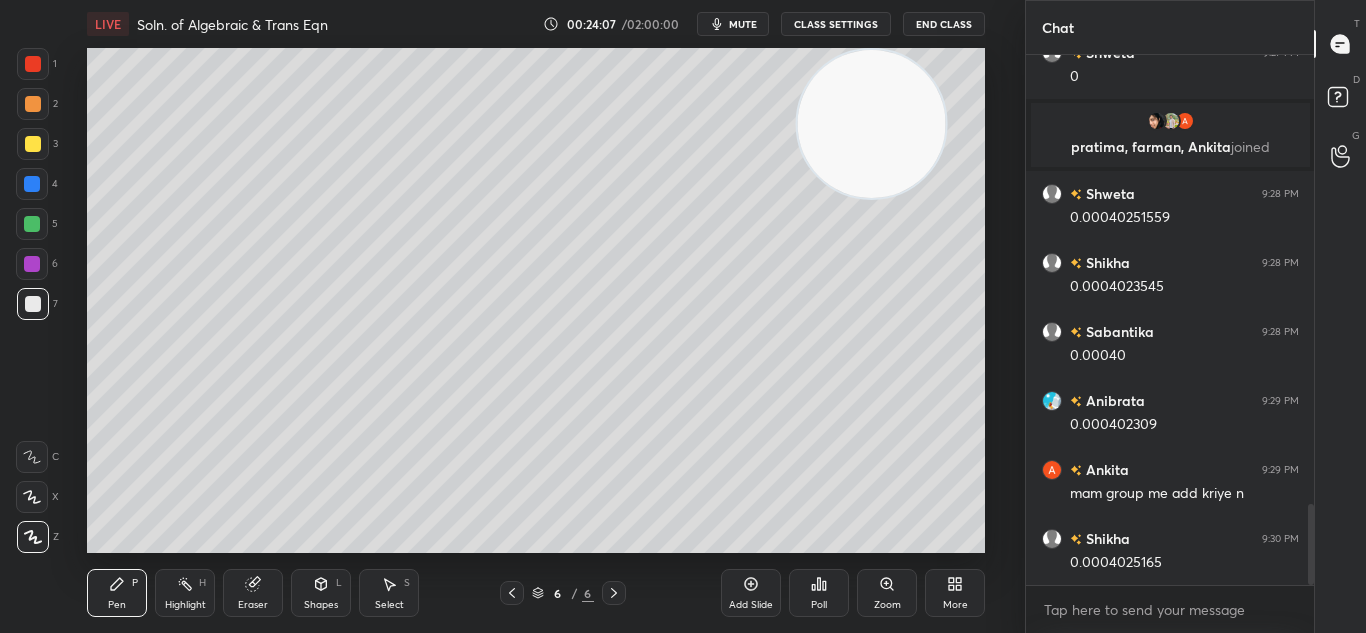 drag, startPoint x: 607, startPoint y: 590, endPoint x: 613, endPoint y: 581, distance: 10.816654 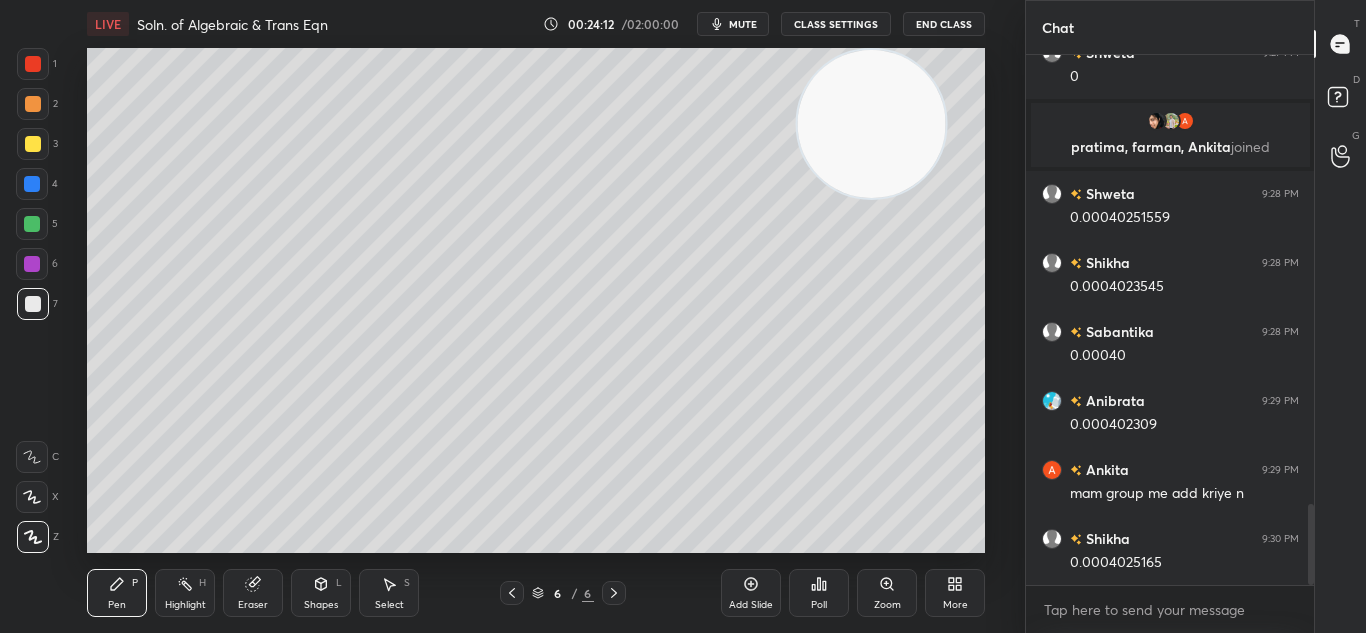 click 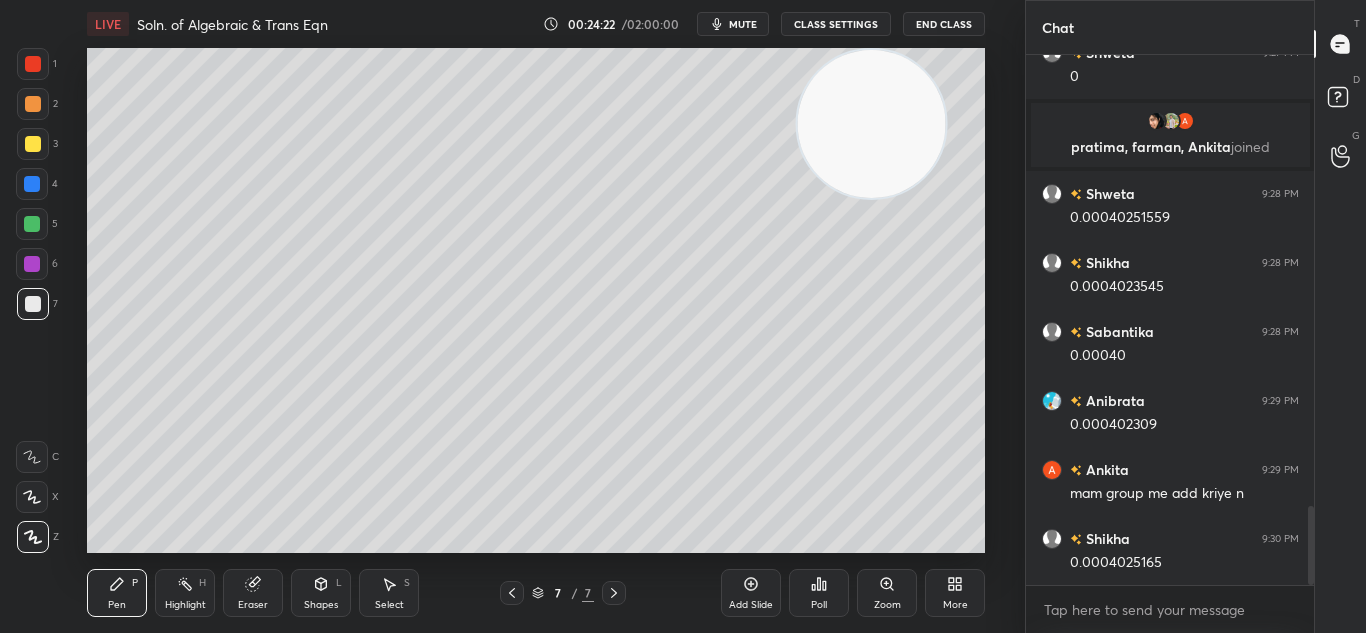 scroll, scrollTop: 3015, scrollLeft: 0, axis: vertical 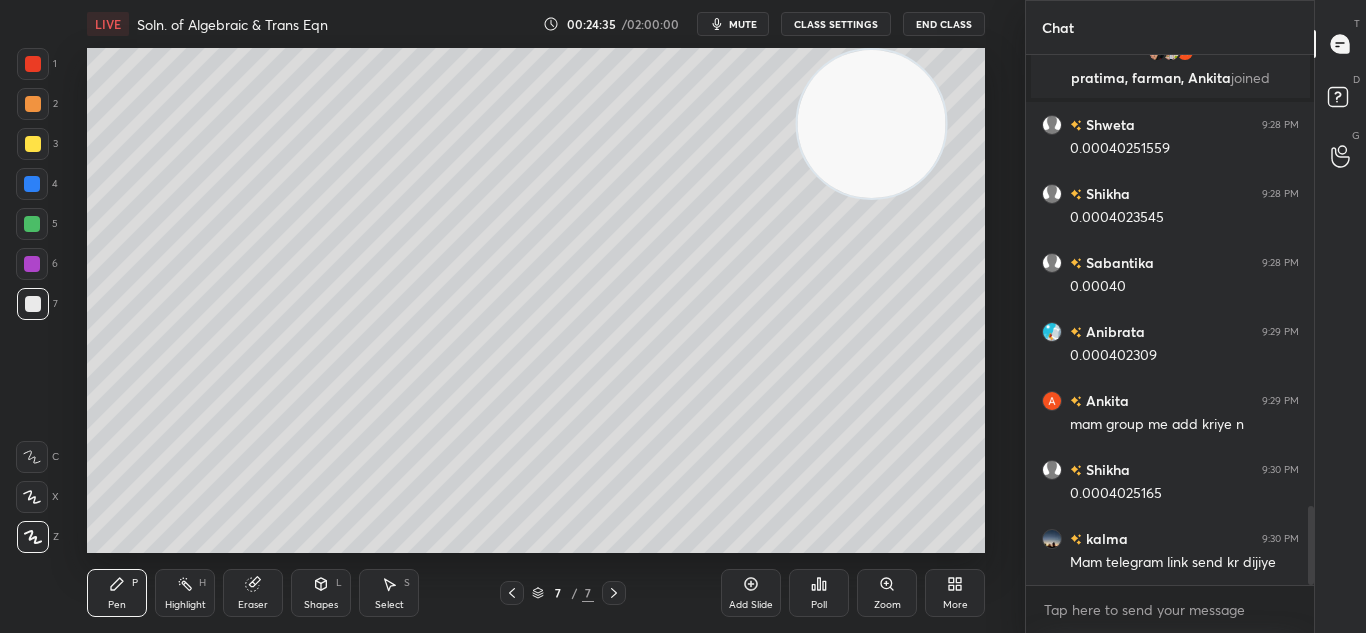 click on "More" at bounding box center (955, 593) 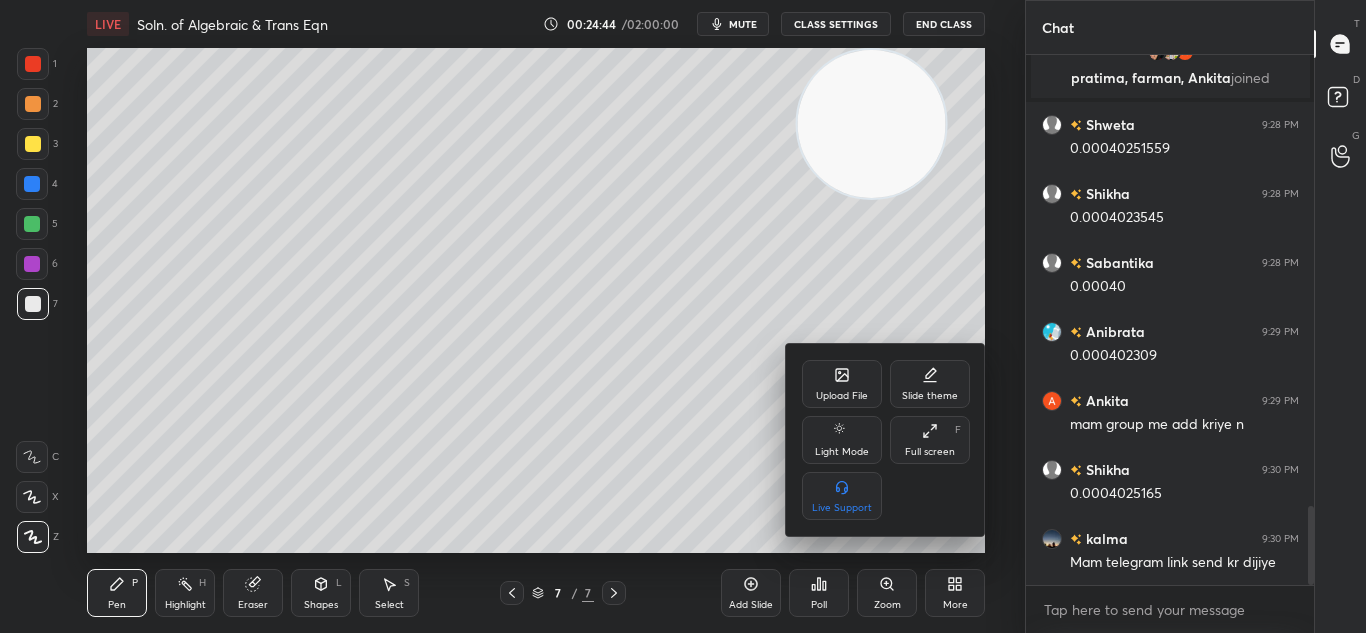 click at bounding box center [683, 316] 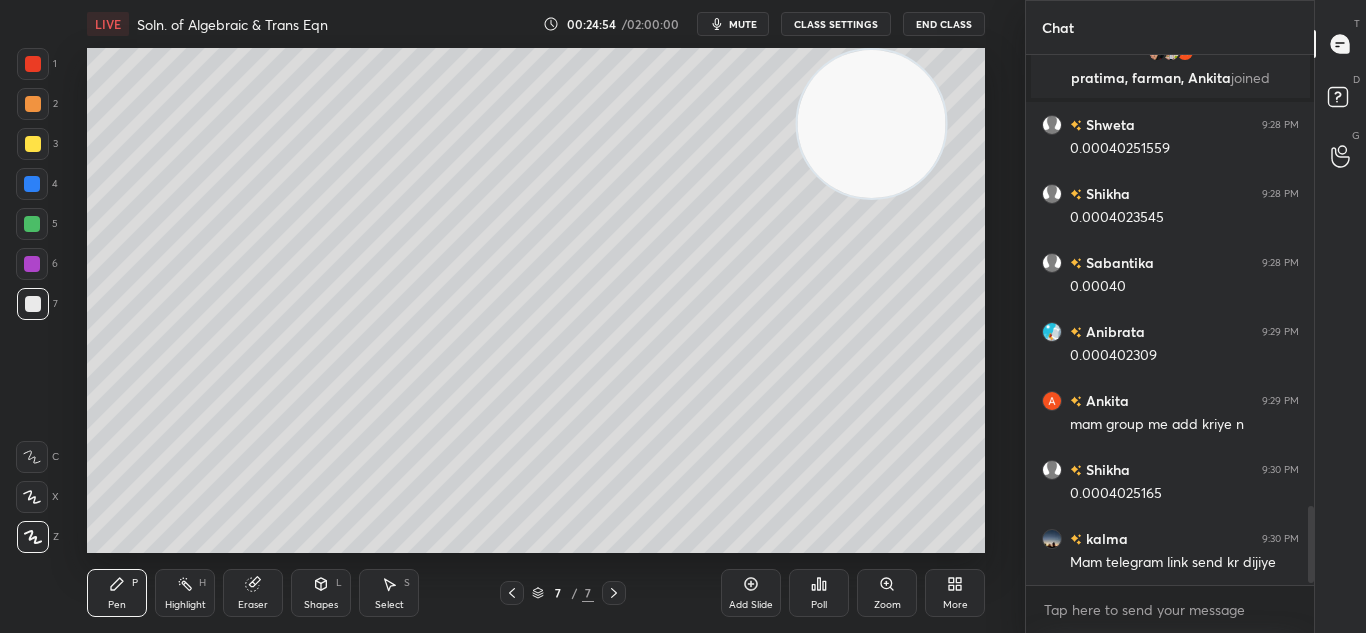 scroll, scrollTop: 3084, scrollLeft: 0, axis: vertical 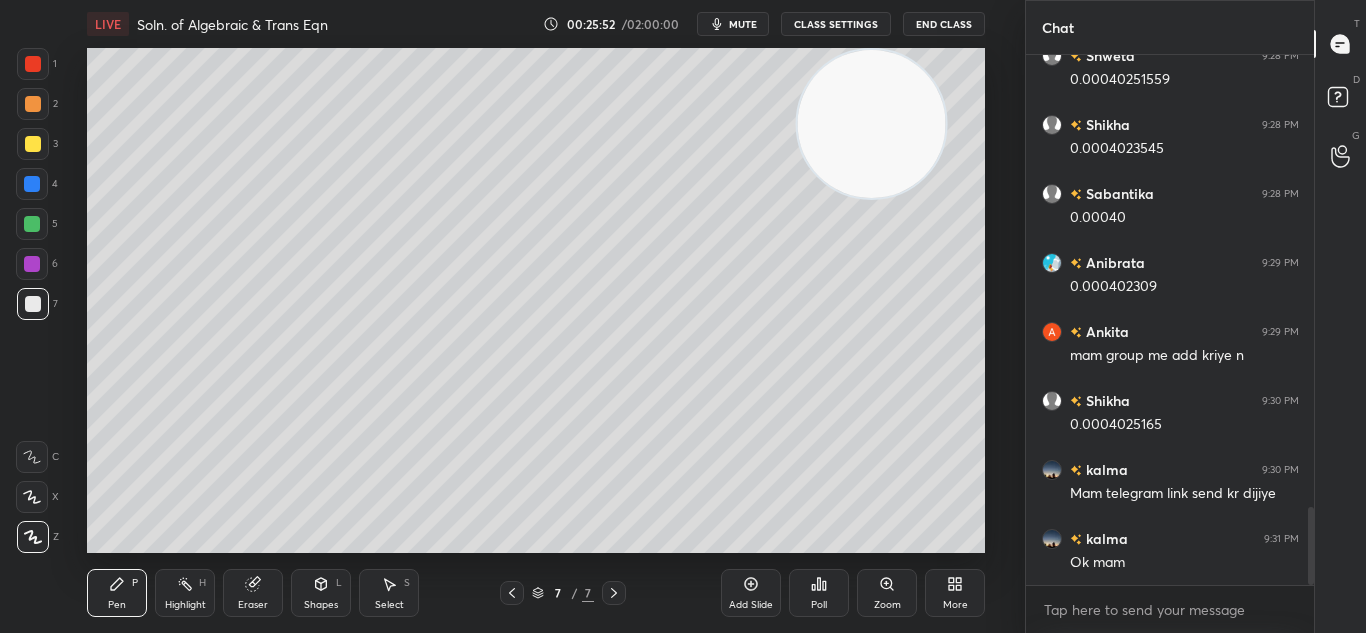 click 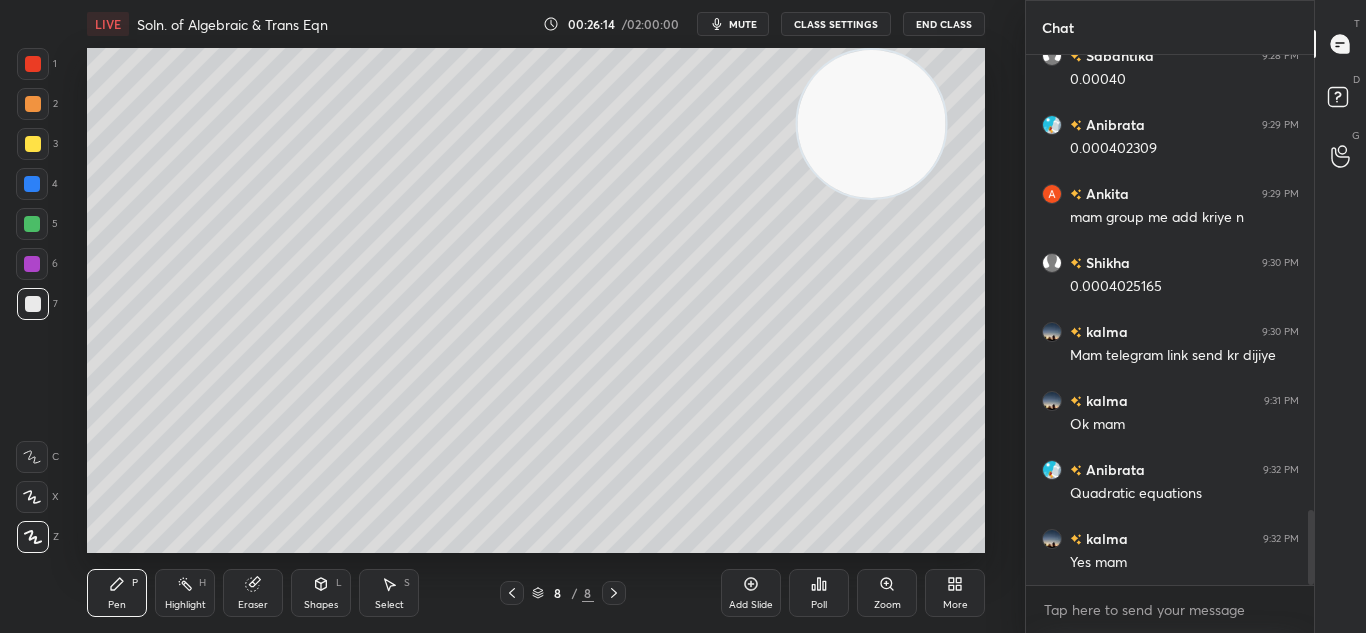 scroll, scrollTop: 3291, scrollLeft: 0, axis: vertical 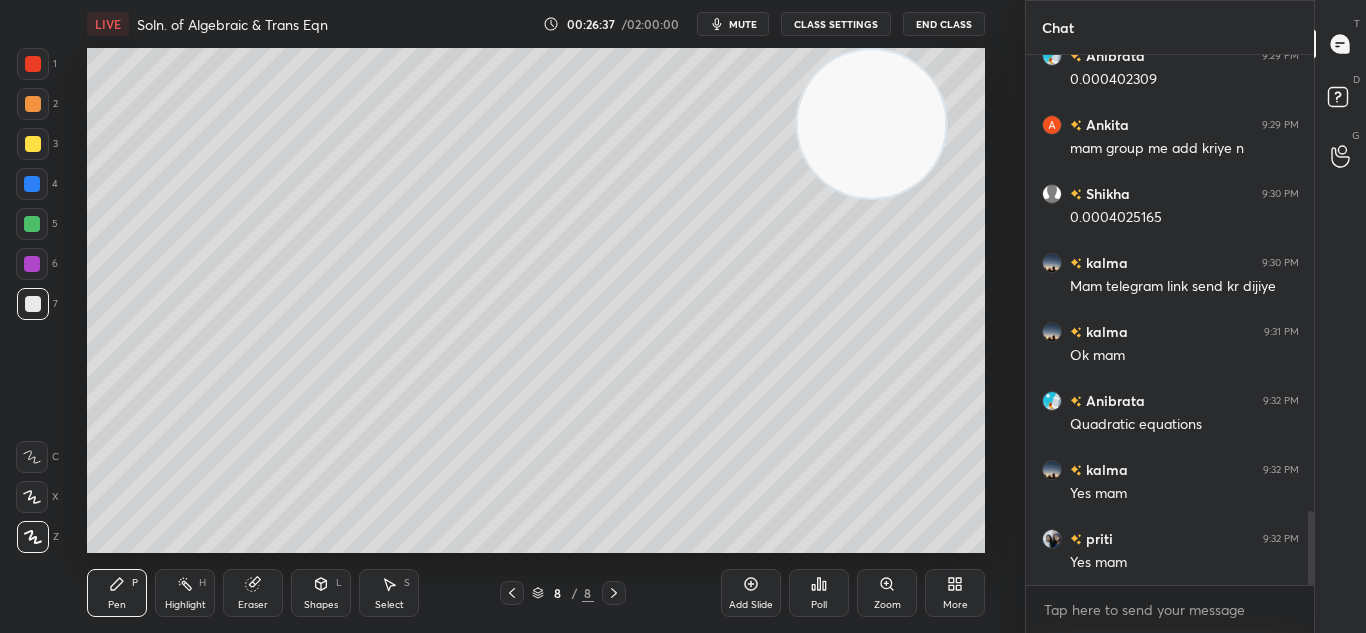 drag, startPoint x: 506, startPoint y: 592, endPoint x: 516, endPoint y: 585, distance: 12.206555 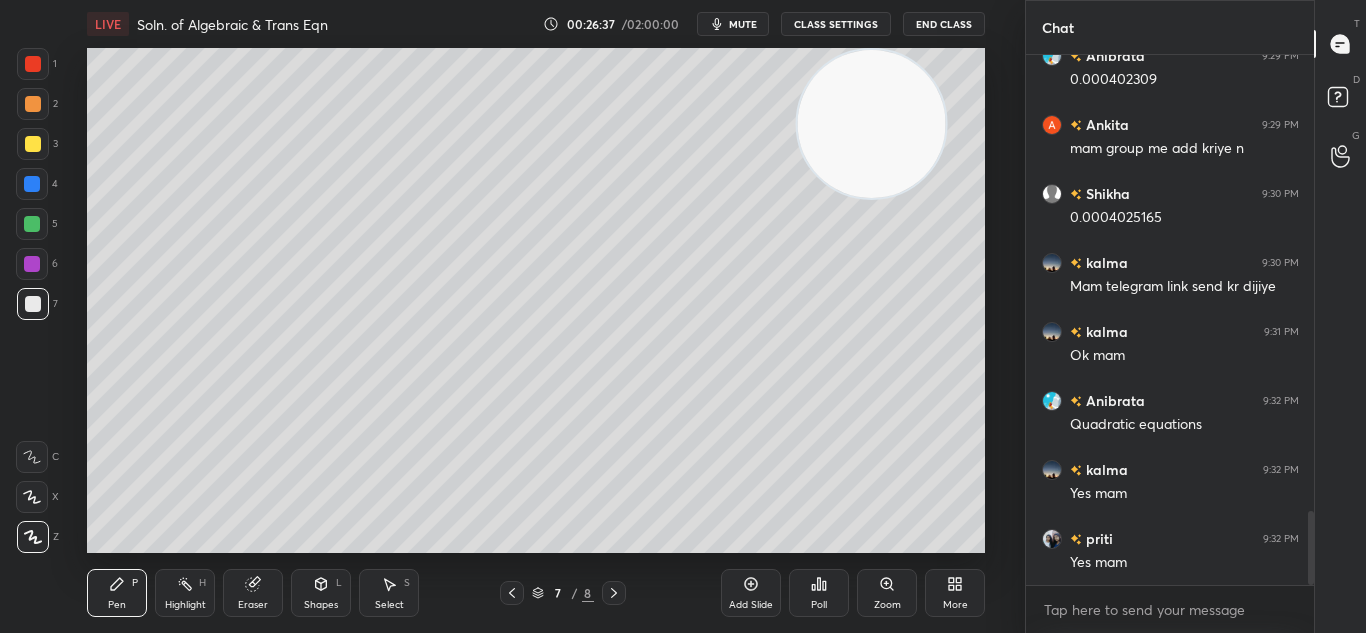 click 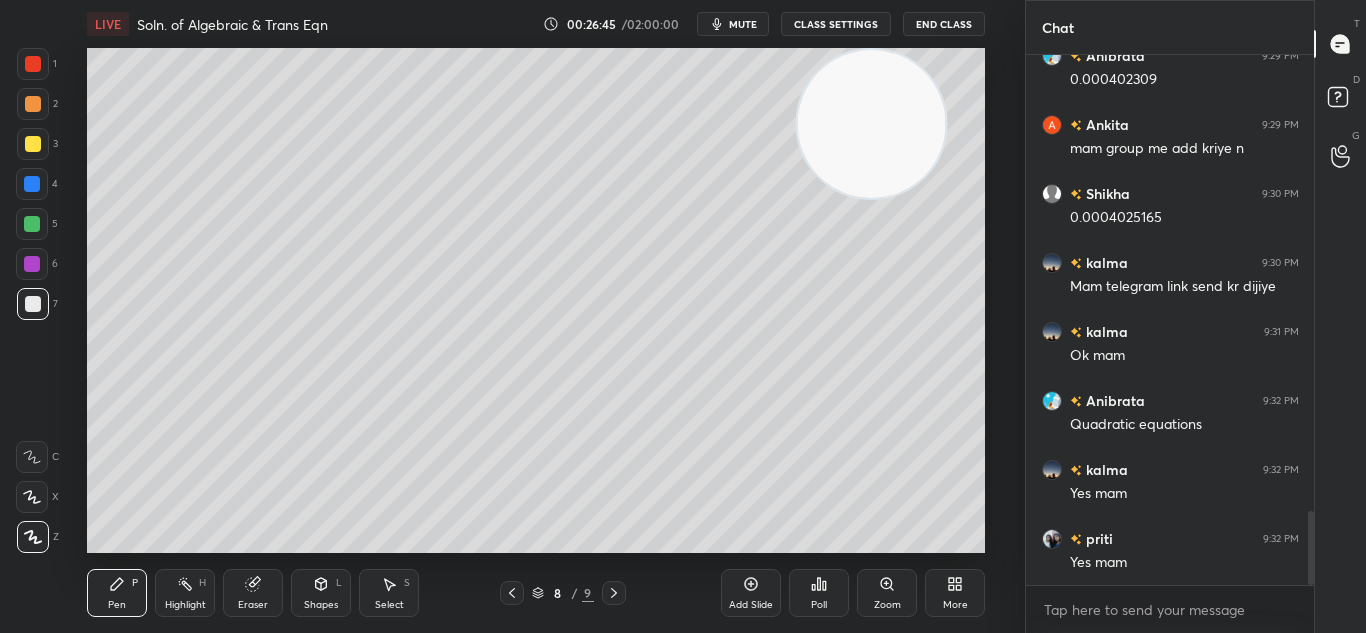 click on "Eraser" at bounding box center [253, 605] 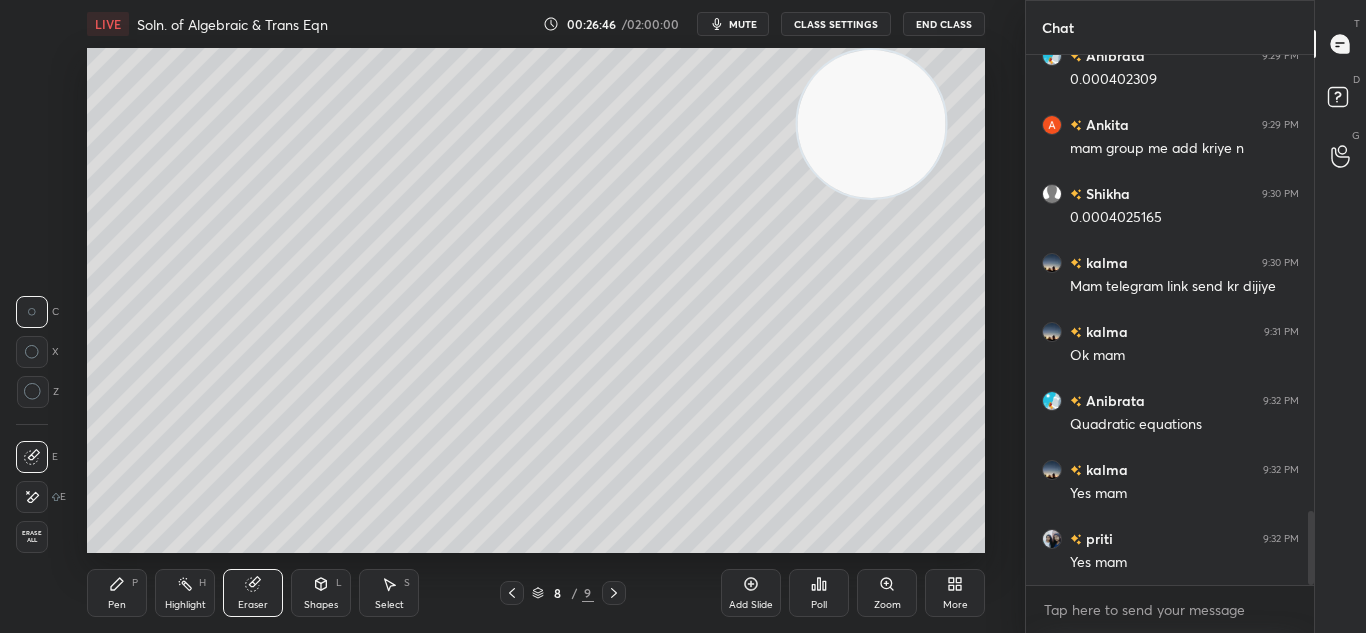 click on "Pen P" at bounding box center (117, 593) 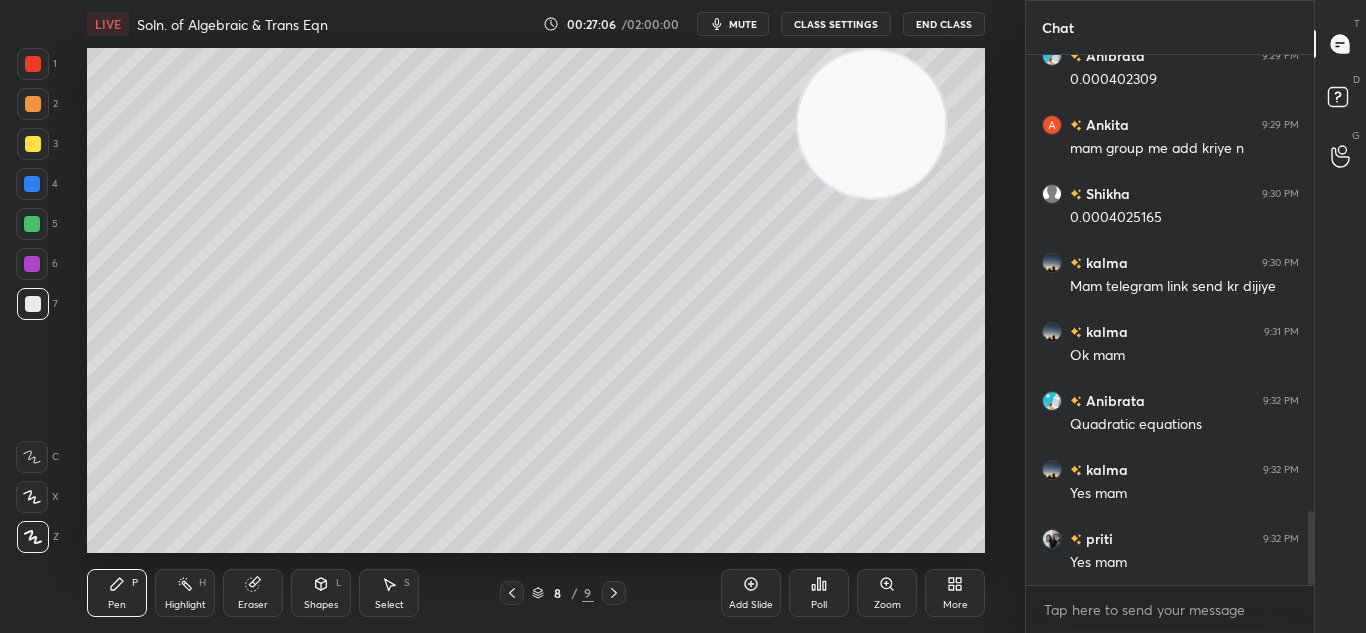 click 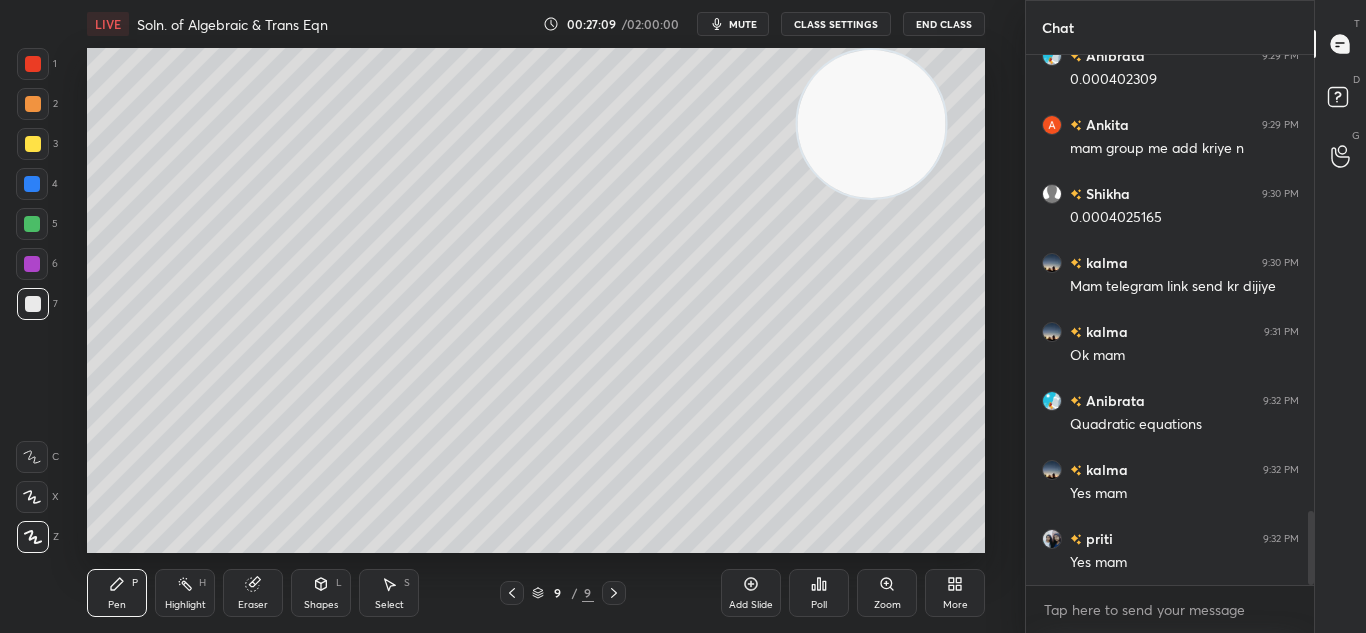 click at bounding box center [33, 64] 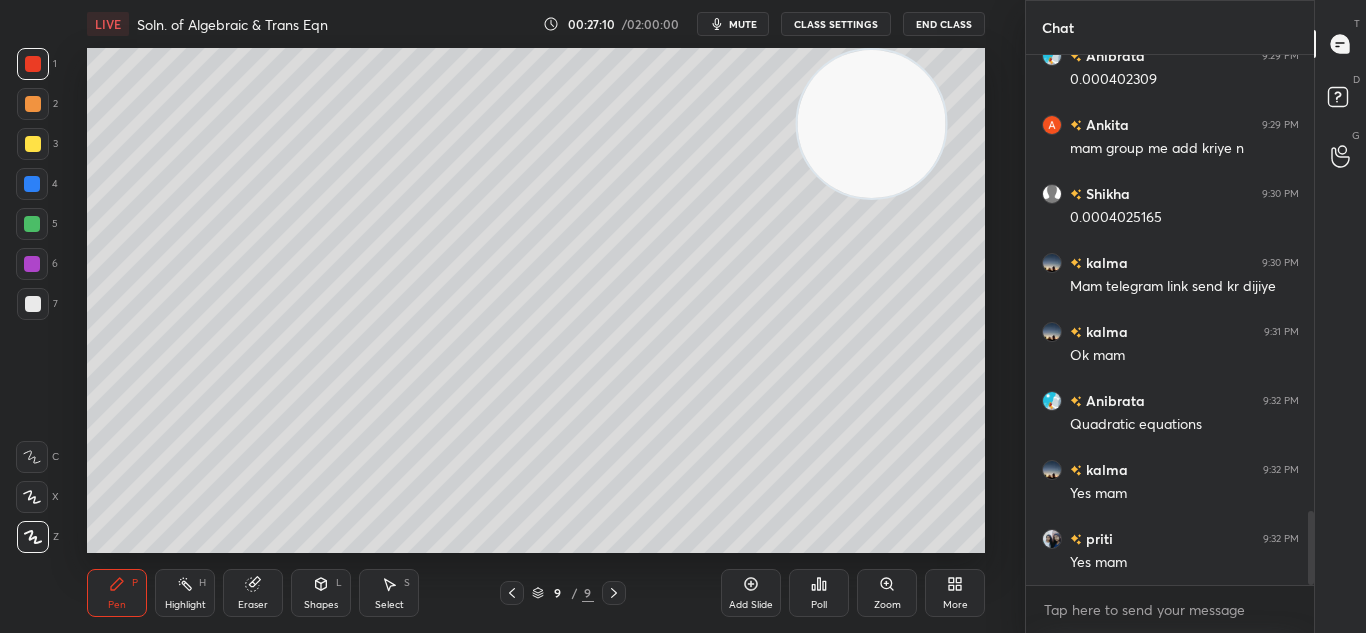 click at bounding box center [33, 104] 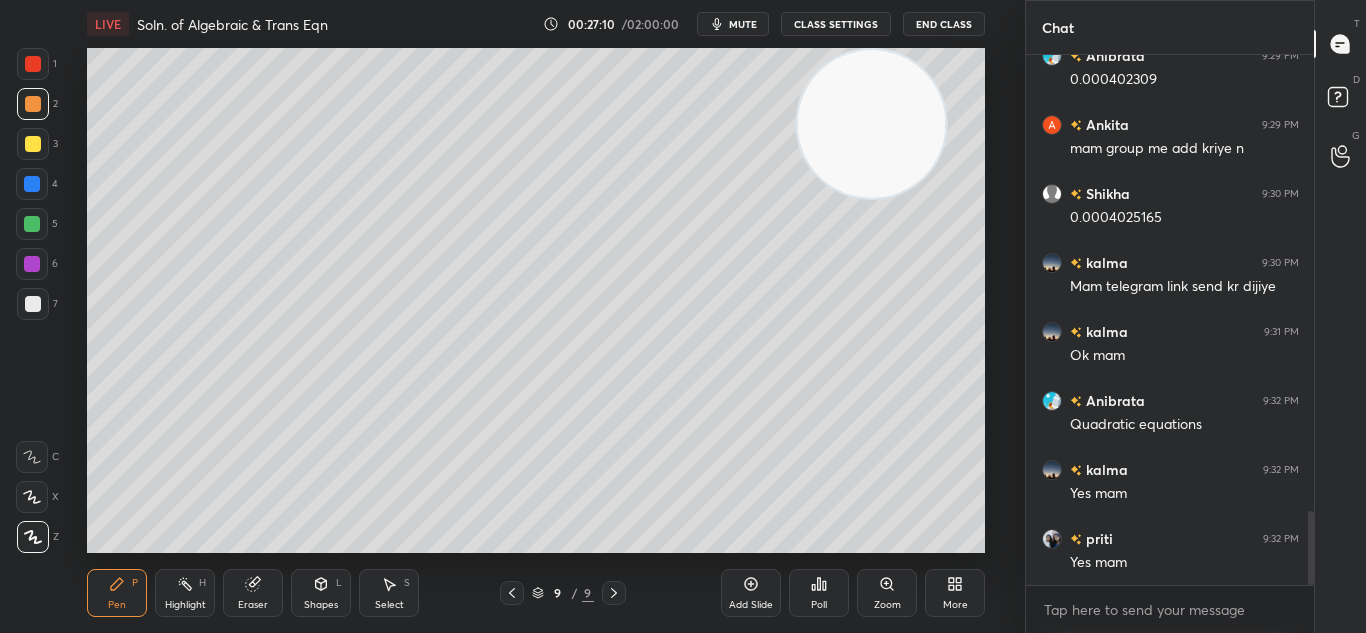 click at bounding box center (33, 104) 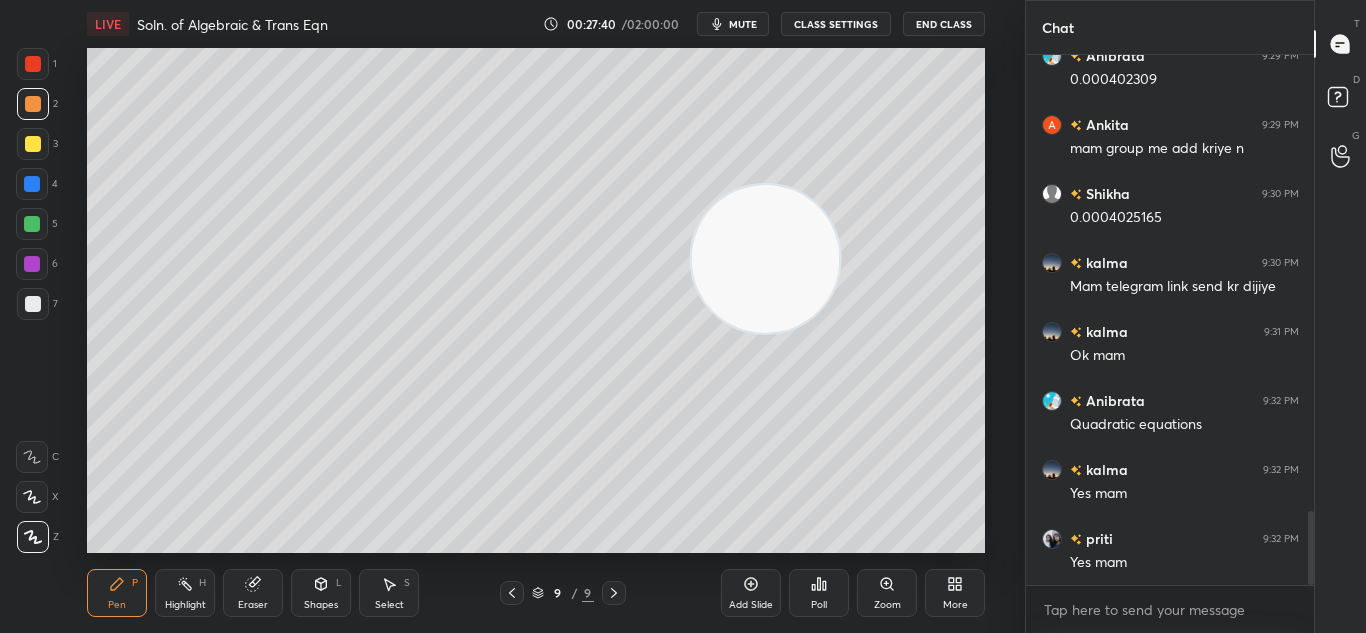 drag, startPoint x: 828, startPoint y: 158, endPoint x: 508, endPoint y: 448, distance: 431.85645 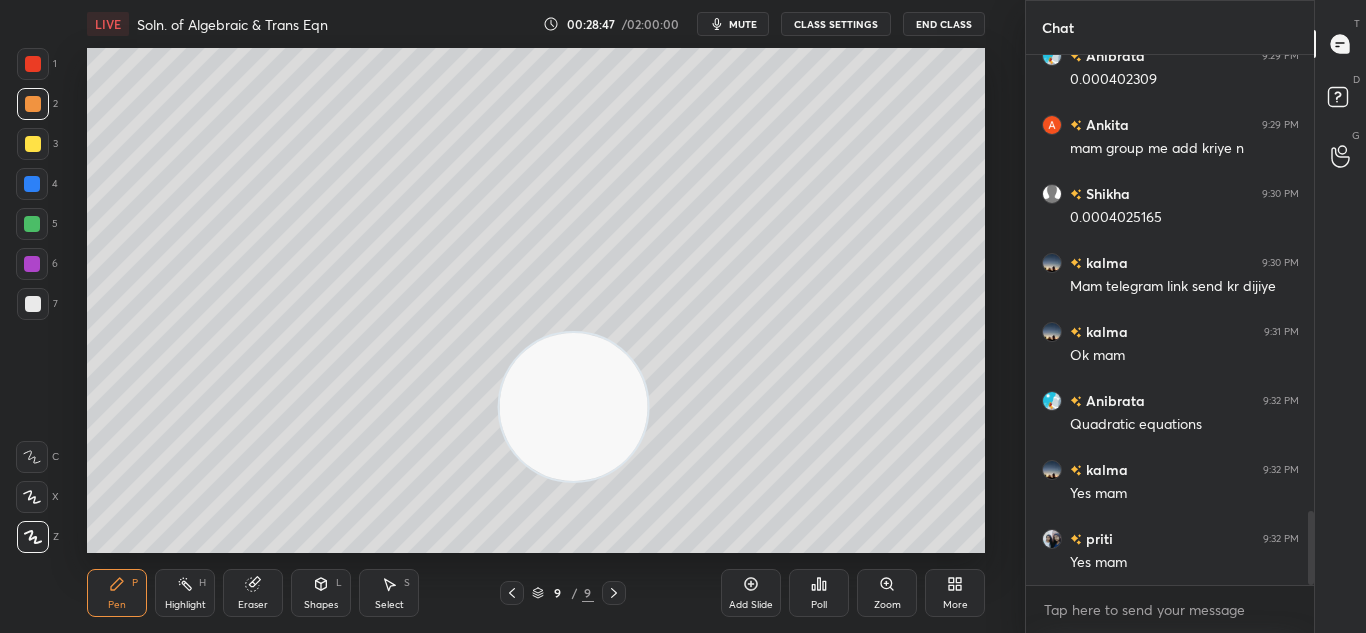 drag, startPoint x: 575, startPoint y: 383, endPoint x: 334, endPoint y: 578, distance: 310.00967 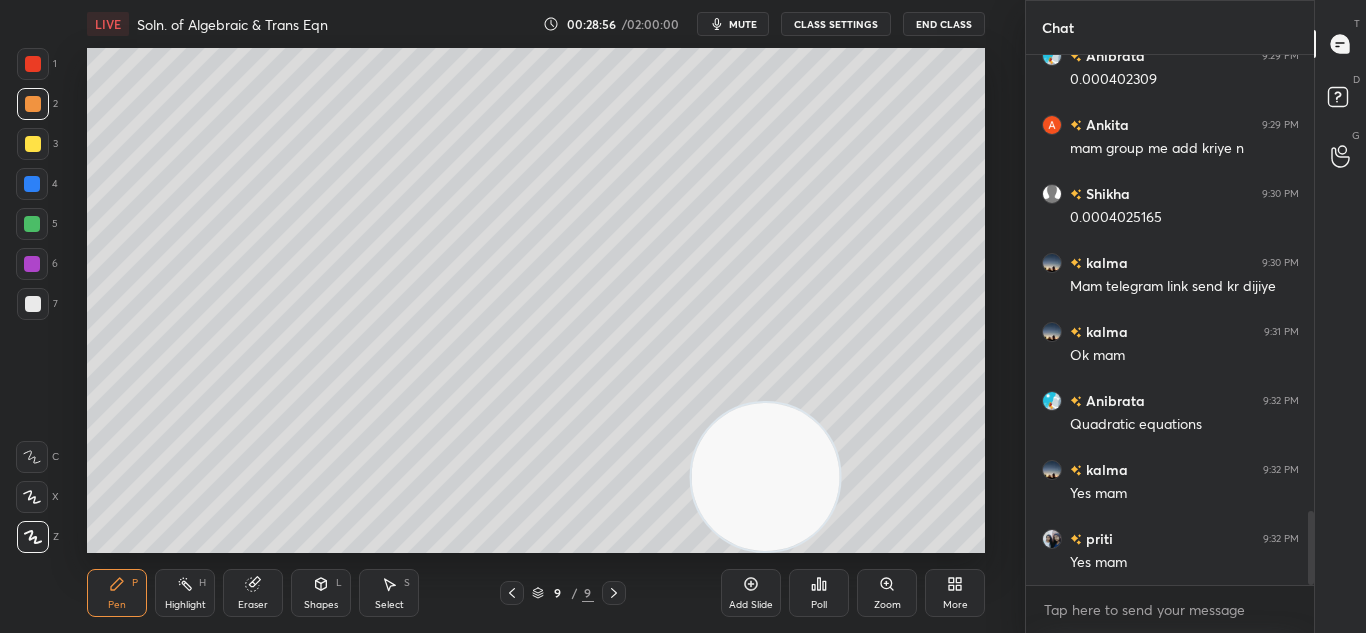 drag, startPoint x: 431, startPoint y: 542, endPoint x: 943, endPoint y: 479, distance: 515.8614 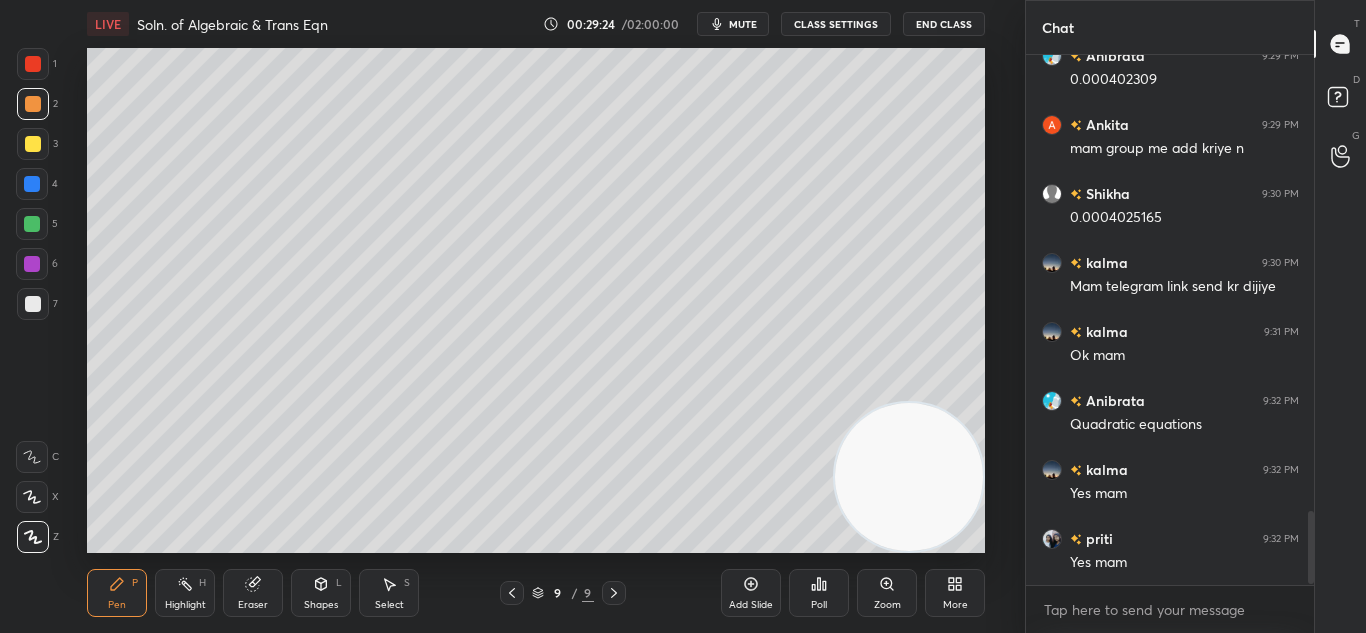 scroll, scrollTop: 3360, scrollLeft: 0, axis: vertical 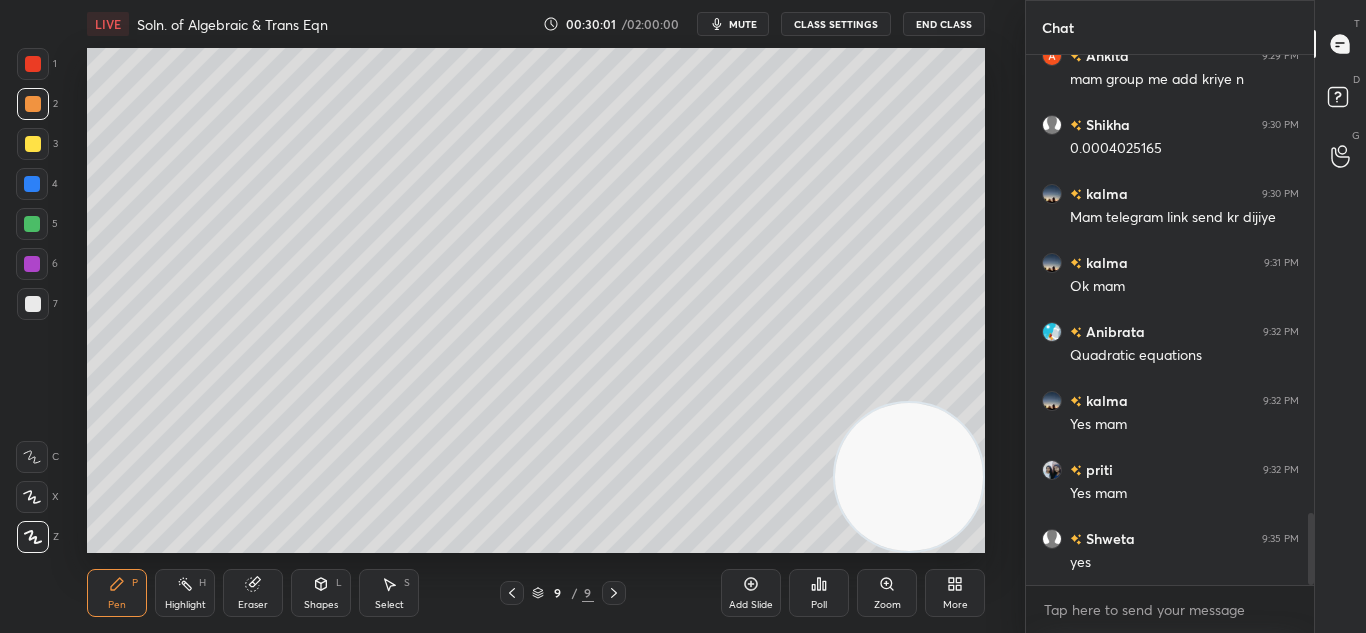 click 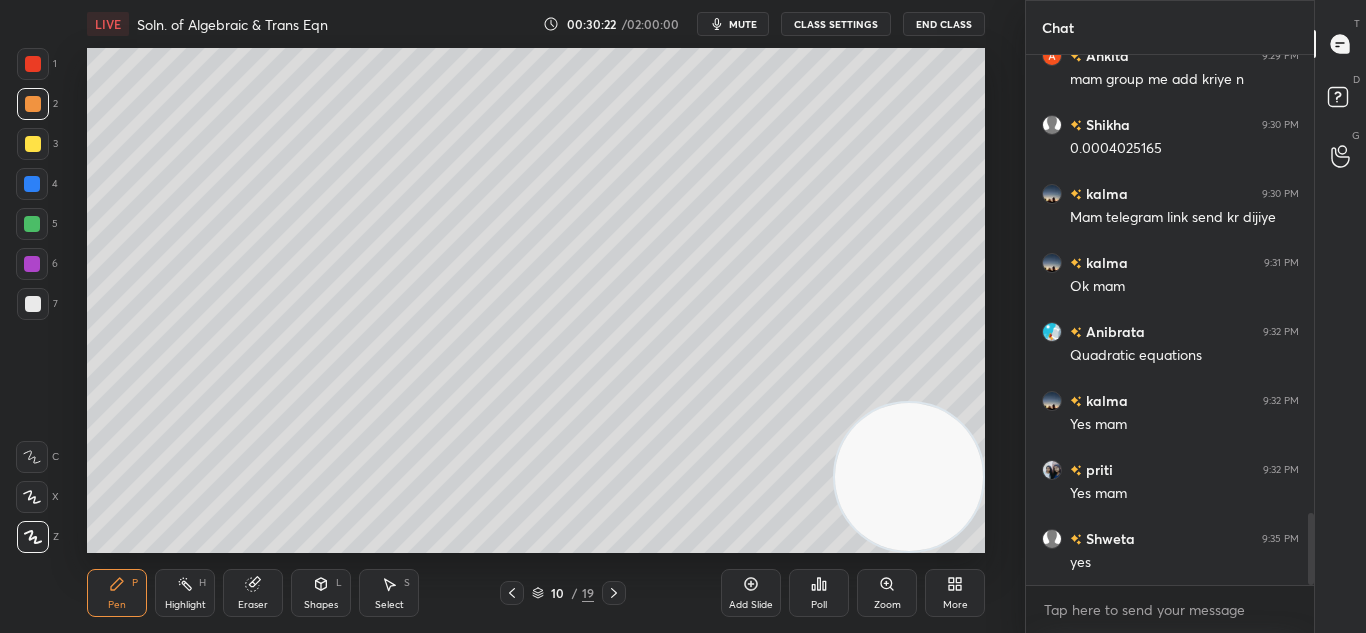 click 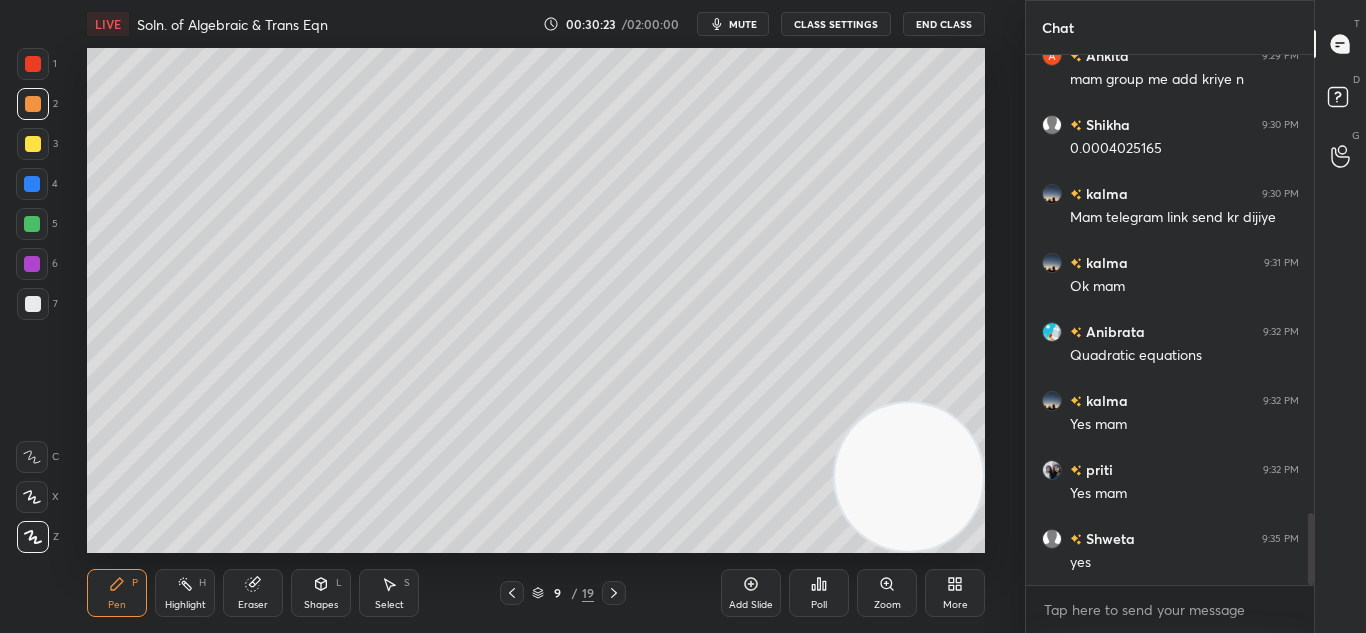 click 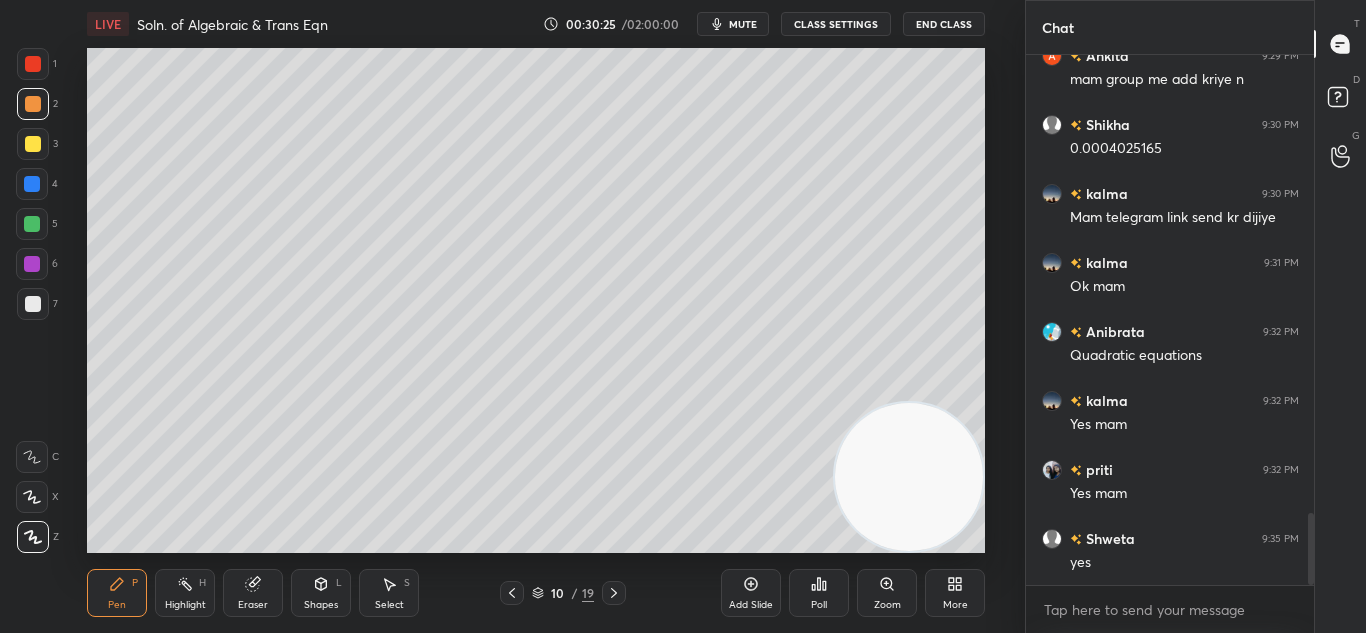 click 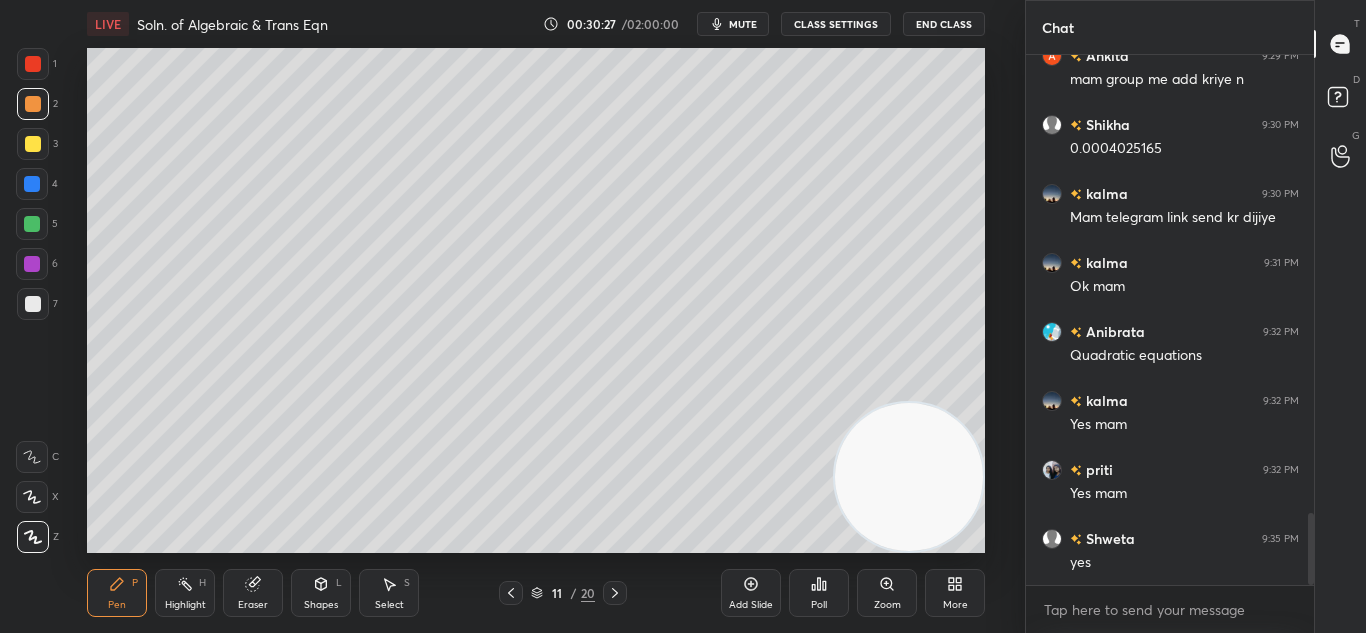 click 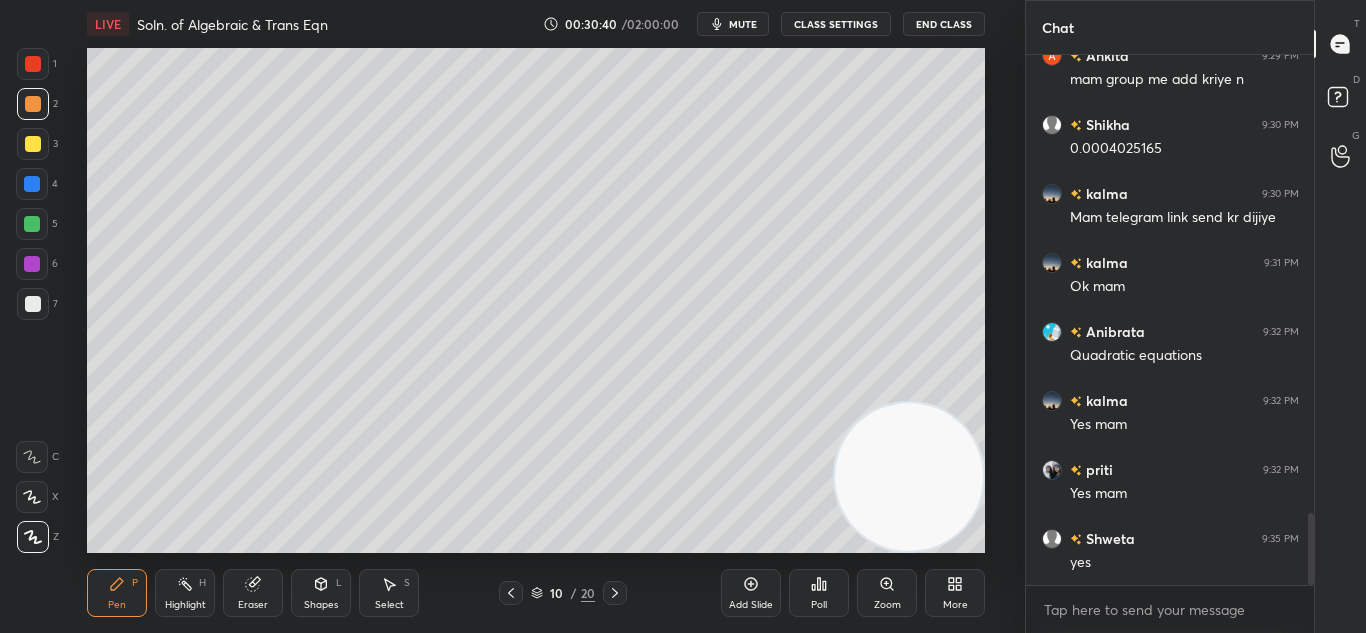 drag, startPoint x: 615, startPoint y: 585, endPoint x: 612, endPoint y: 574, distance: 11.401754 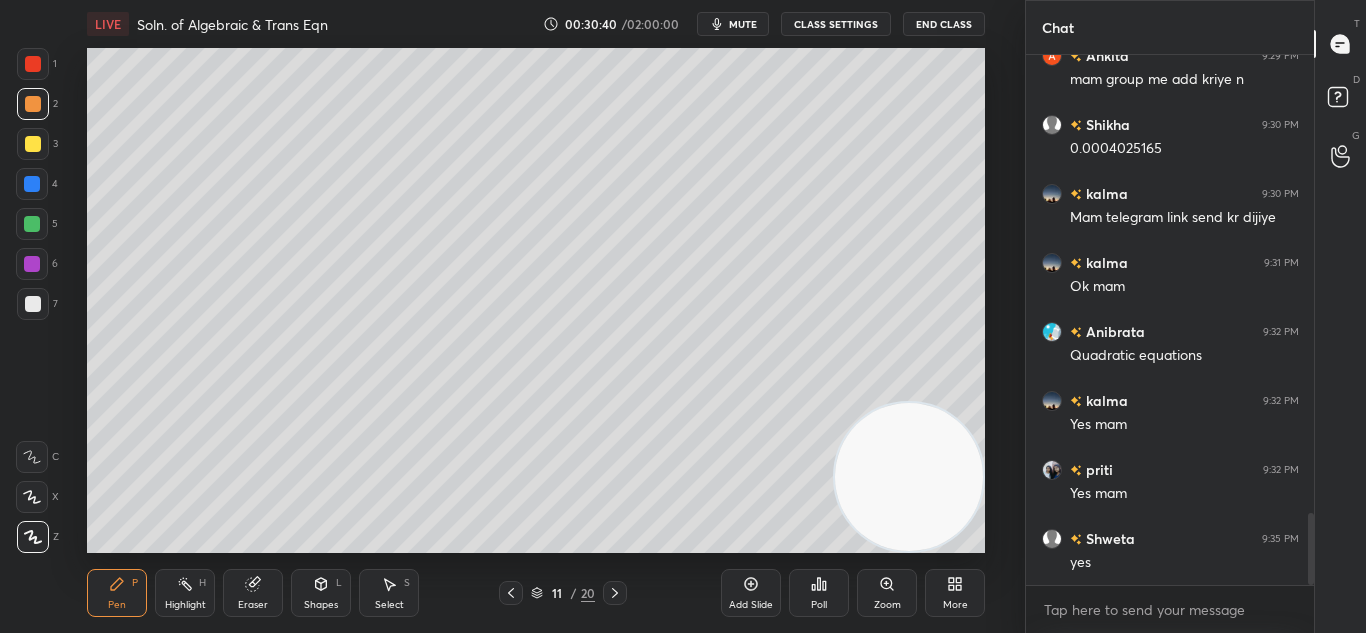 scroll, scrollTop: 3429, scrollLeft: 0, axis: vertical 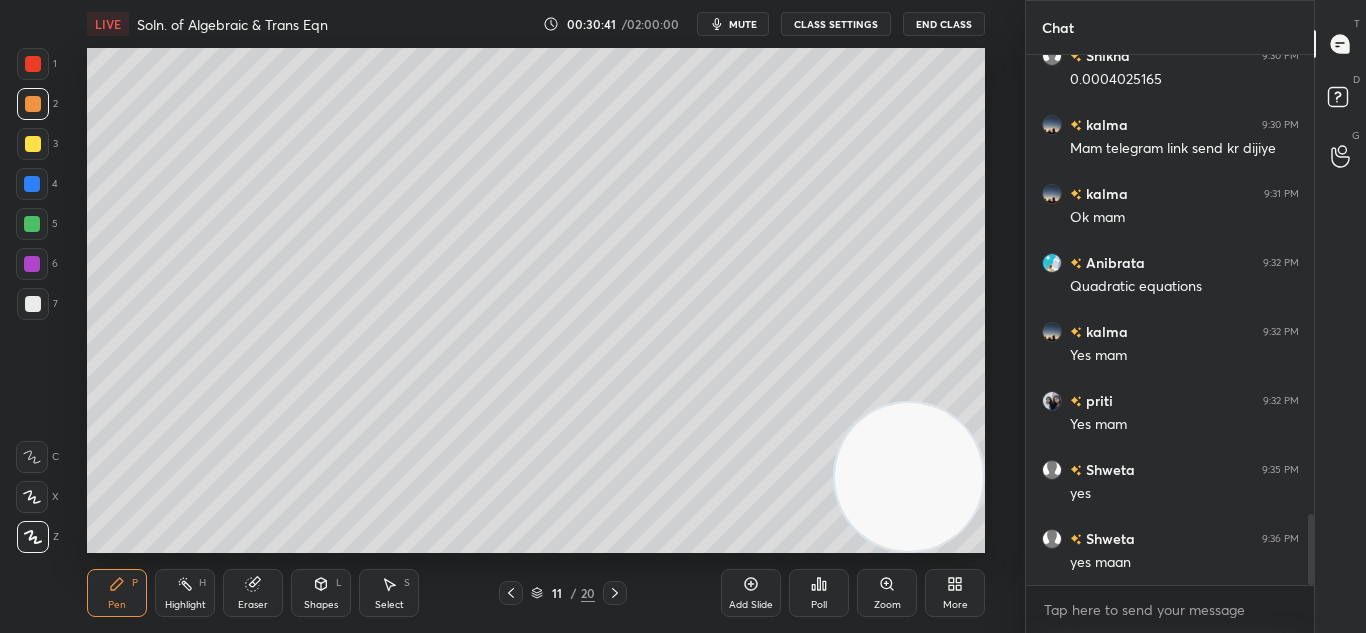 click at bounding box center [511, 593] 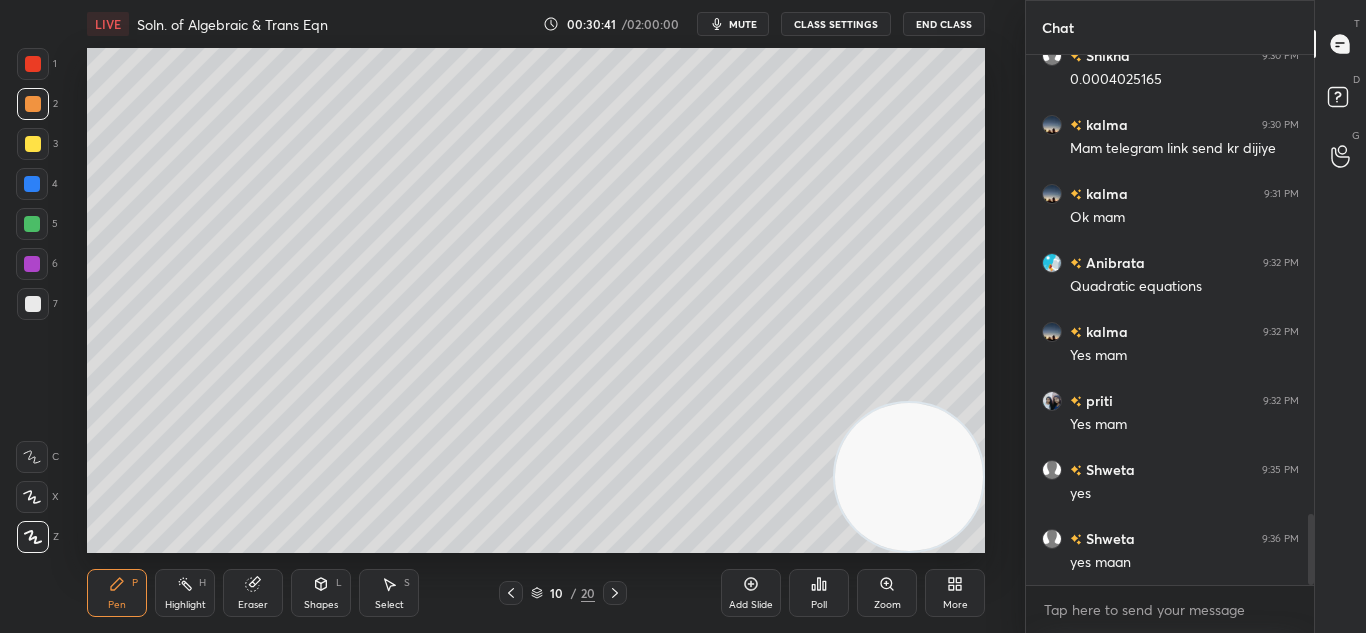 scroll, scrollTop: 3498, scrollLeft: 0, axis: vertical 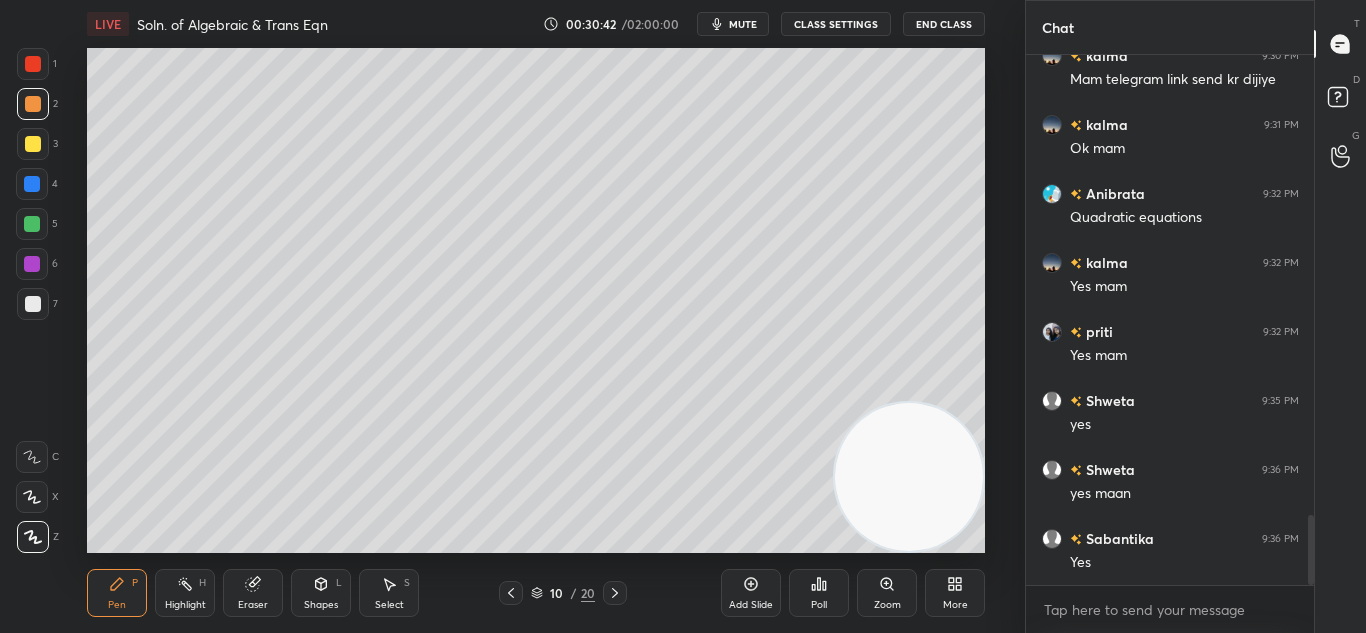 drag, startPoint x: 611, startPoint y: 590, endPoint x: 604, endPoint y: 582, distance: 10.630146 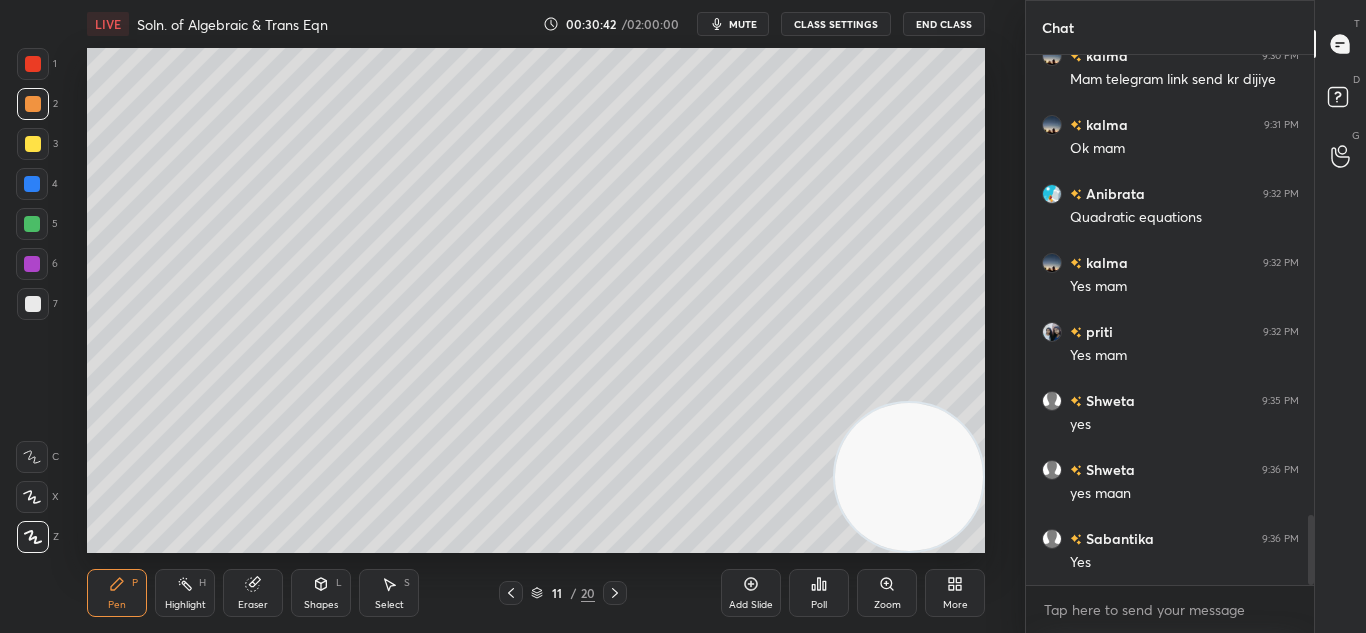 drag, startPoint x: 506, startPoint y: 586, endPoint x: 519, endPoint y: 583, distance: 13.341664 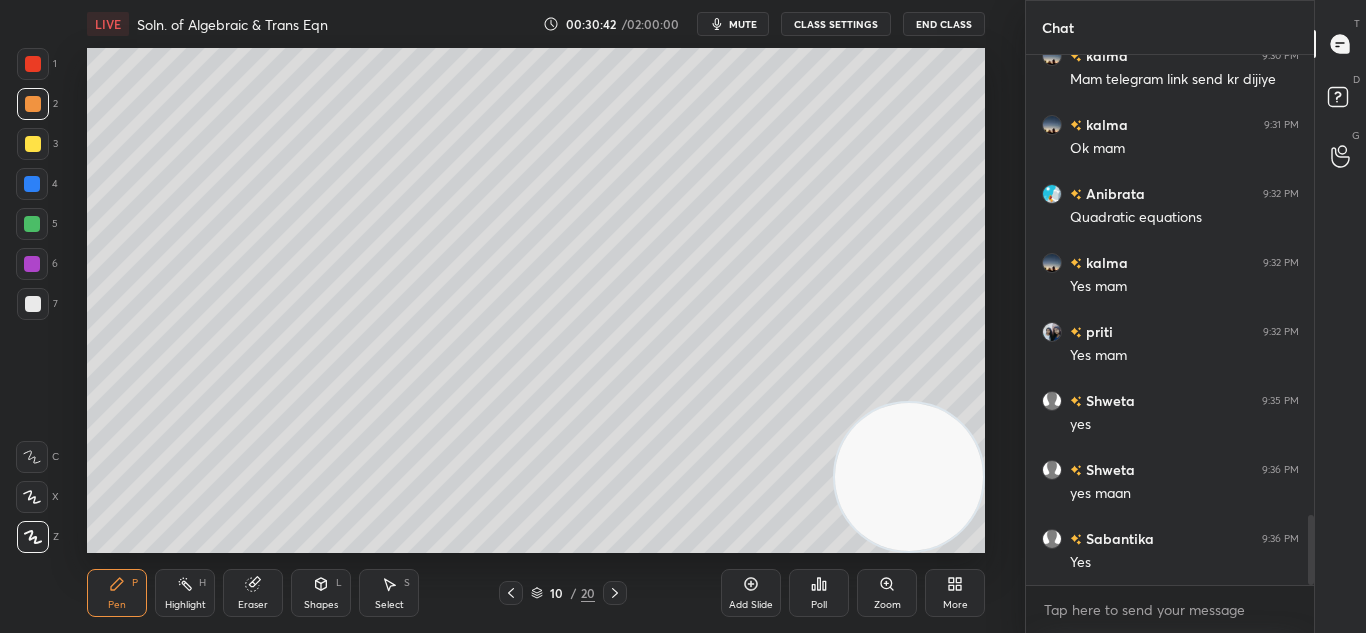 click on "10 / 20" at bounding box center [563, 593] 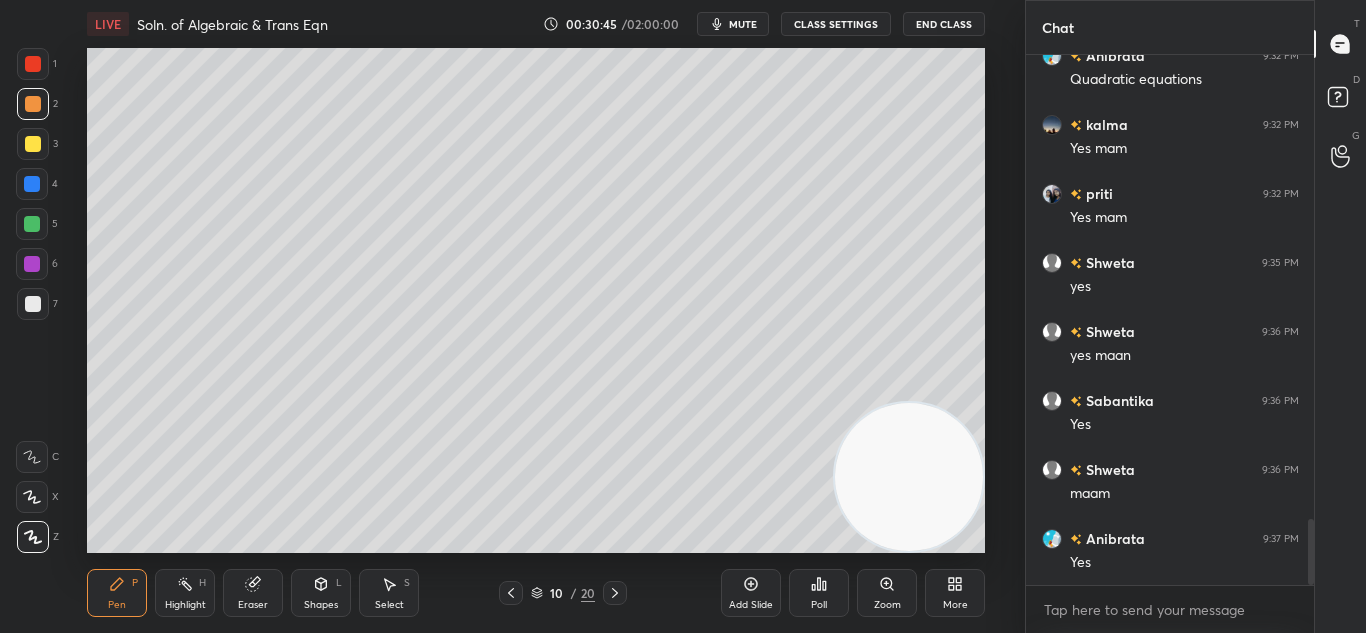 scroll, scrollTop: 3705, scrollLeft: 0, axis: vertical 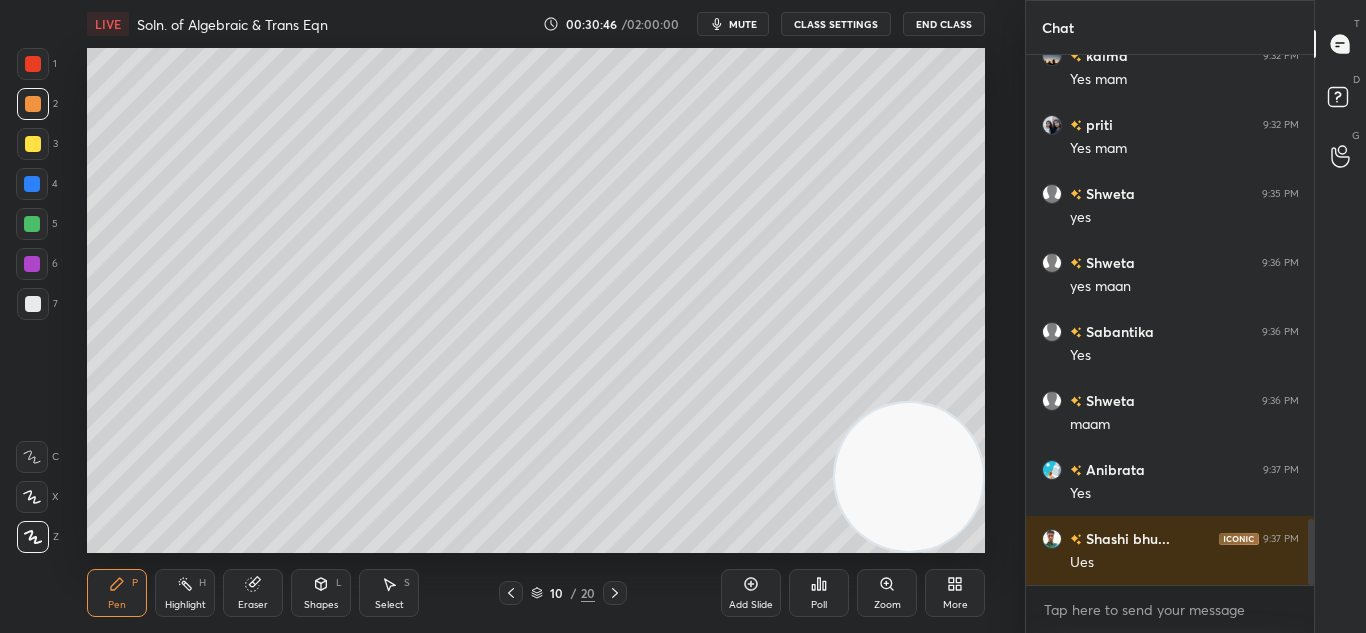click on "Eraser" at bounding box center (253, 593) 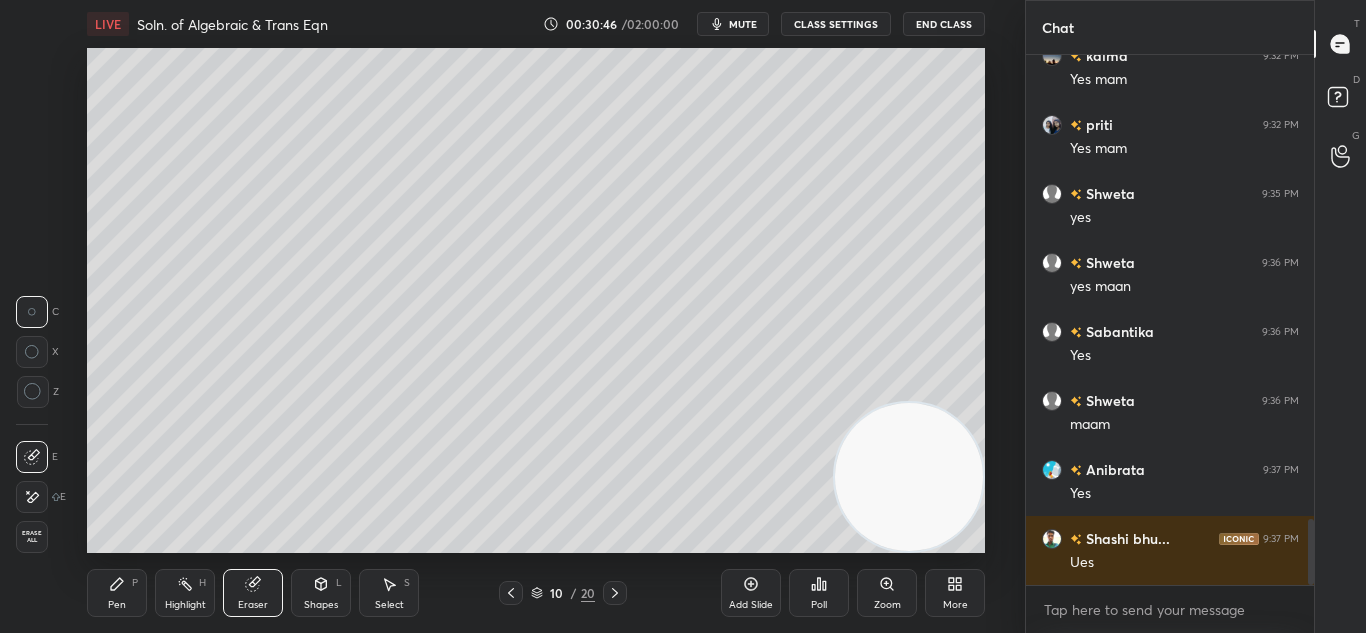 drag, startPoint x: 262, startPoint y: 582, endPoint x: 268, endPoint y: 564, distance: 18.973665 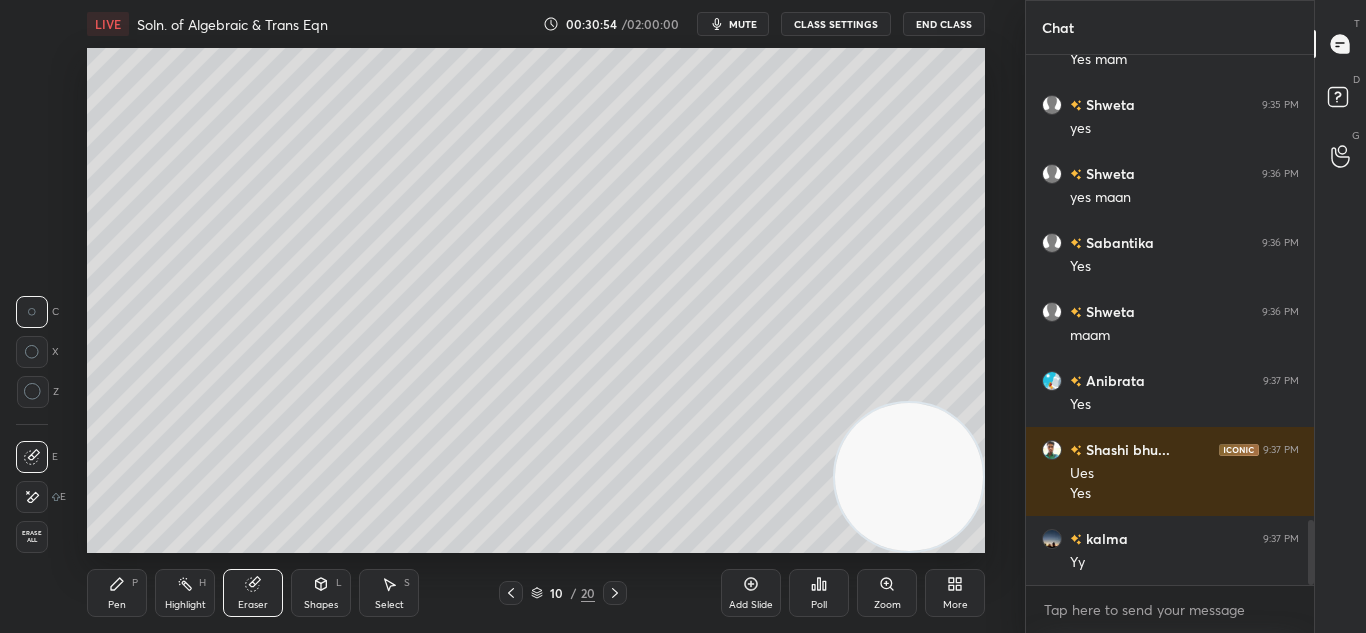 scroll, scrollTop: 3863, scrollLeft: 0, axis: vertical 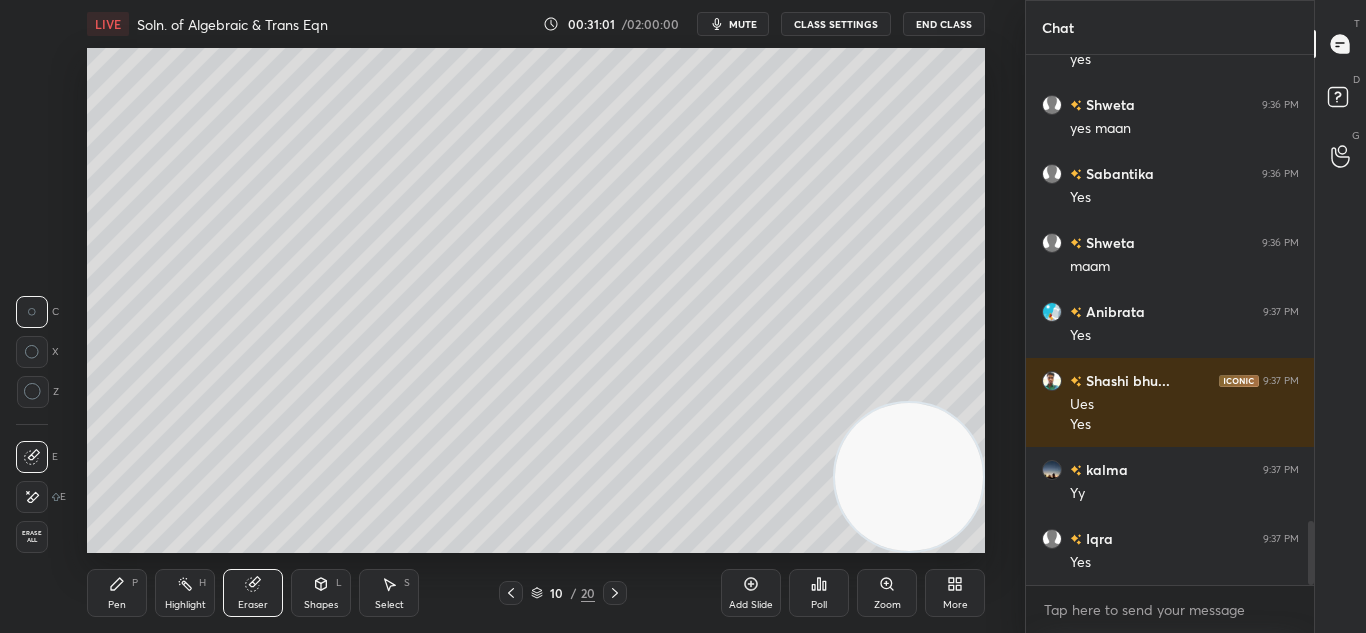 click 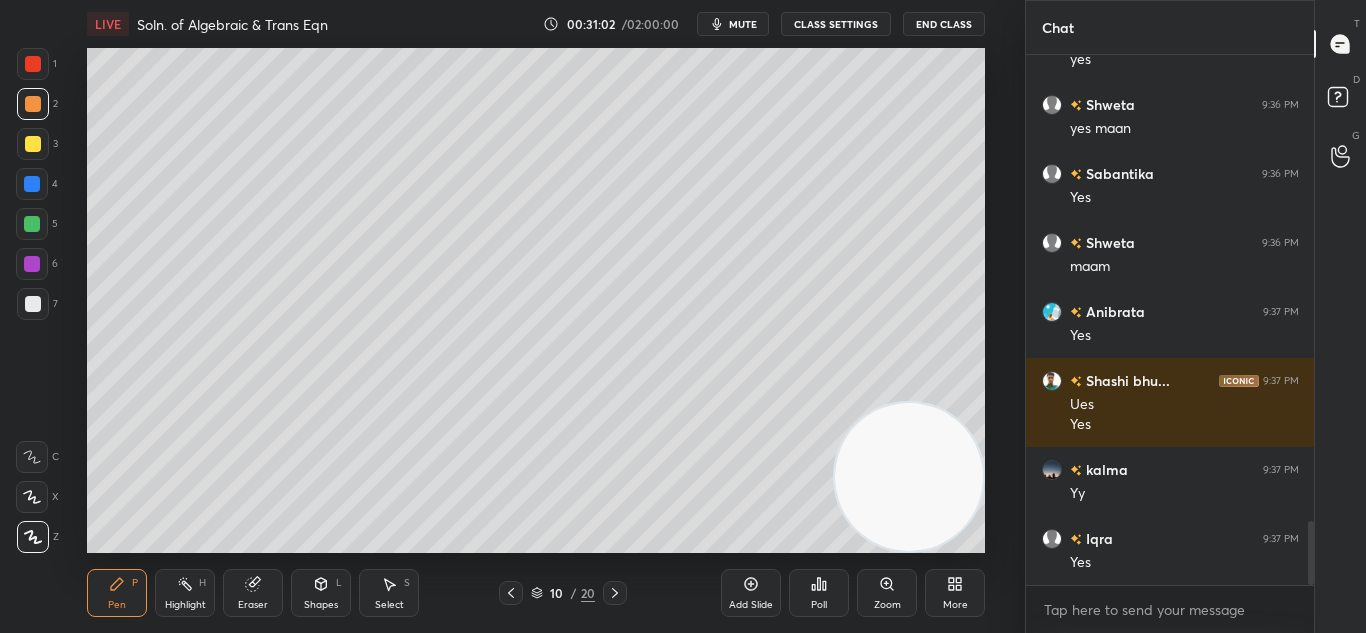 drag, startPoint x: 107, startPoint y: 590, endPoint x: 110, endPoint y: 580, distance: 10.440307 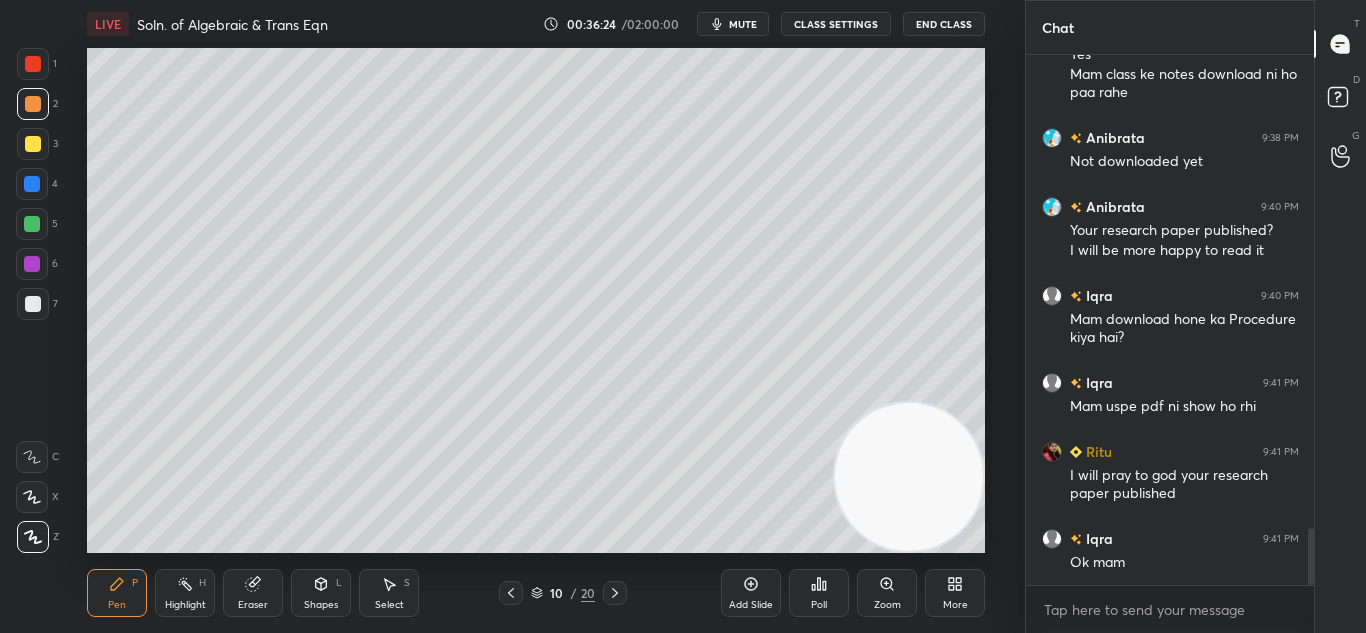 scroll, scrollTop: 4458, scrollLeft: 0, axis: vertical 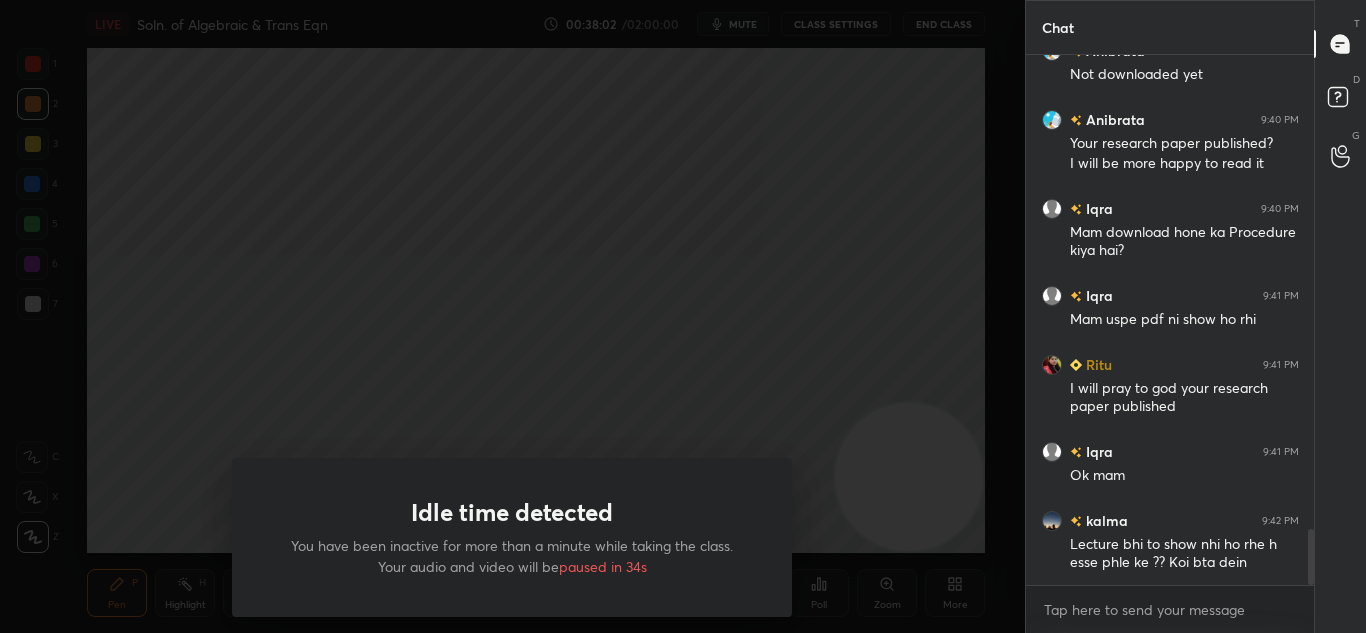click on "Idle time detected You have been inactive for more than a minute while taking the class. Your audio and video will be  paused in 34s" at bounding box center (512, 316) 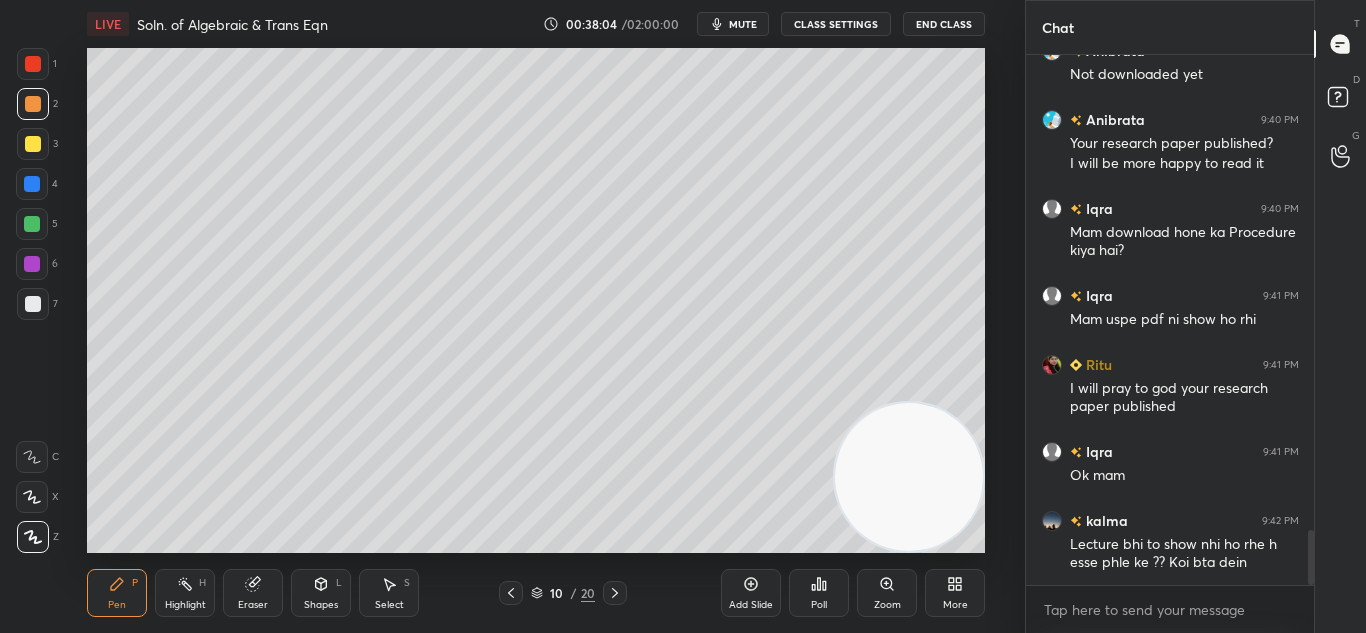 scroll, scrollTop: 4545, scrollLeft: 0, axis: vertical 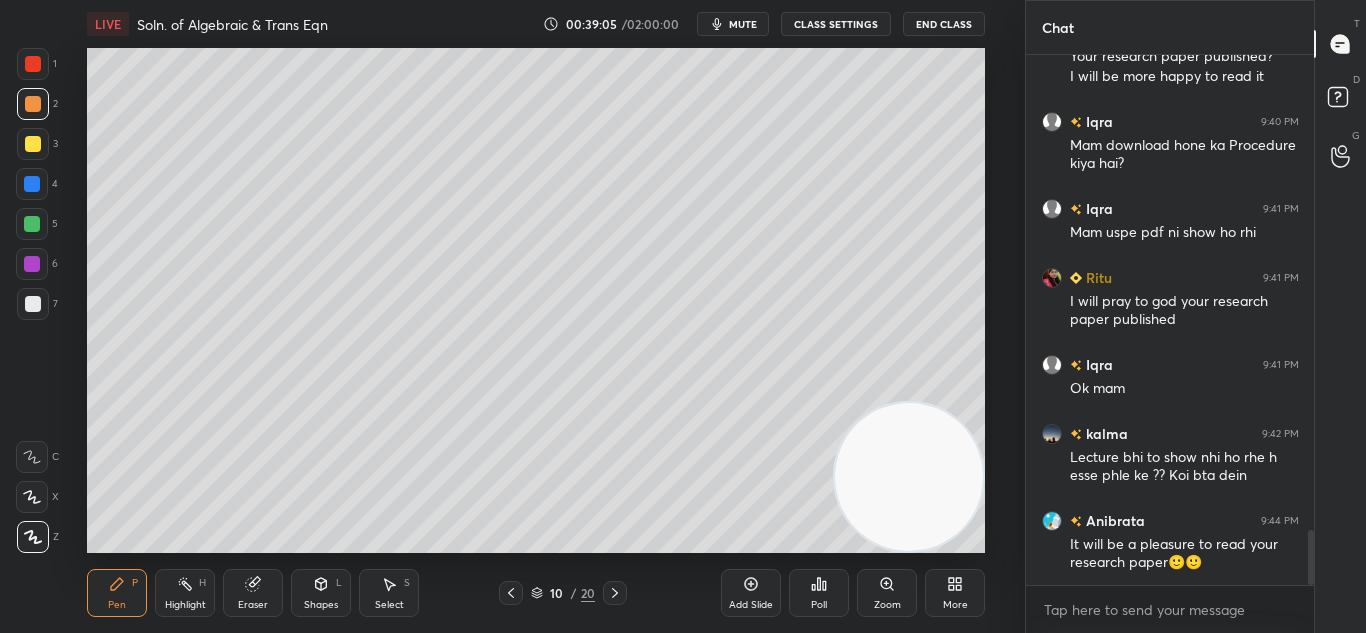 click on "Pen" at bounding box center (117, 605) 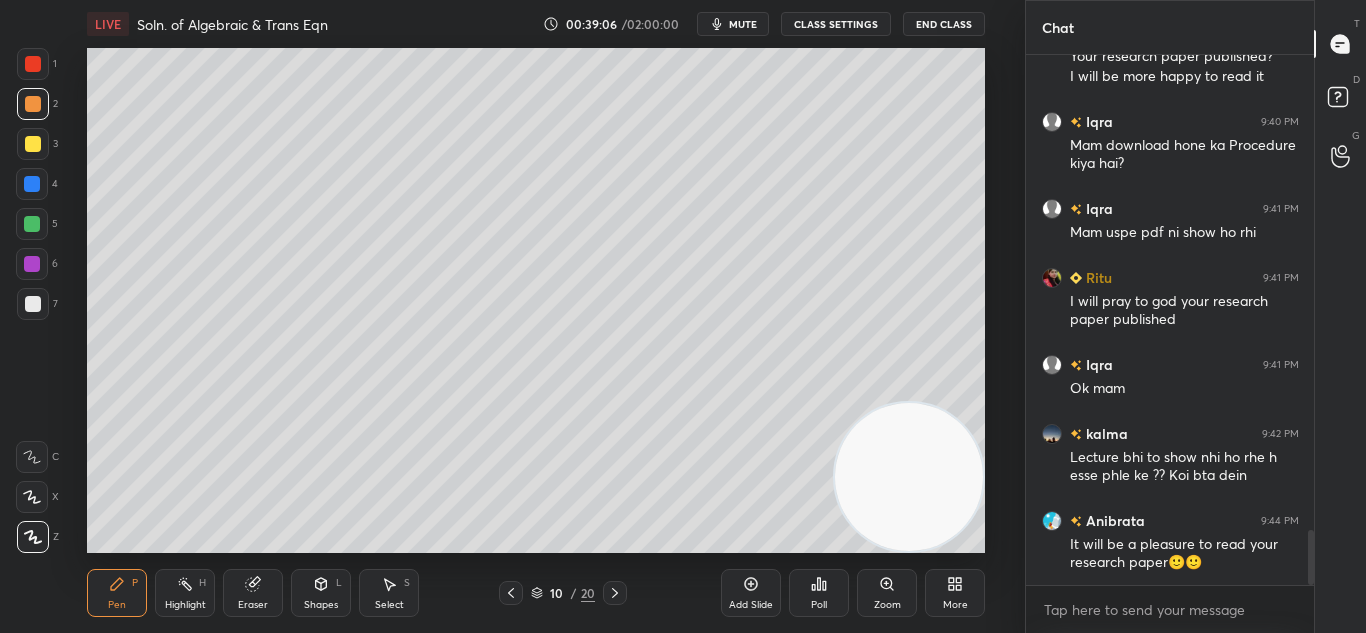 click 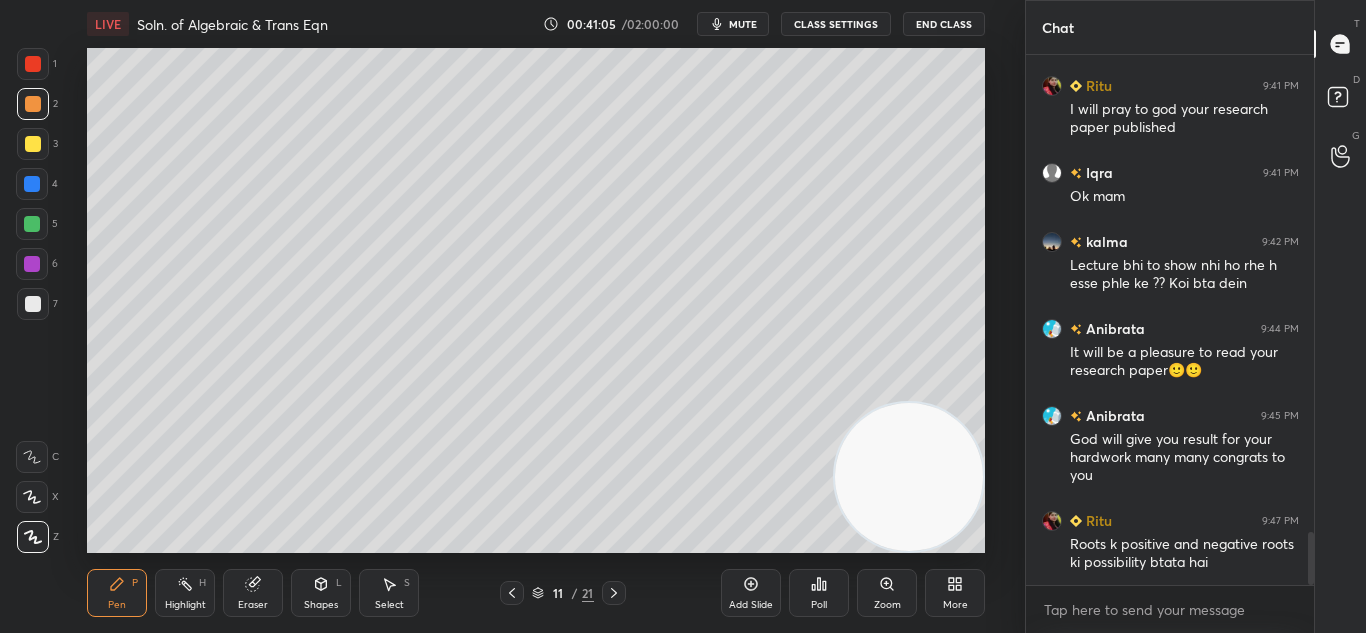 scroll, scrollTop: 4842, scrollLeft: 0, axis: vertical 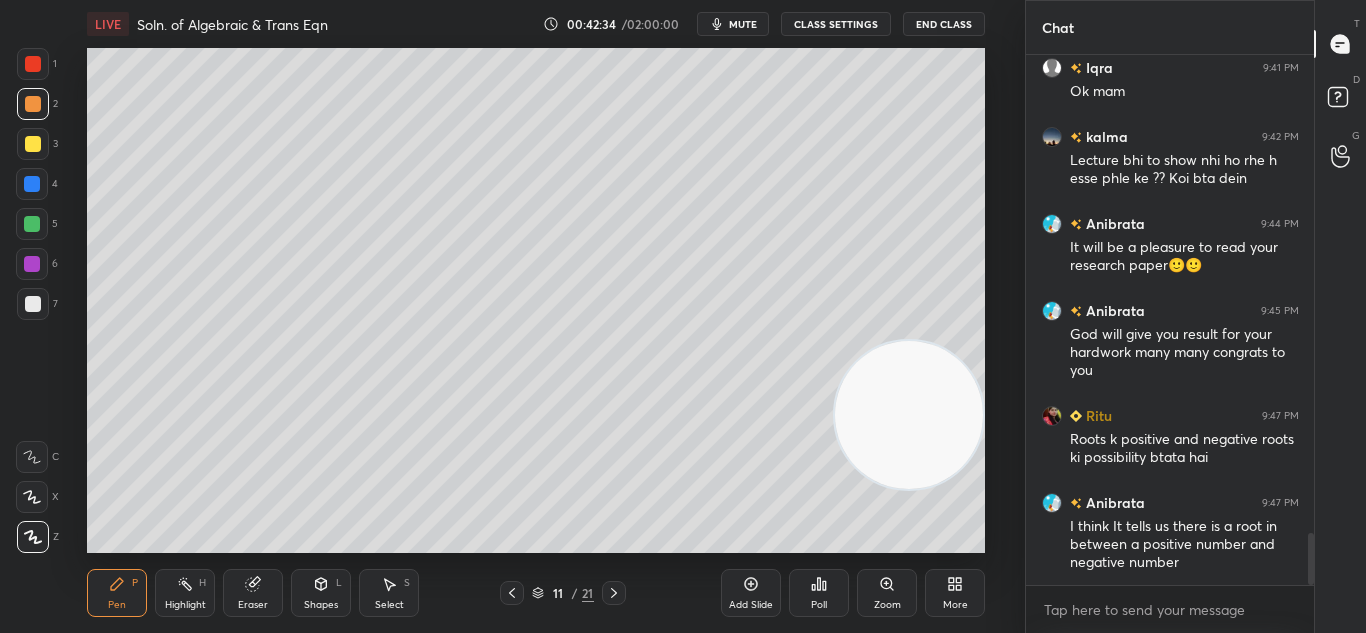 drag, startPoint x: 851, startPoint y: 450, endPoint x: 925, endPoint y: 237, distance: 225.48836 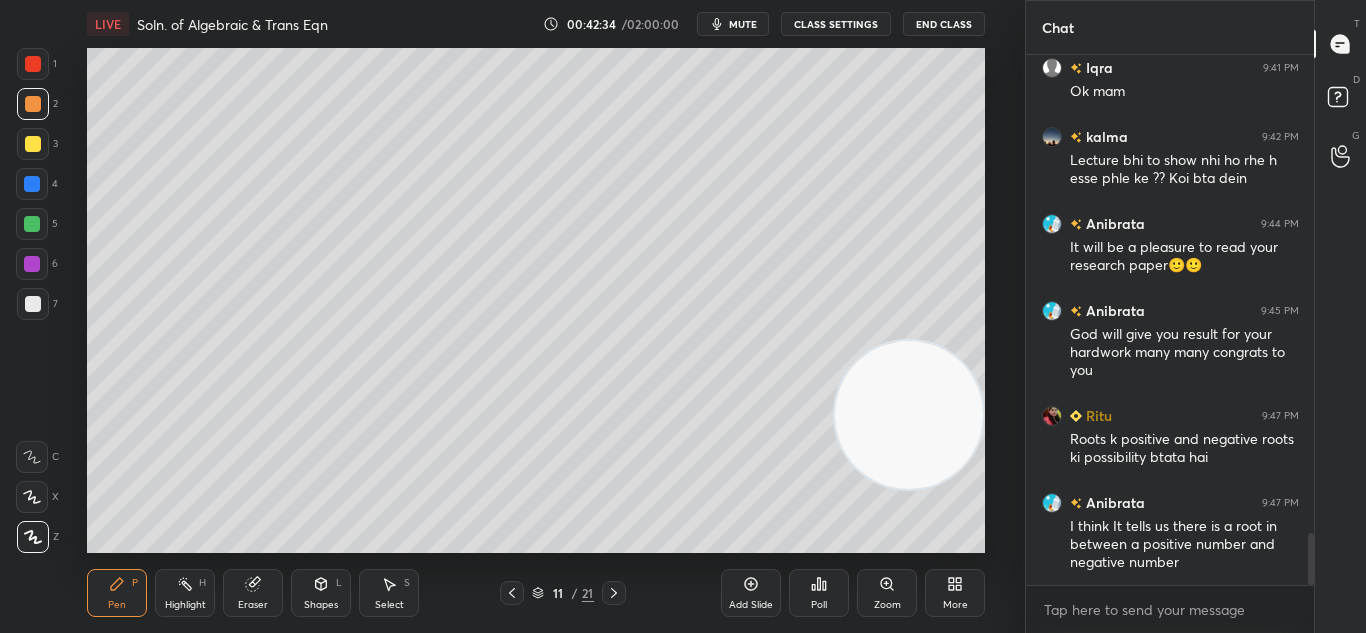 click at bounding box center [909, 415] 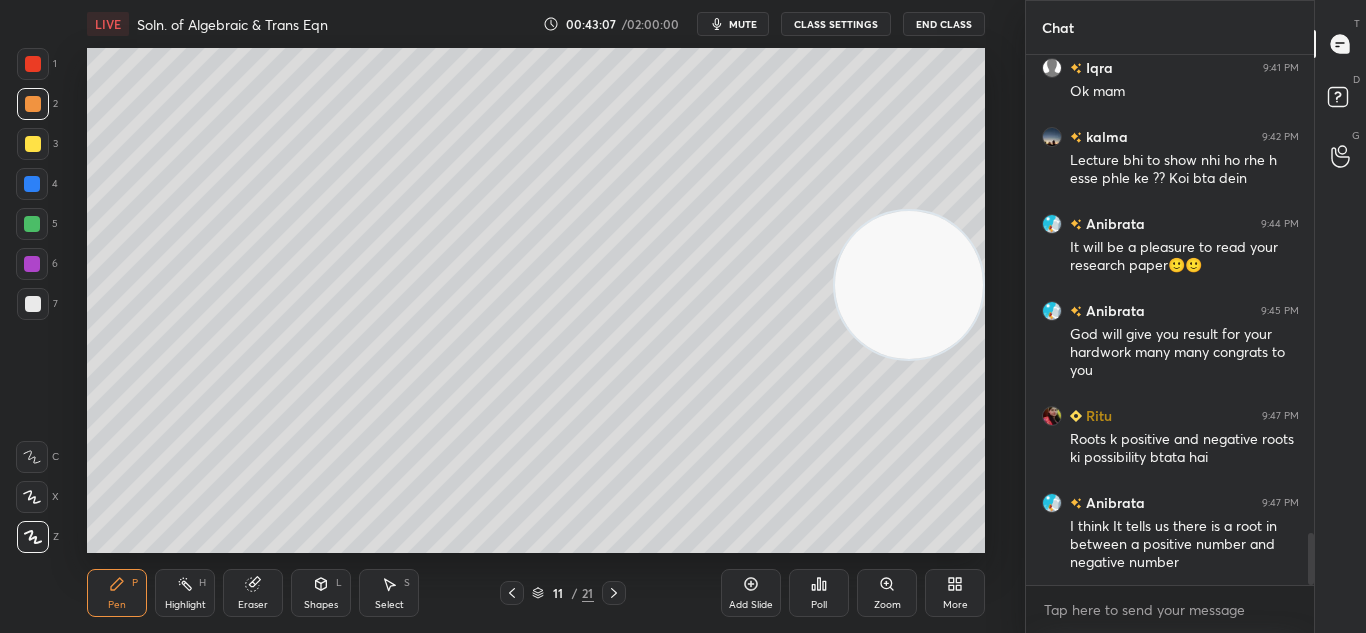 click 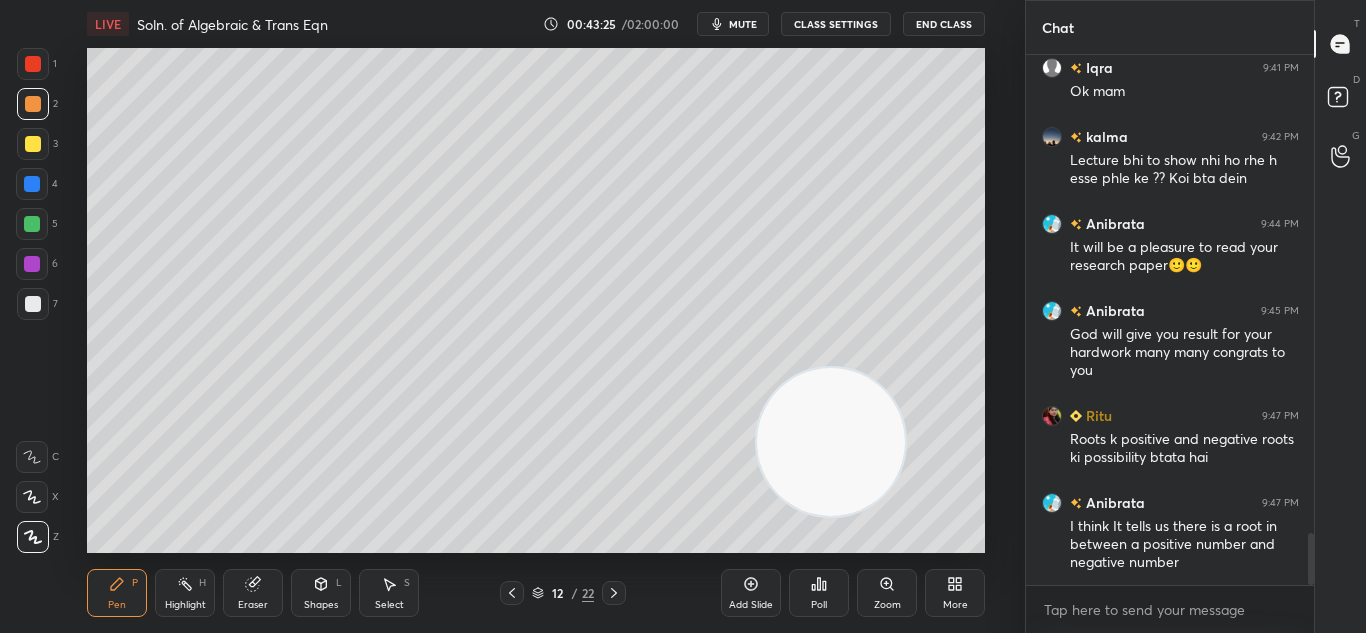 drag, startPoint x: 897, startPoint y: 275, endPoint x: 728, endPoint y: 478, distance: 264.1401 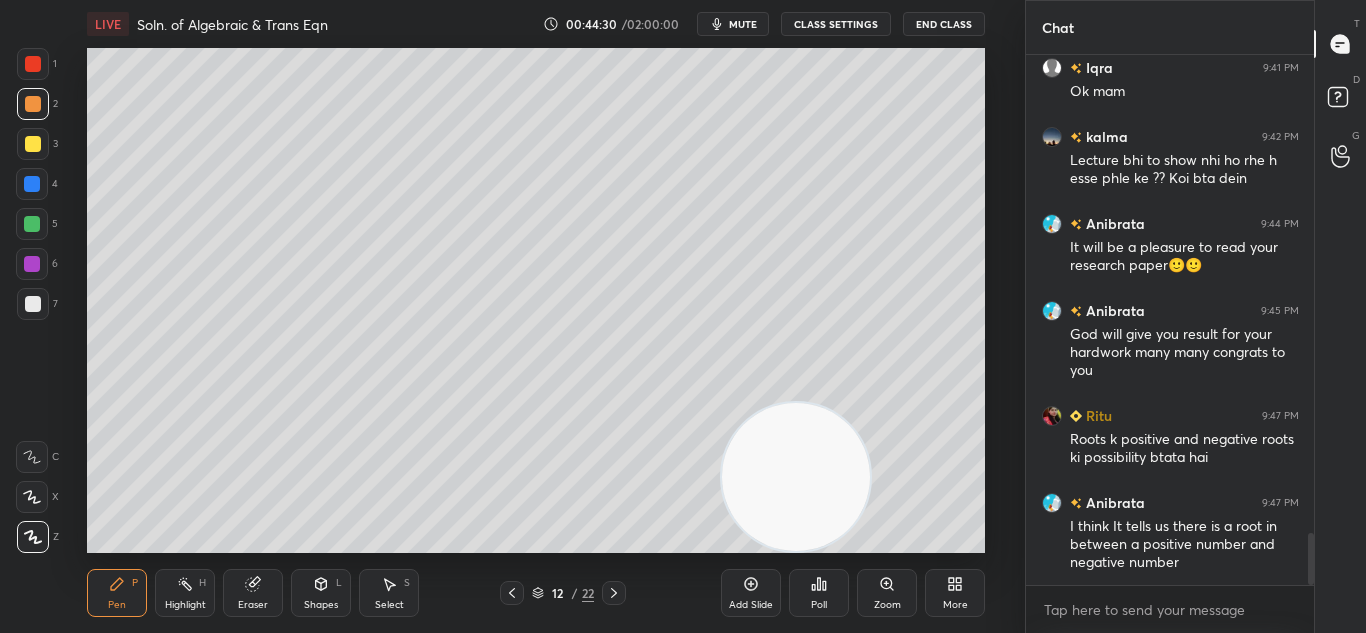 click on "Eraser" at bounding box center [253, 605] 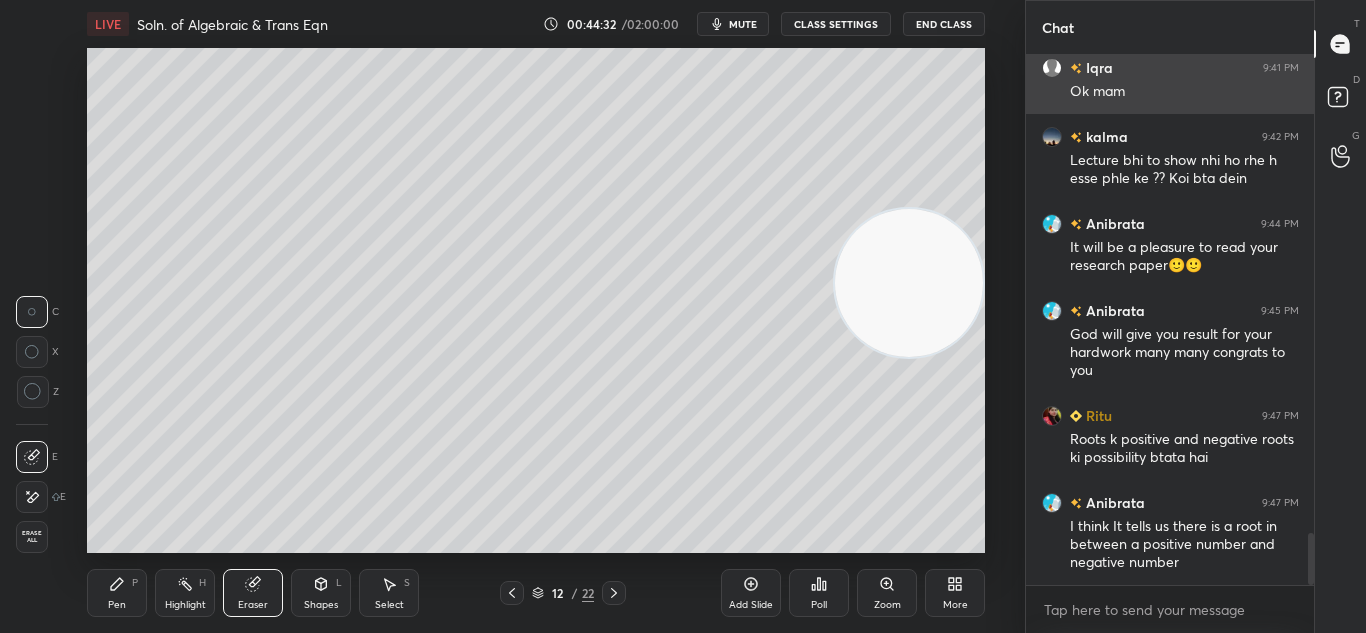 drag, startPoint x: 793, startPoint y: 485, endPoint x: 1049, endPoint y: 111, distance: 453.224 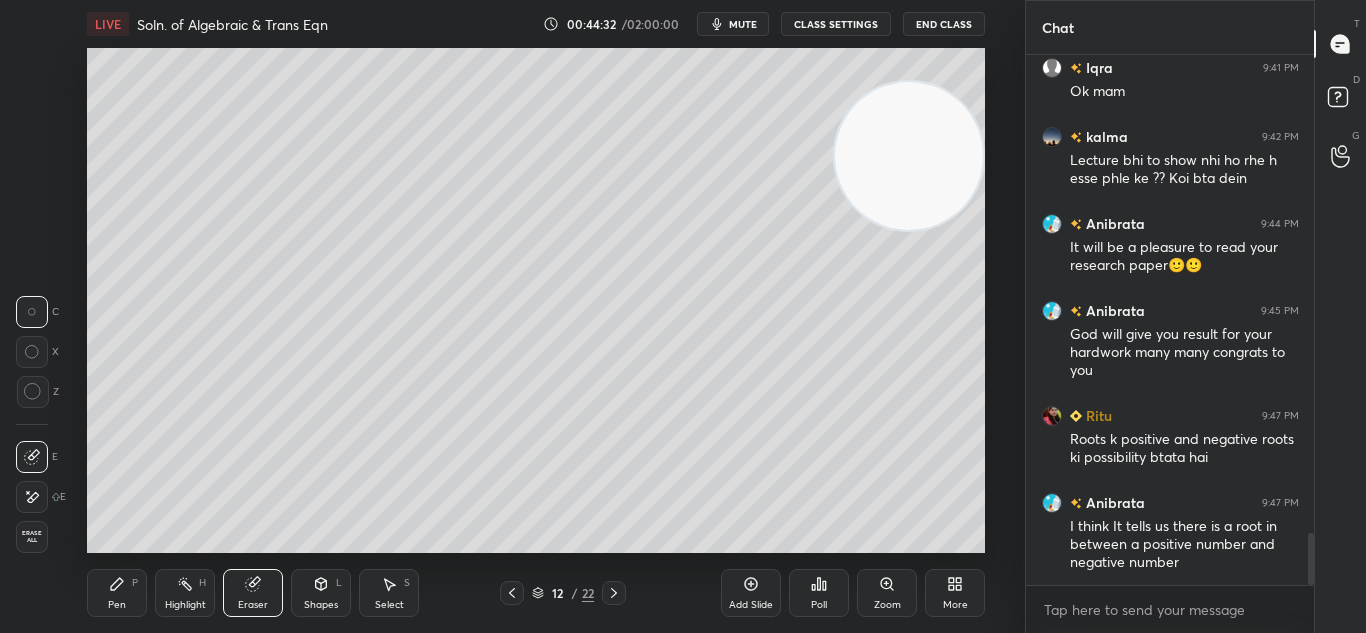 drag, startPoint x: 128, startPoint y: 579, endPoint x: 152, endPoint y: 563, distance: 28.84441 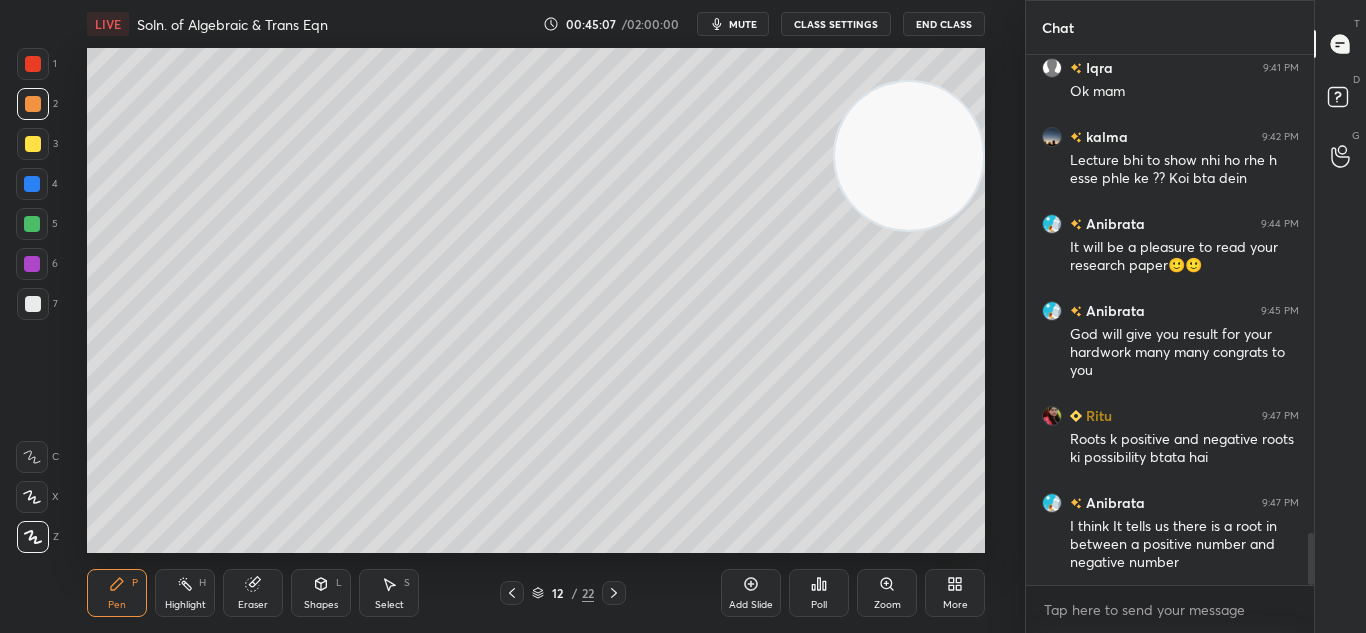 click 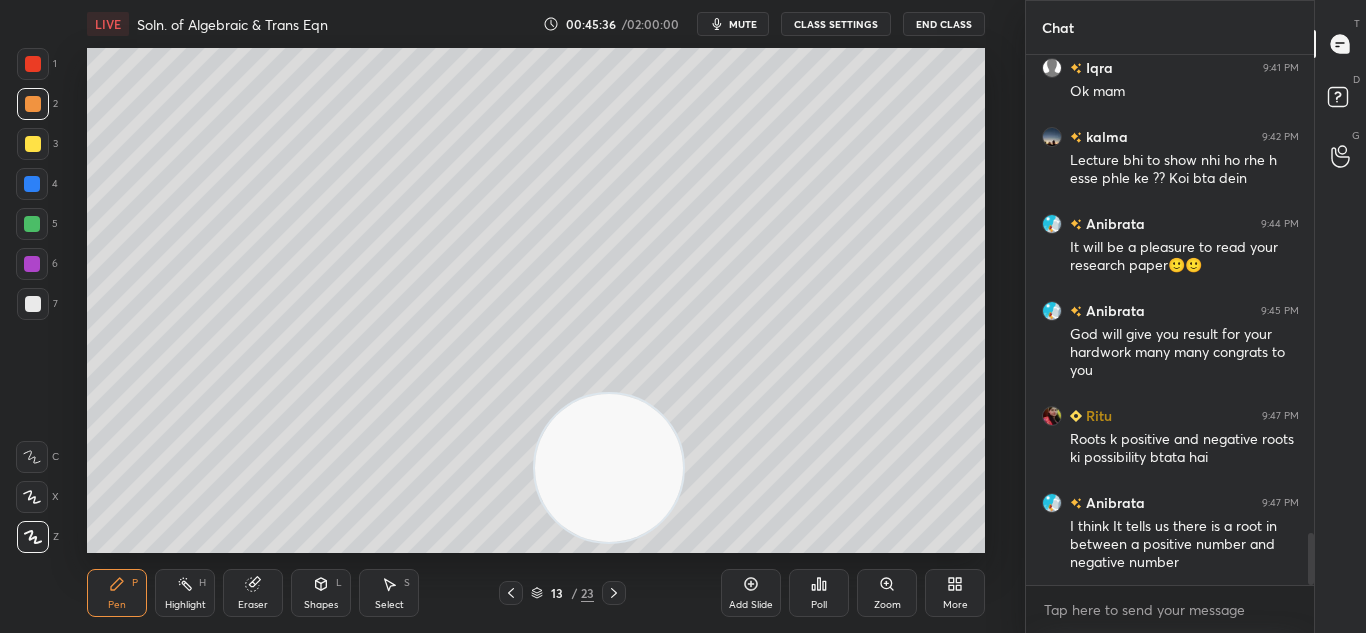 drag, startPoint x: 889, startPoint y: 166, endPoint x: 437, endPoint y: 549, distance: 592.4466 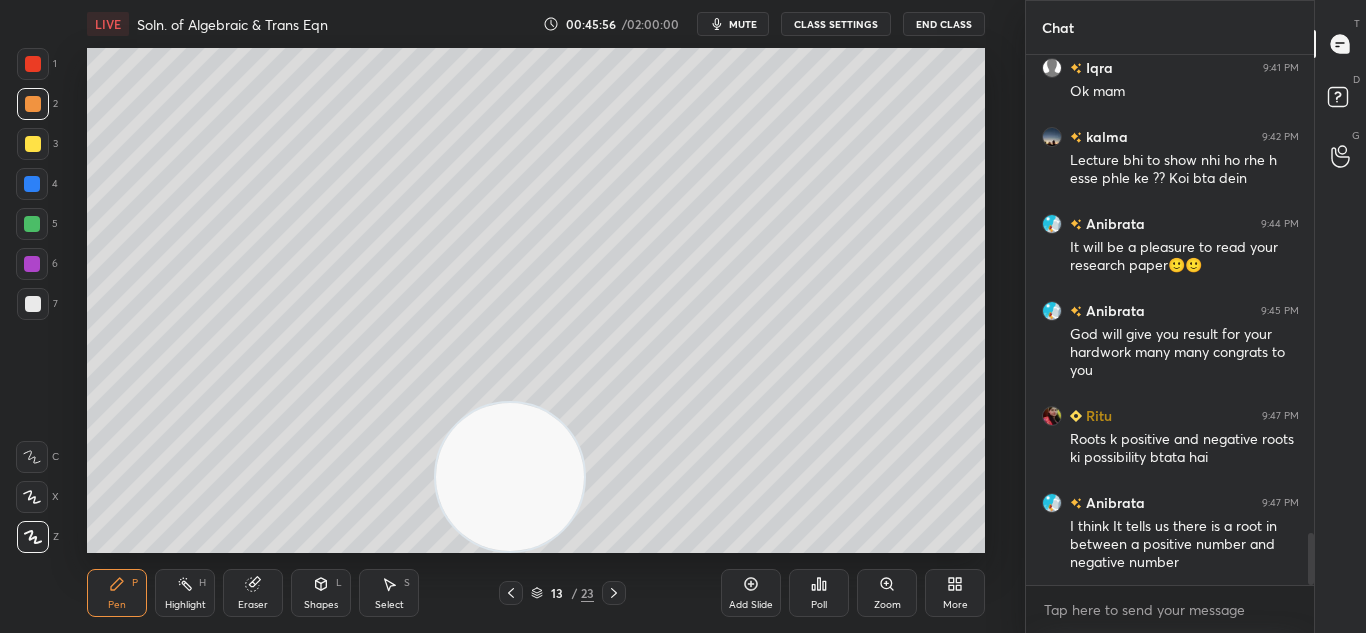 drag, startPoint x: 468, startPoint y: 490, endPoint x: 994, endPoint y: 465, distance: 526.59375 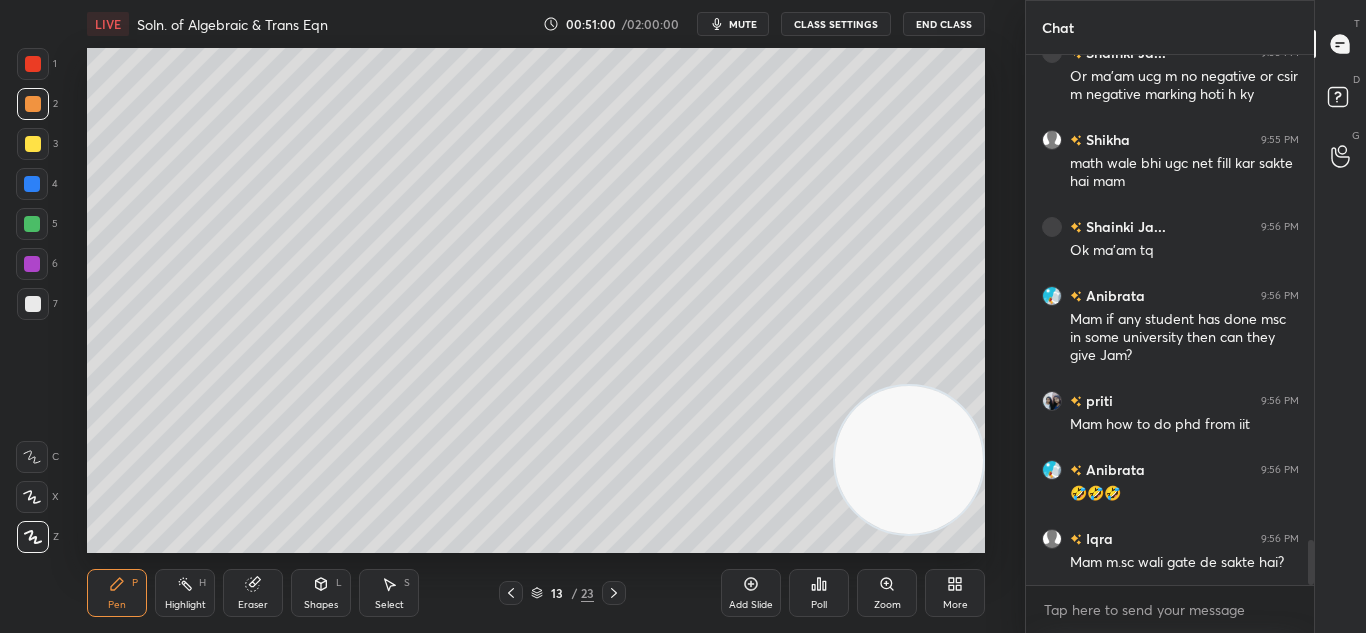 scroll, scrollTop: 5727, scrollLeft: 0, axis: vertical 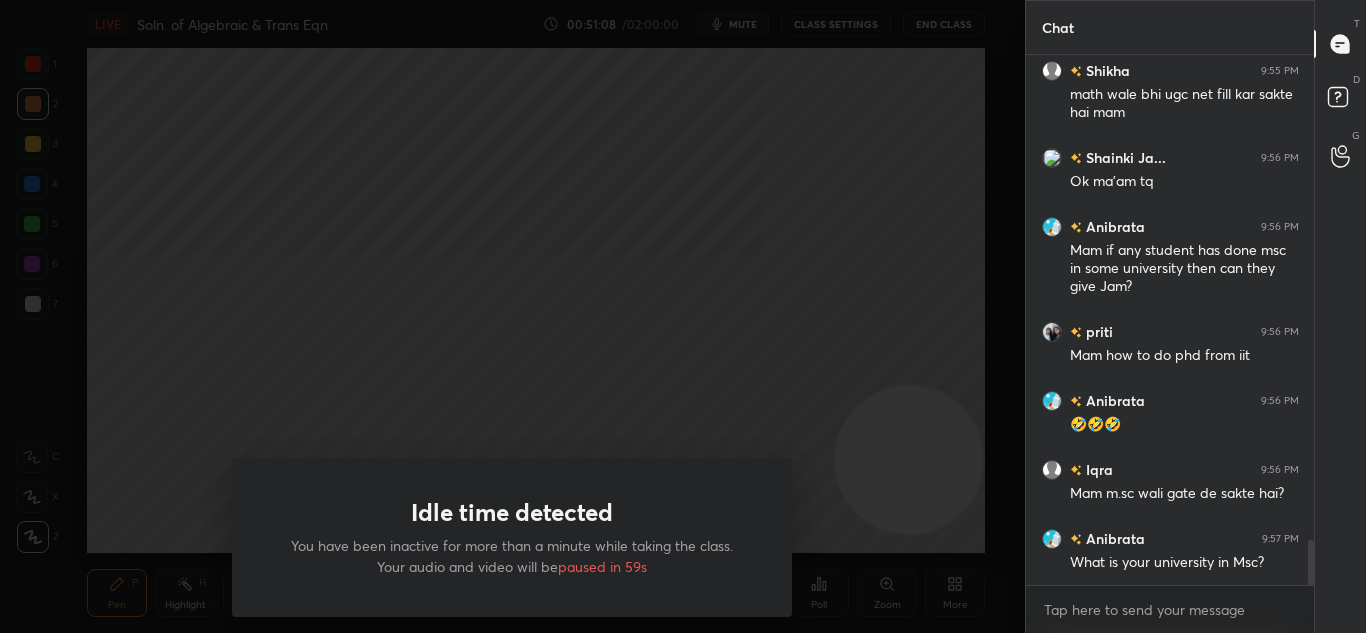 click on "Idle time detected You have been inactive for more than a minute while taking the class. Your audio and video will be  paused in 59s" at bounding box center (512, 316) 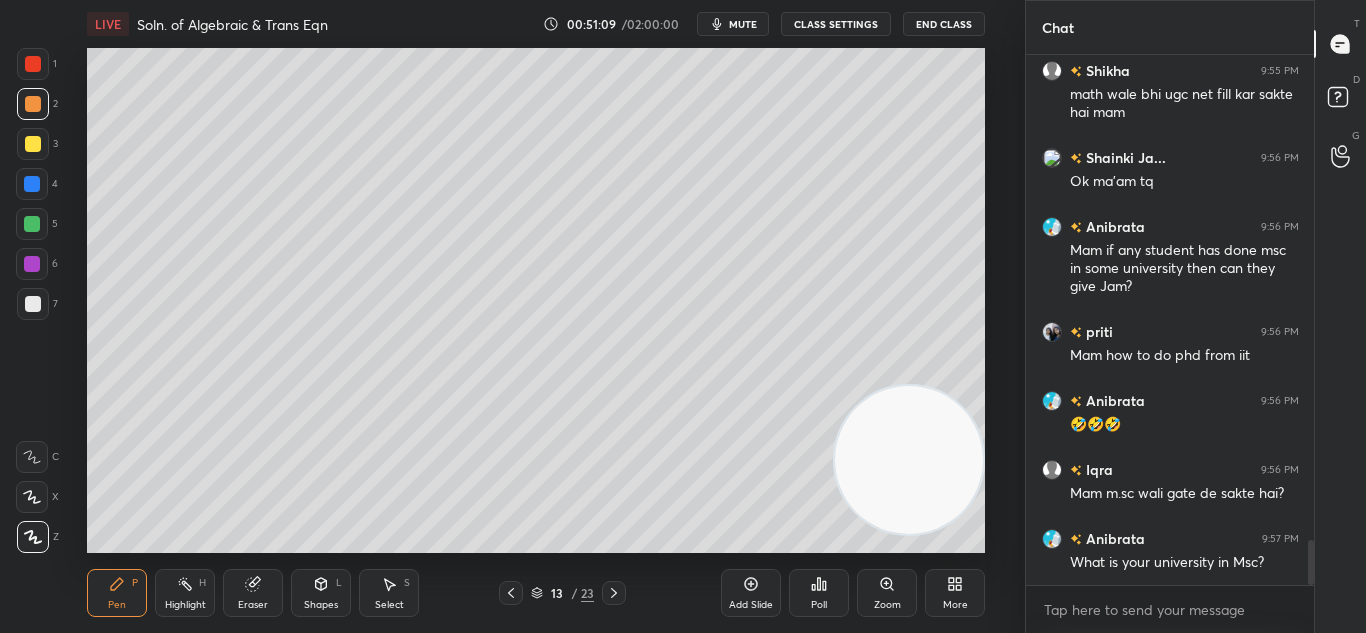 click on "Highlight H" at bounding box center [185, 593] 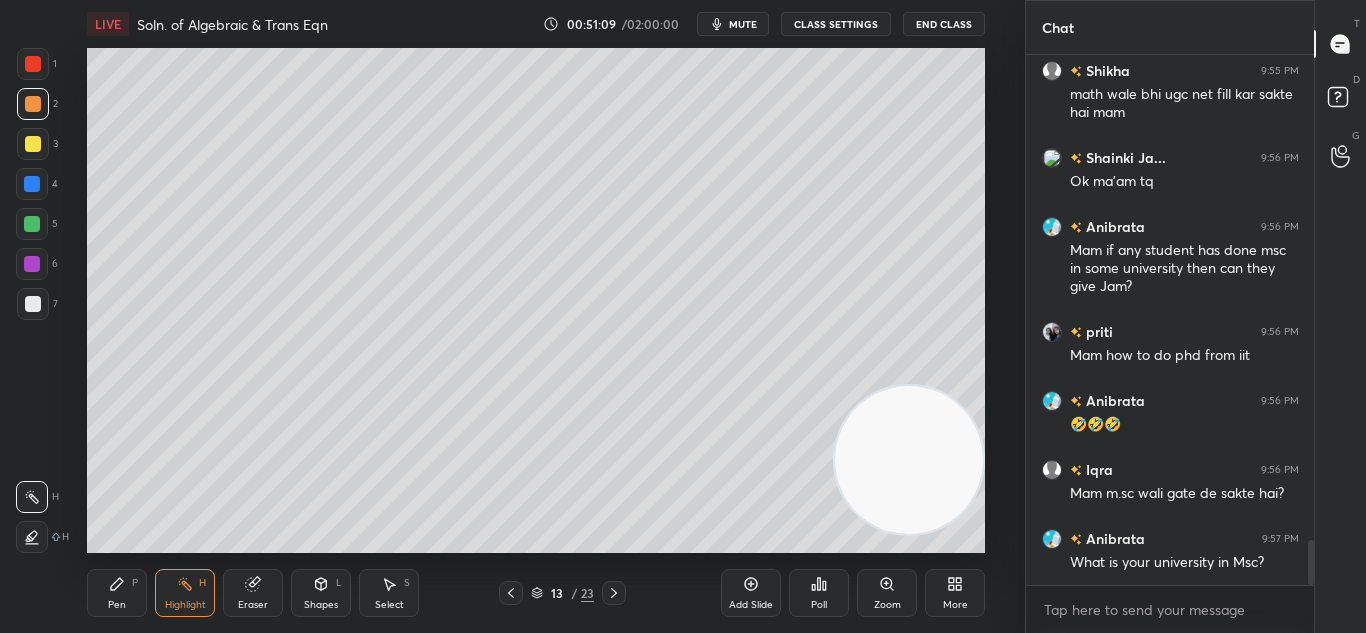 drag, startPoint x: 178, startPoint y: 592, endPoint x: 194, endPoint y: 586, distance: 17.088007 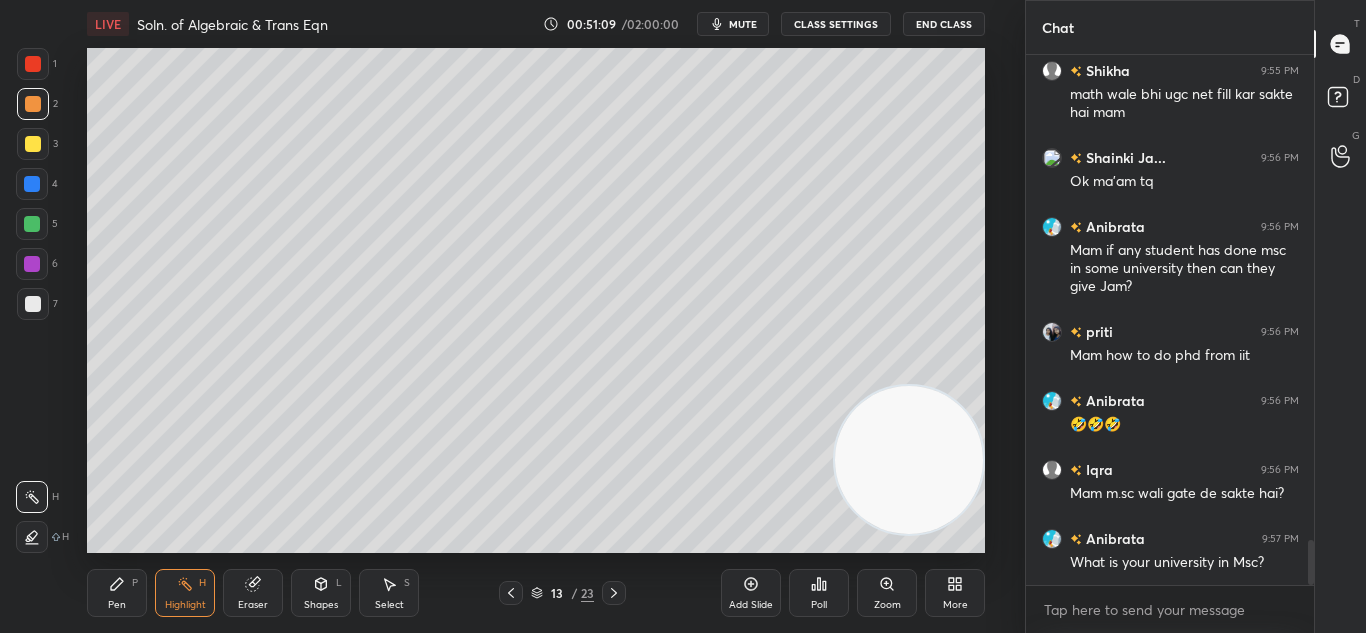 click on "Highlight H" at bounding box center (185, 593) 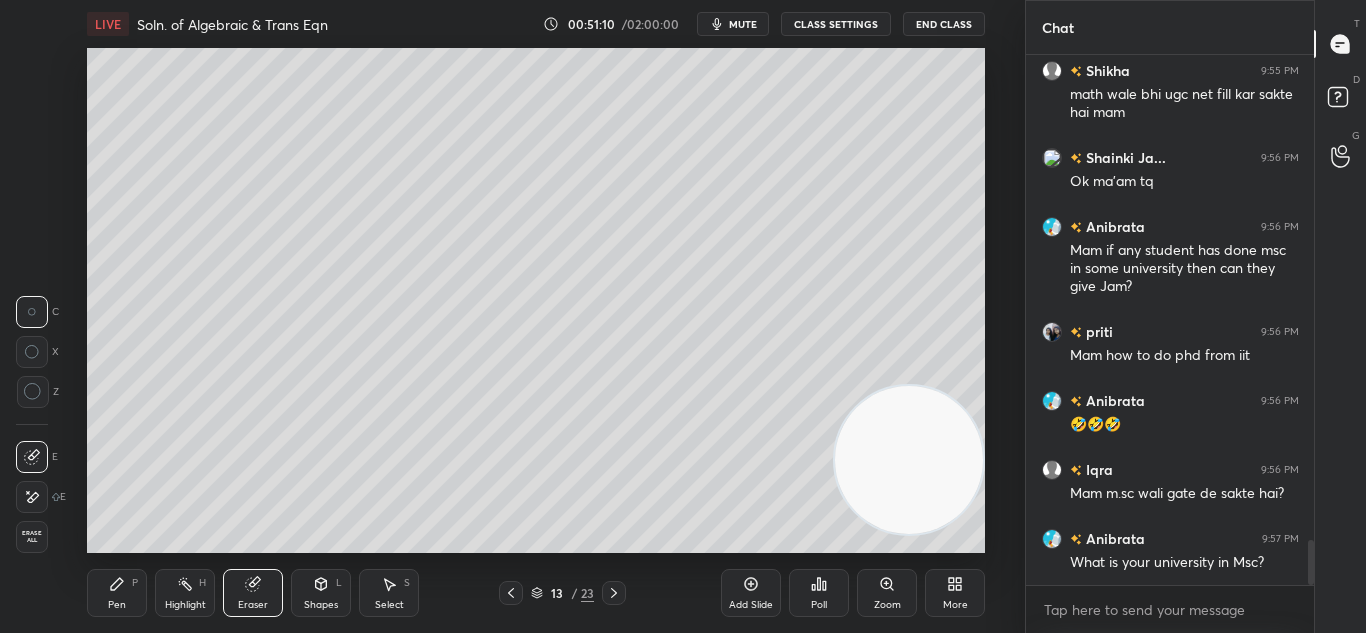 click 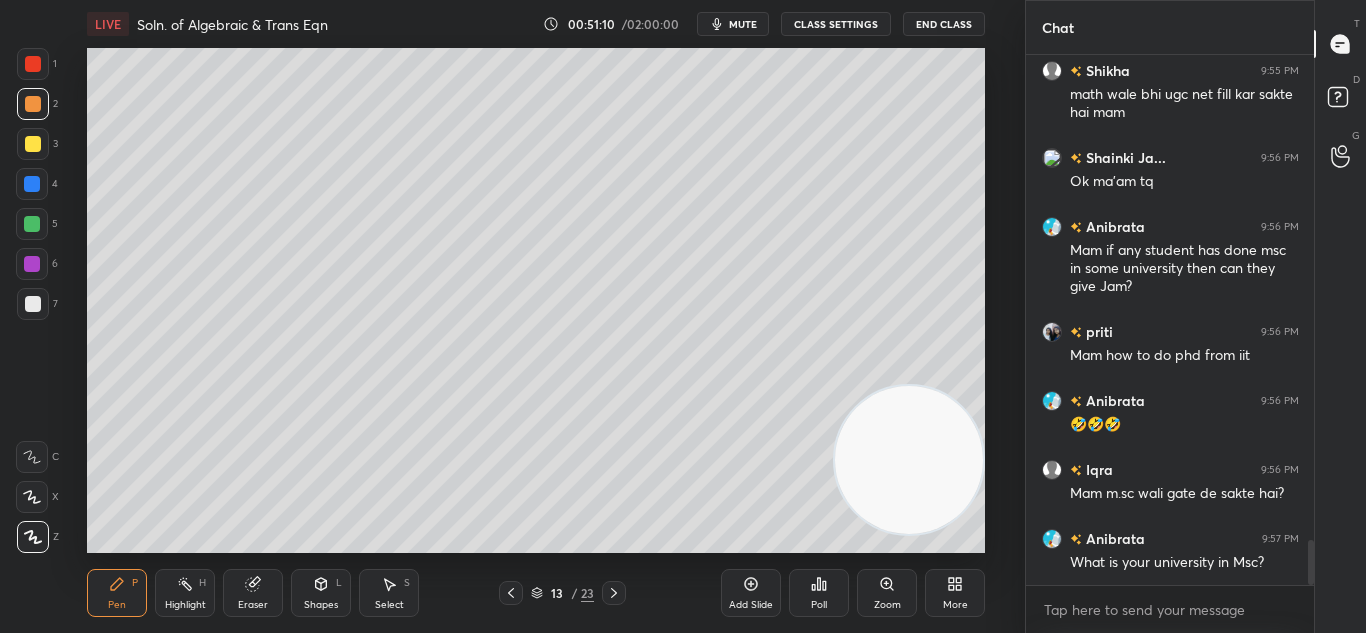 click 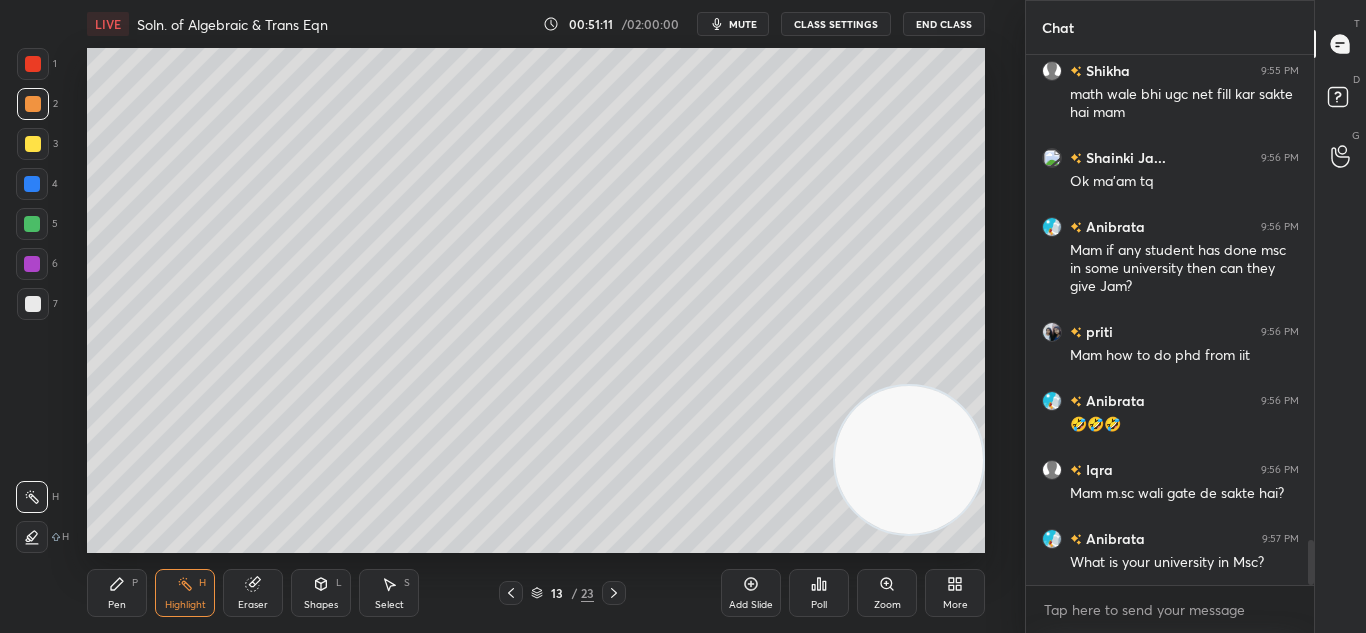 click on "Eraser" at bounding box center [253, 593] 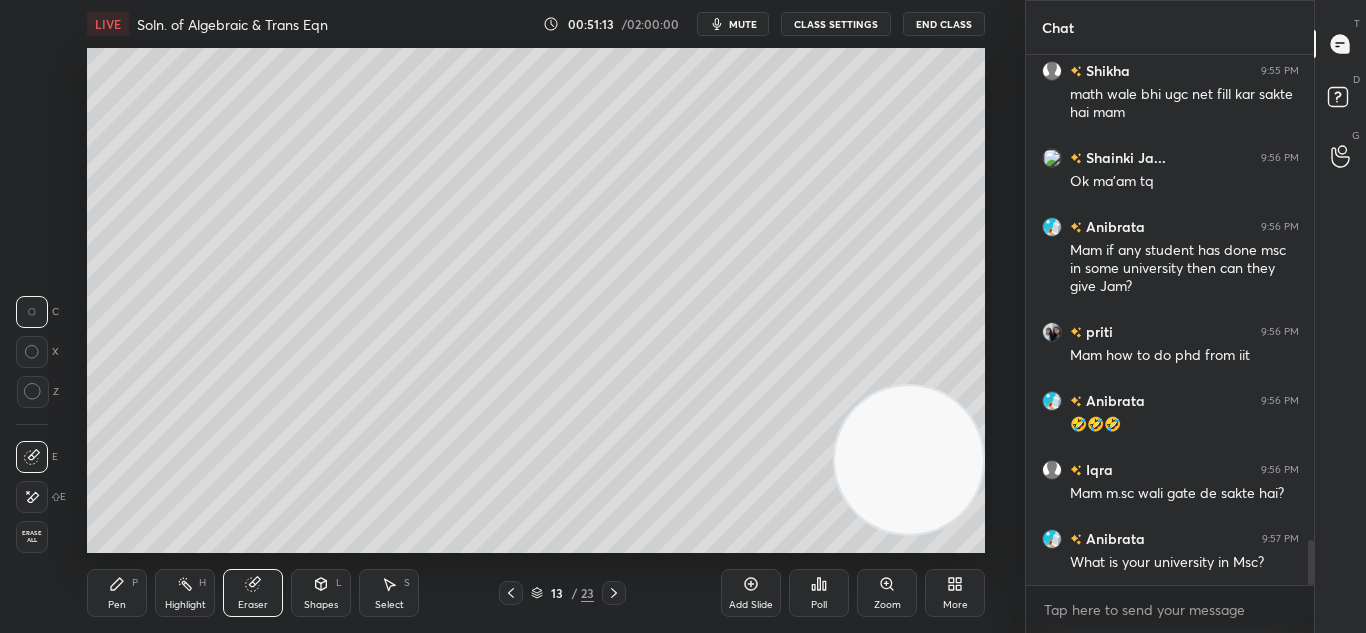 click 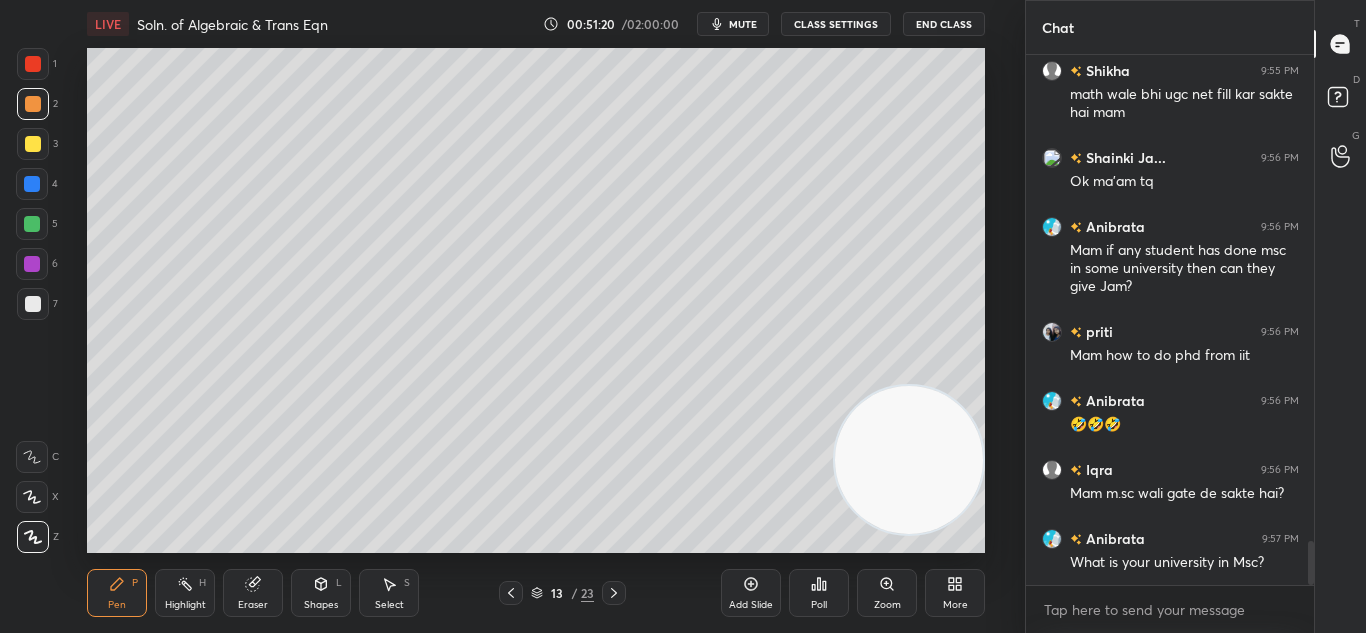 scroll, scrollTop: 5814, scrollLeft: 0, axis: vertical 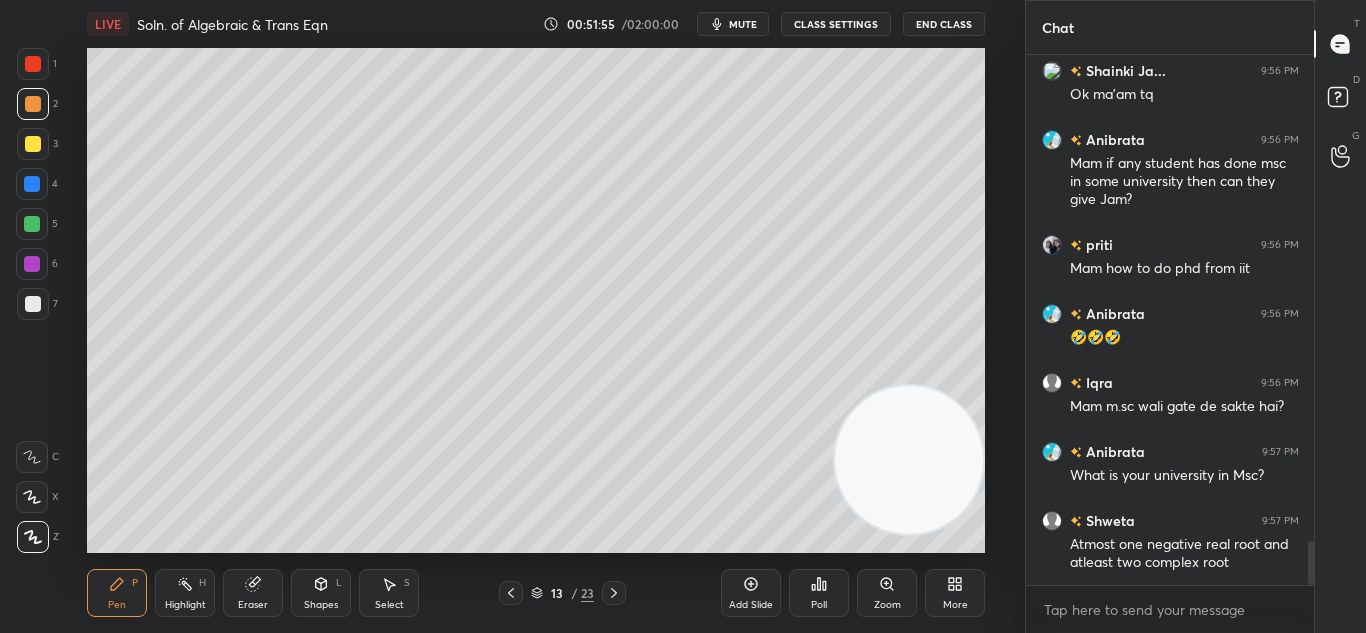 click on "Pen P" at bounding box center [117, 593] 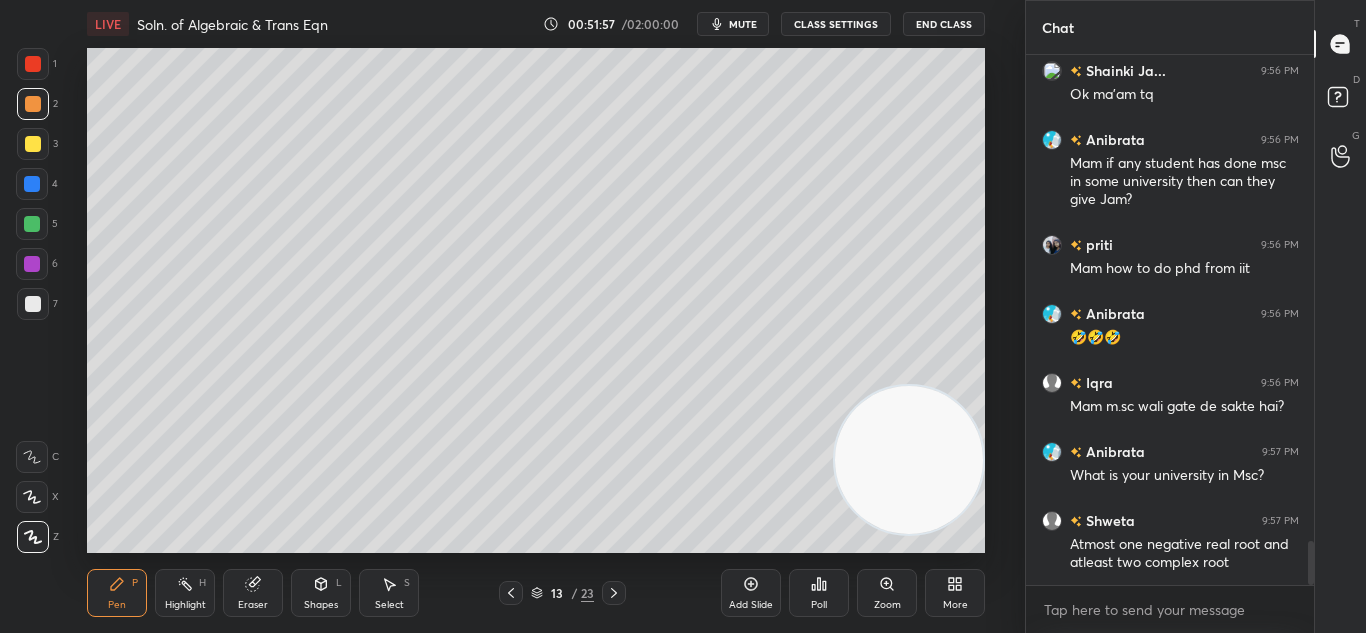 click at bounding box center (33, 144) 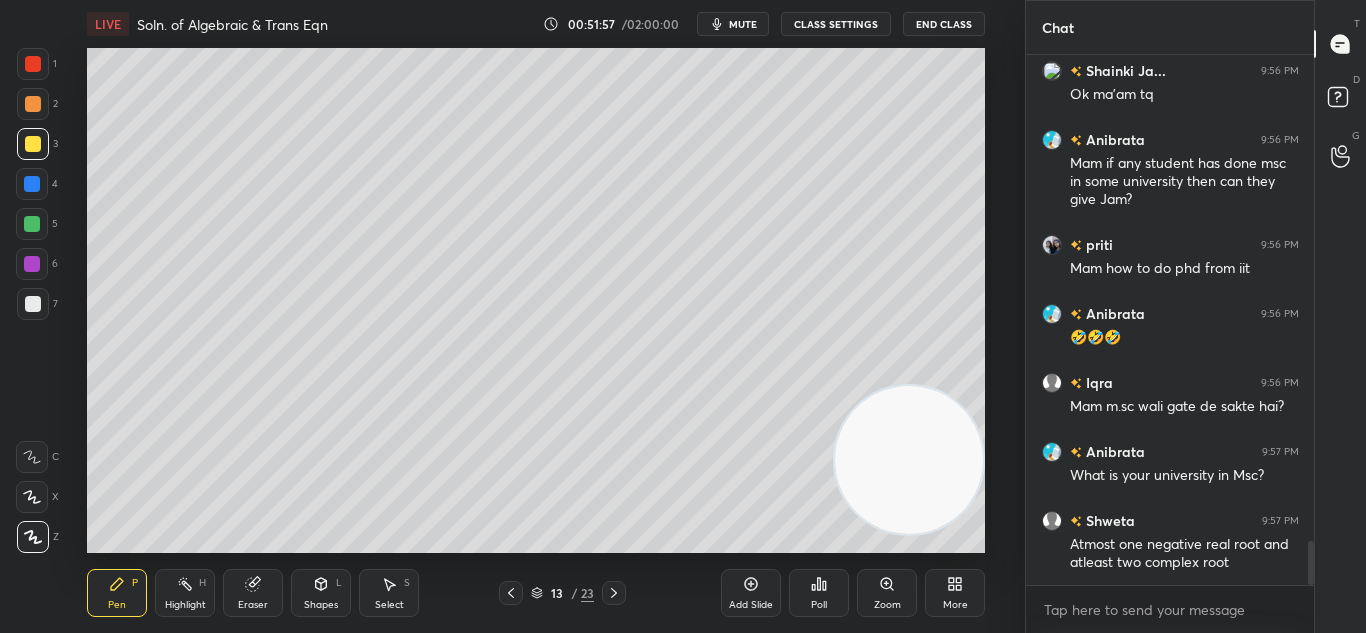 click at bounding box center (33, 144) 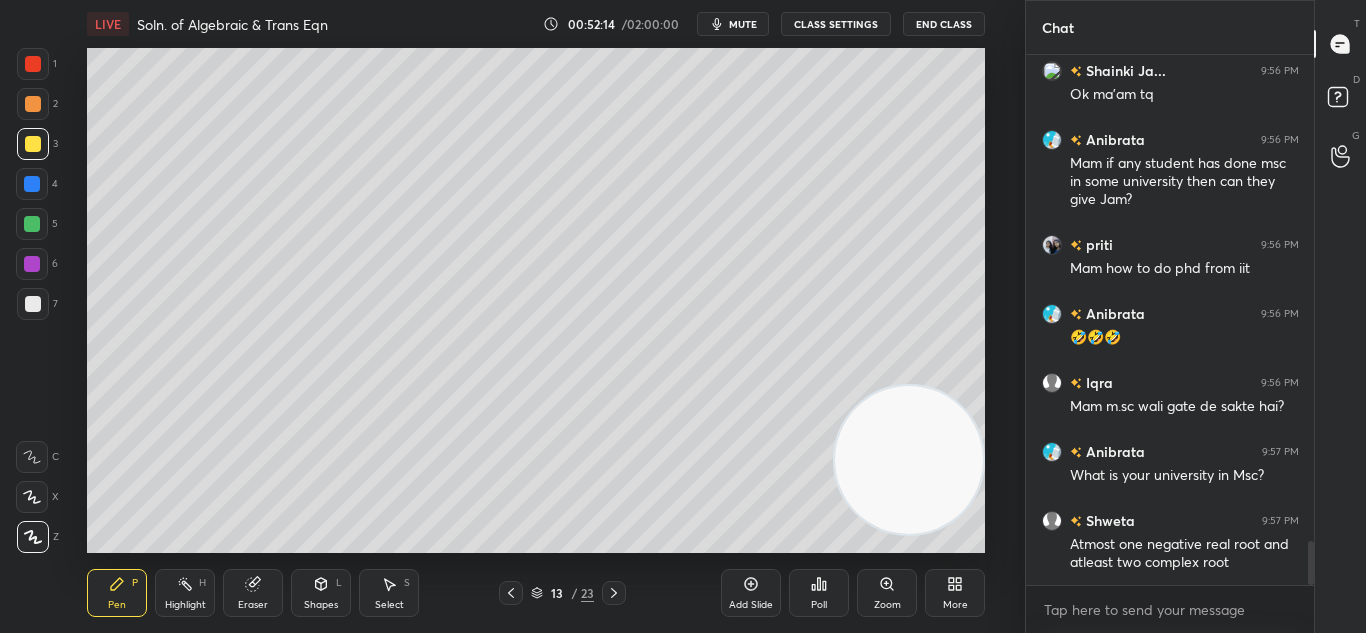 scroll, scrollTop: 5883, scrollLeft: 0, axis: vertical 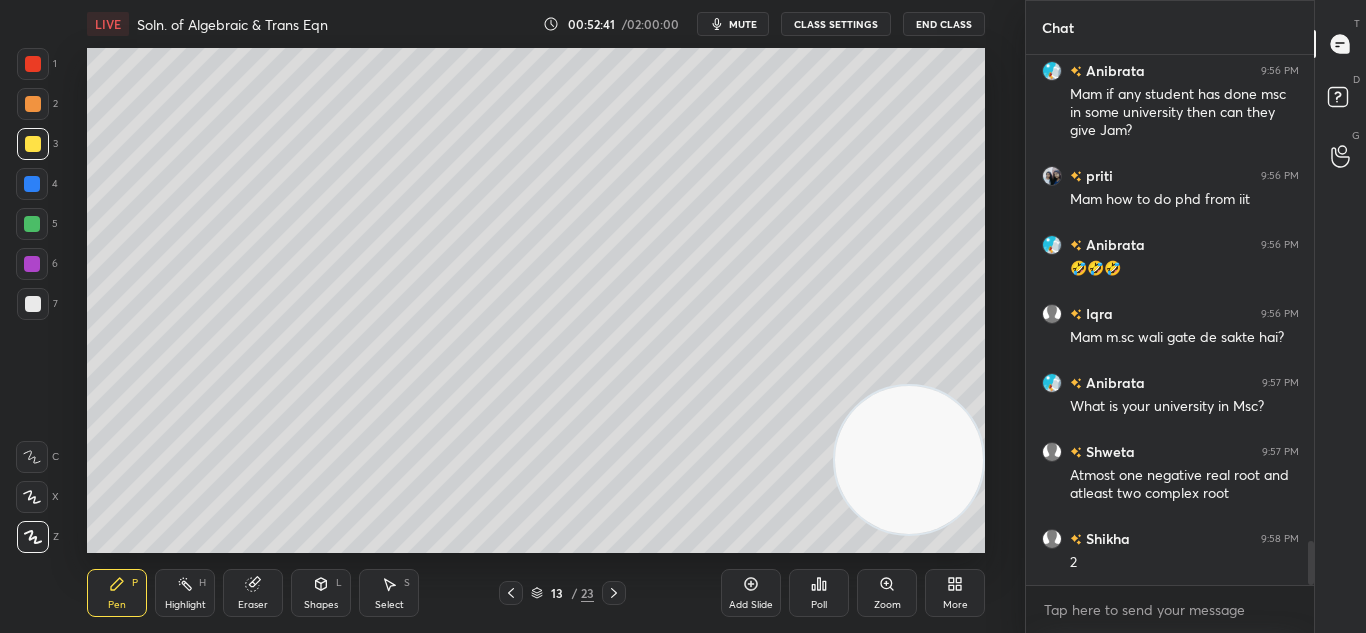 click on "Eraser" at bounding box center (253, 593) 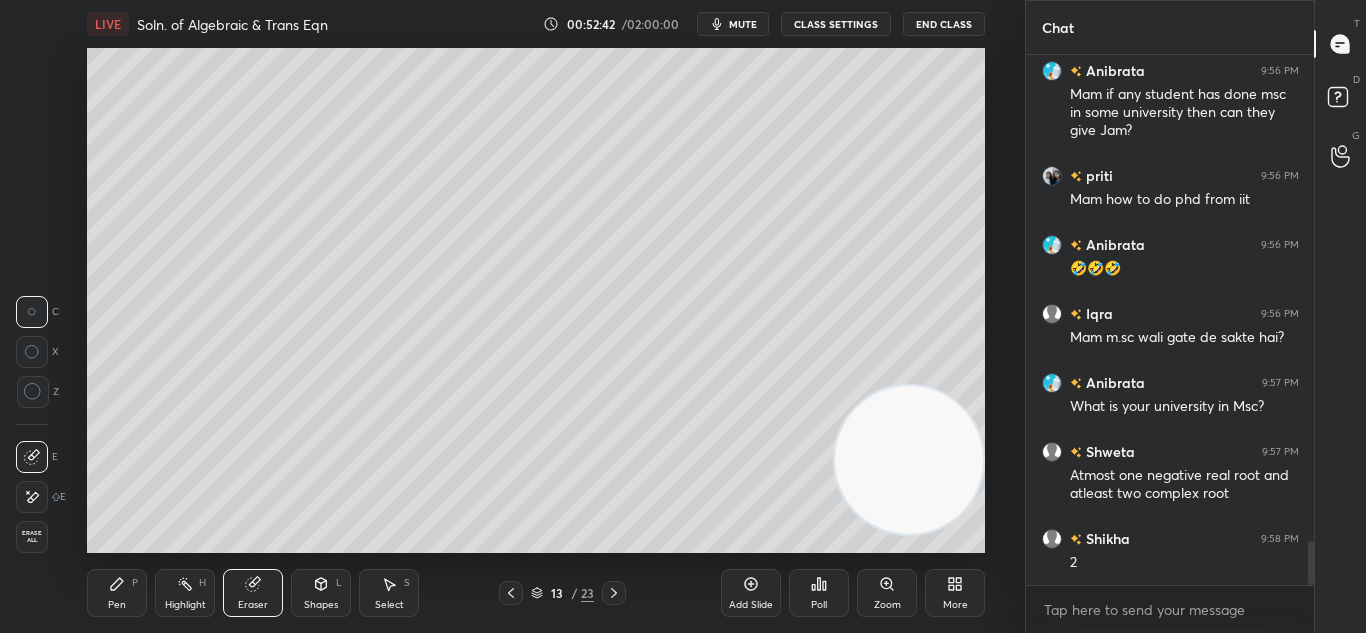 click on "Pen P" at bounding box center (117, 593) 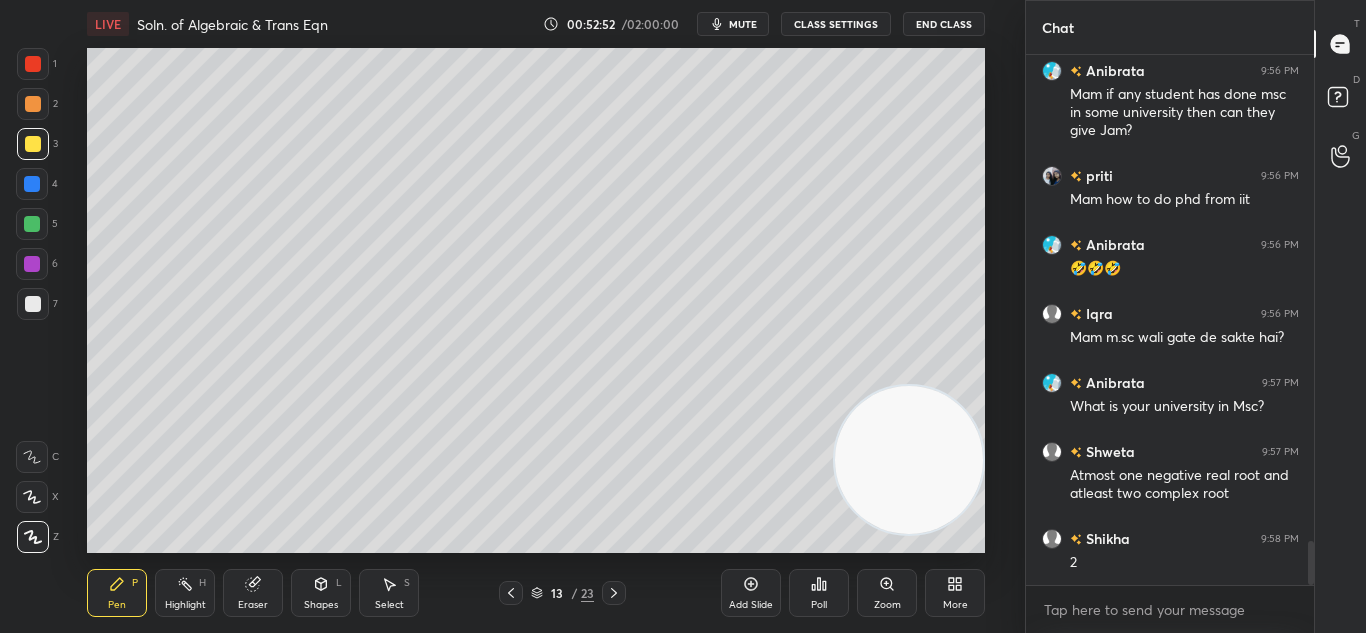 scroll, scrollTop: 5952, scrollLeft: 0, axis: vertical 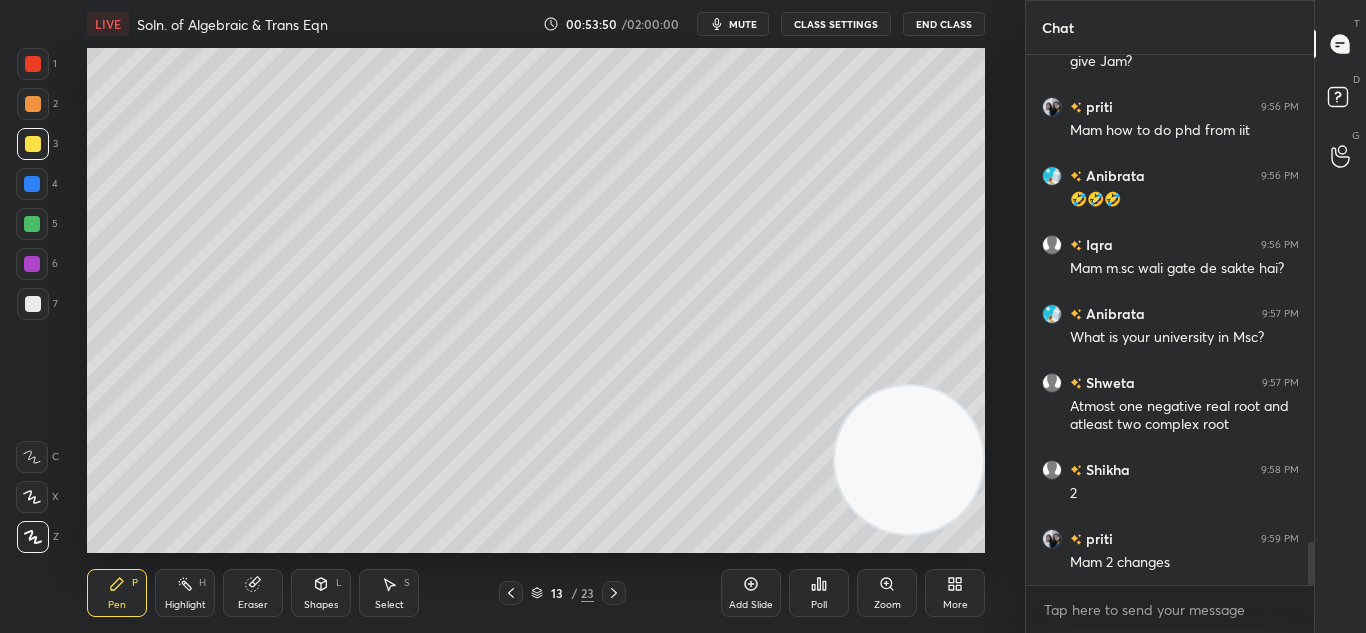 click on "Add Slide" at bounding box center (751, 593) 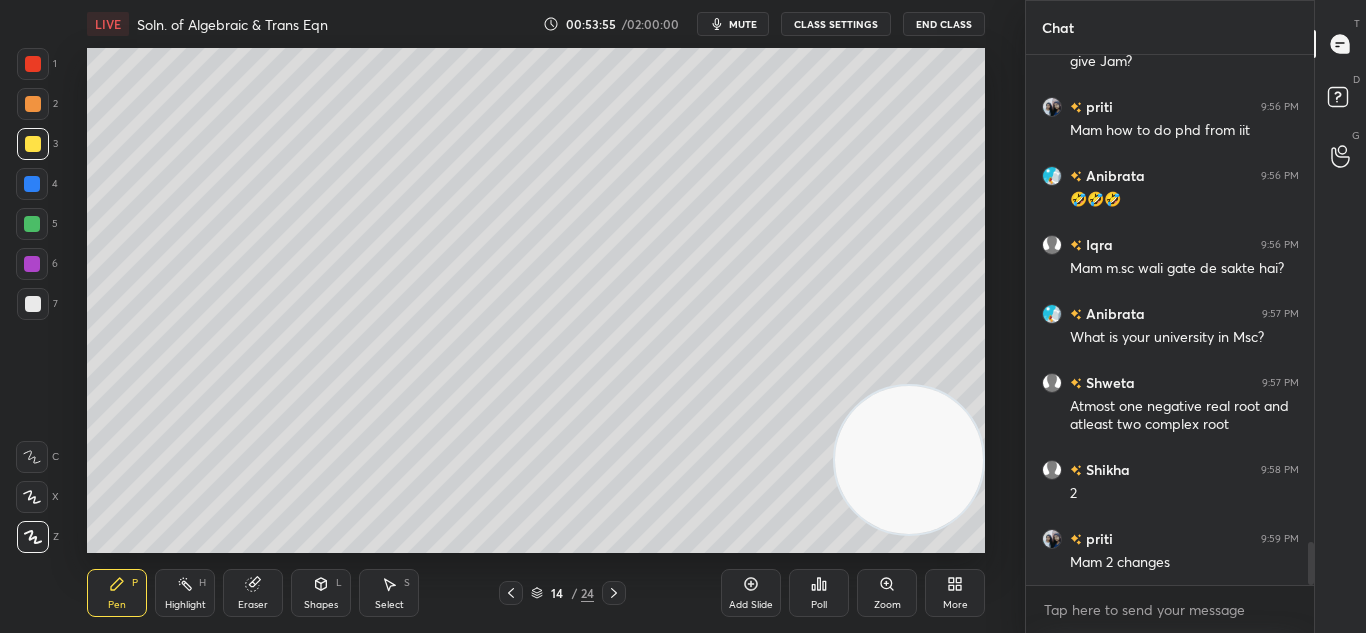 scroll, scrollTop: 6021, scrollLeft: 0, axis: vertical 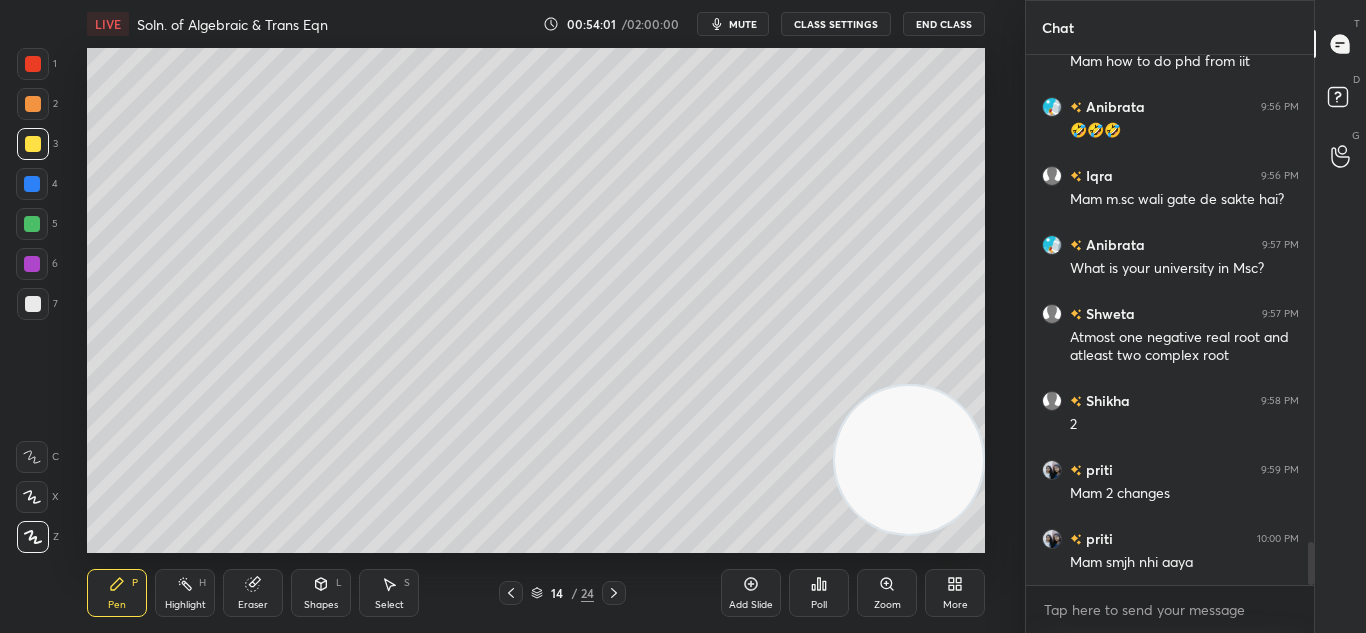 click at bounding box center [511, 593] 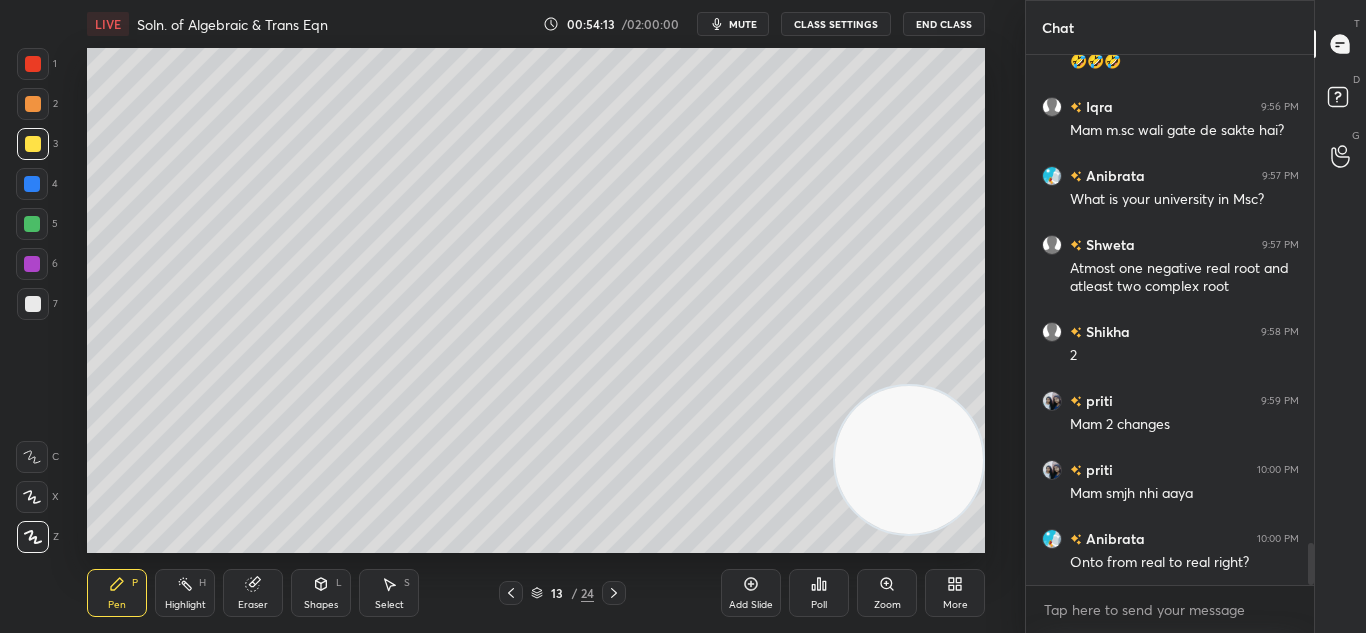 scroll, scrollTop: 6159, scrollLeft: 0, axis: vertical 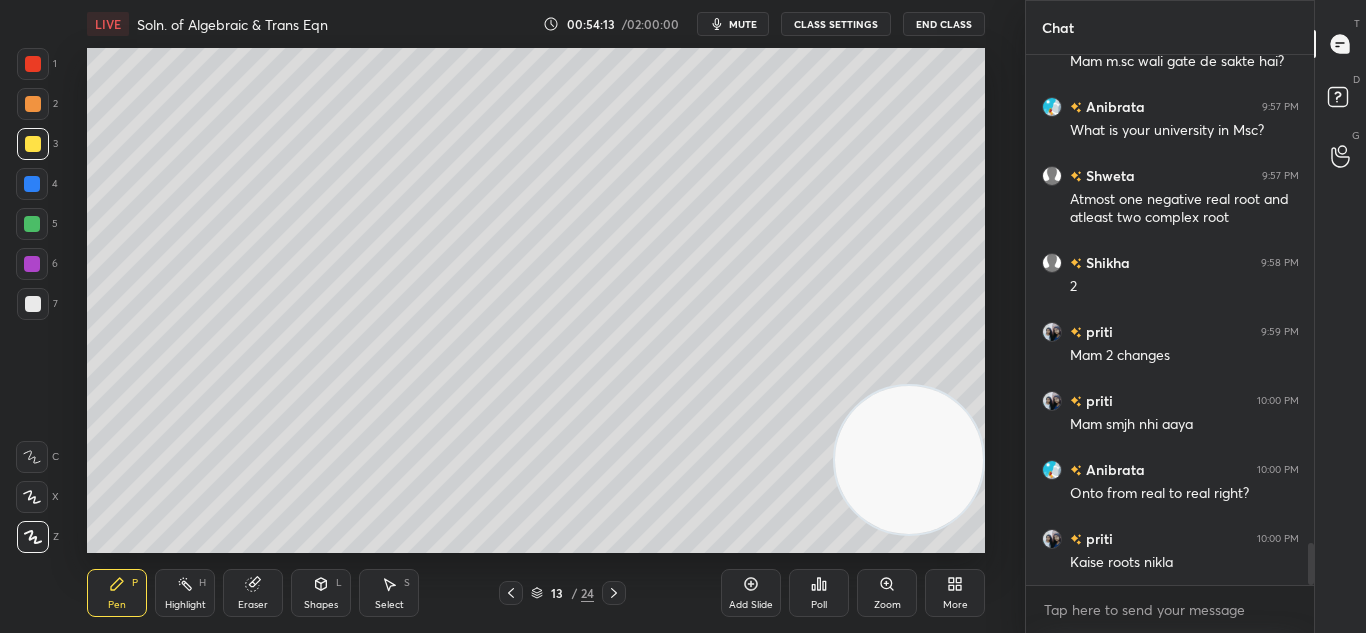 click 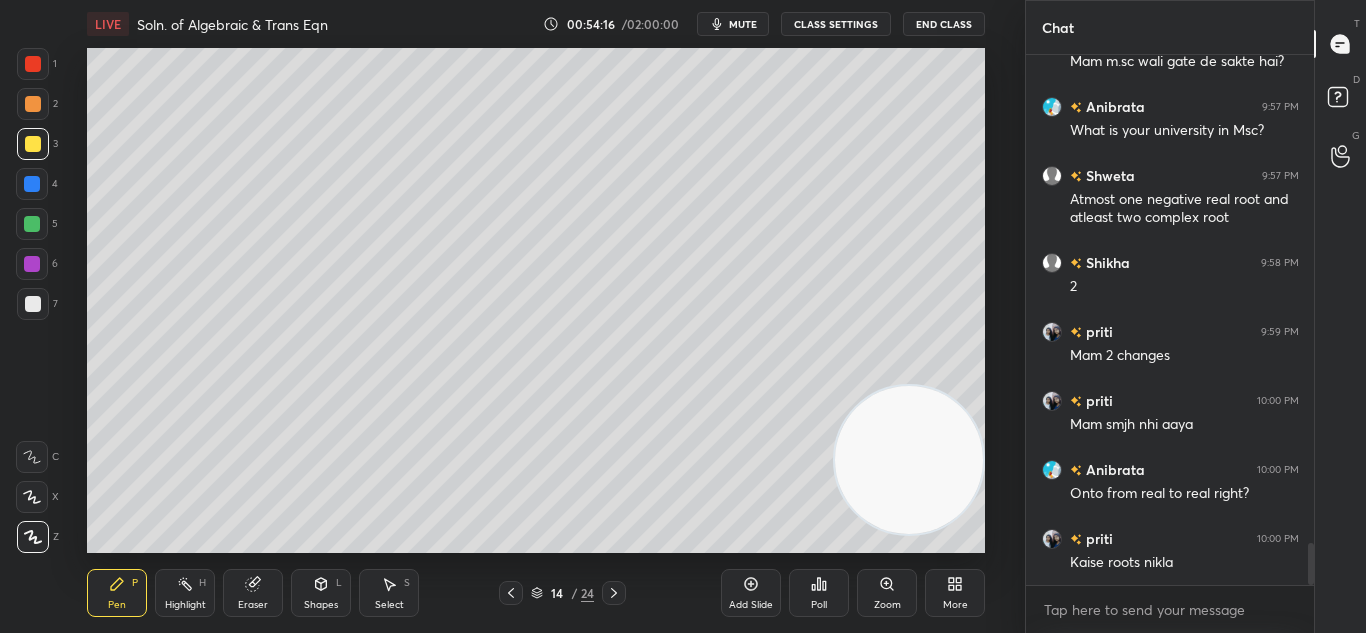 click at bounding box center (511, 593) 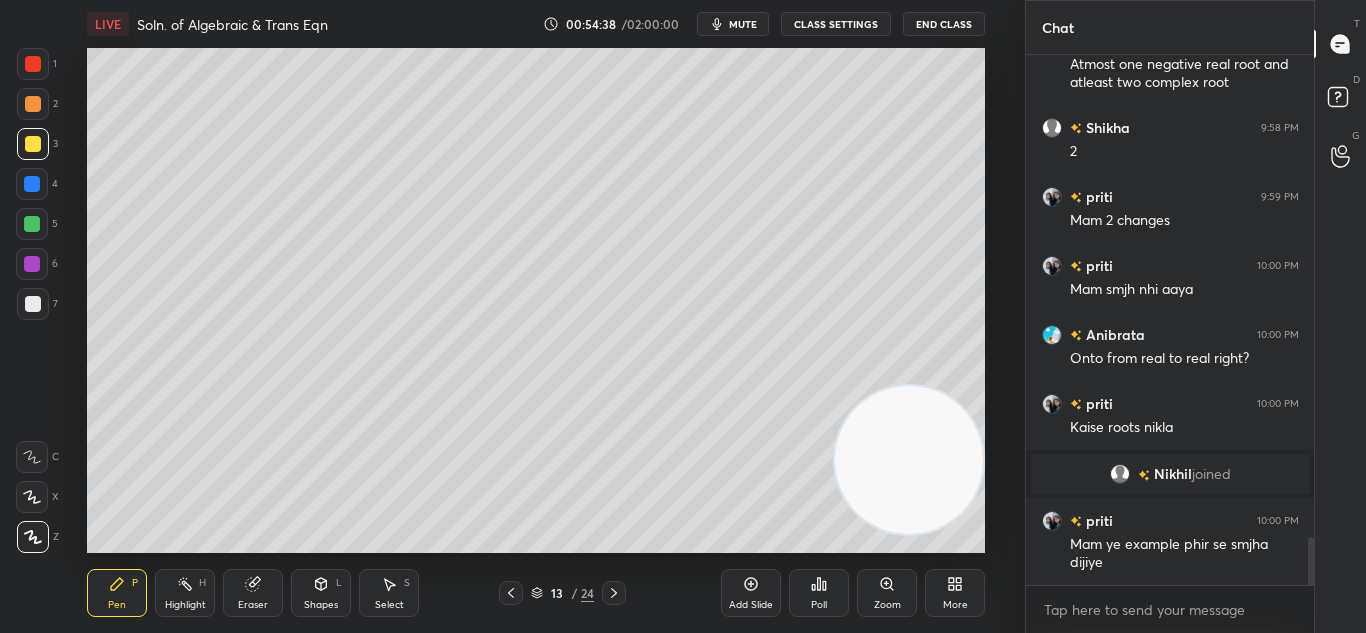 scroll, scrollTop: 5312, scrollLeft: 0, axis: vertical 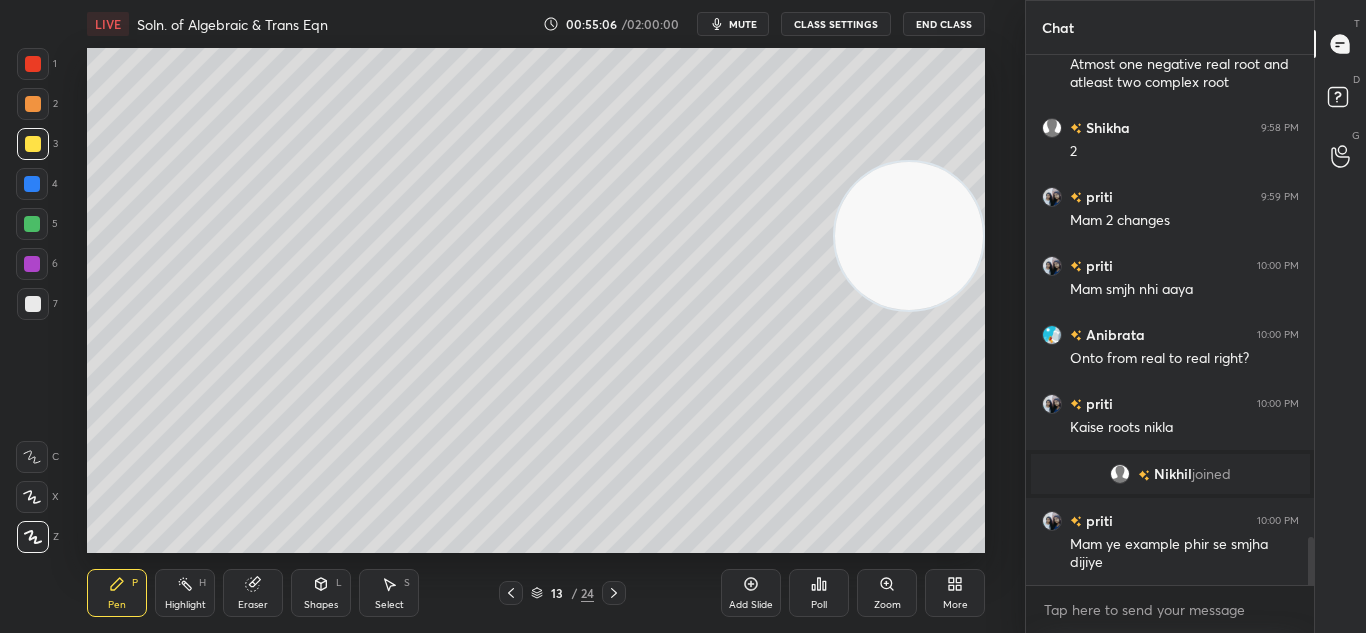drag, startPoint x: 908, startPoint y: 480, endPoint x: 1022, endPoint y: 232, distance: 272.94687 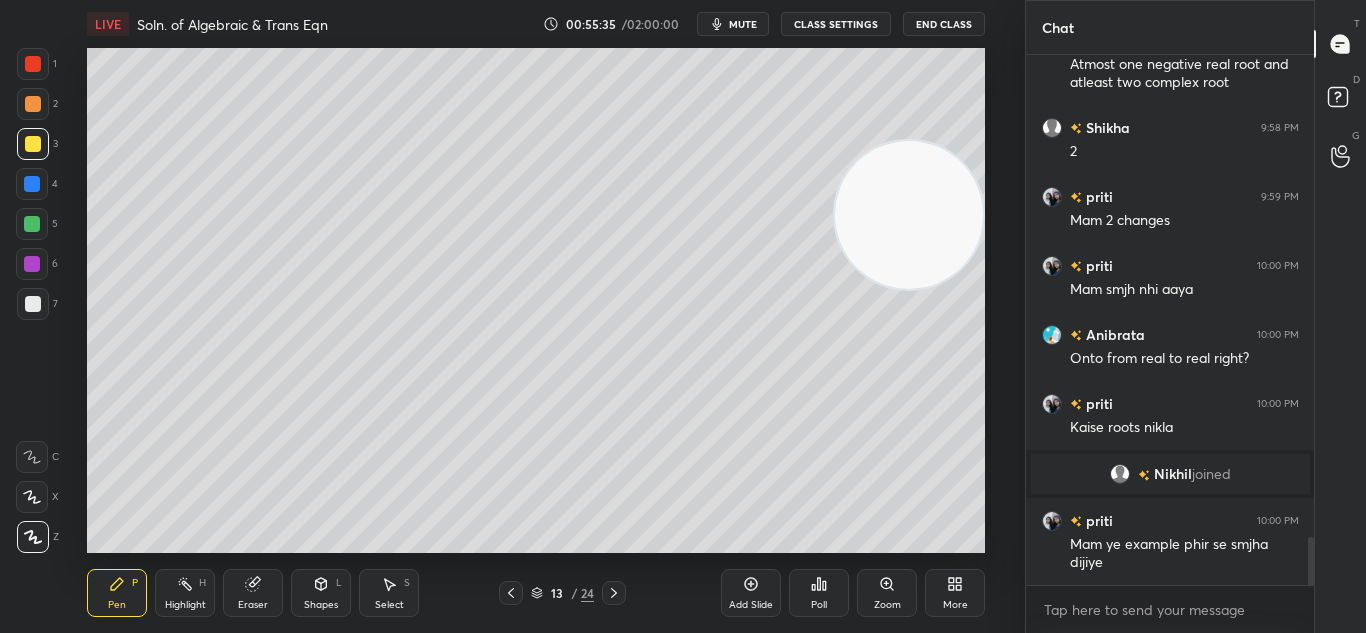 click at bounding box center (614, 593) 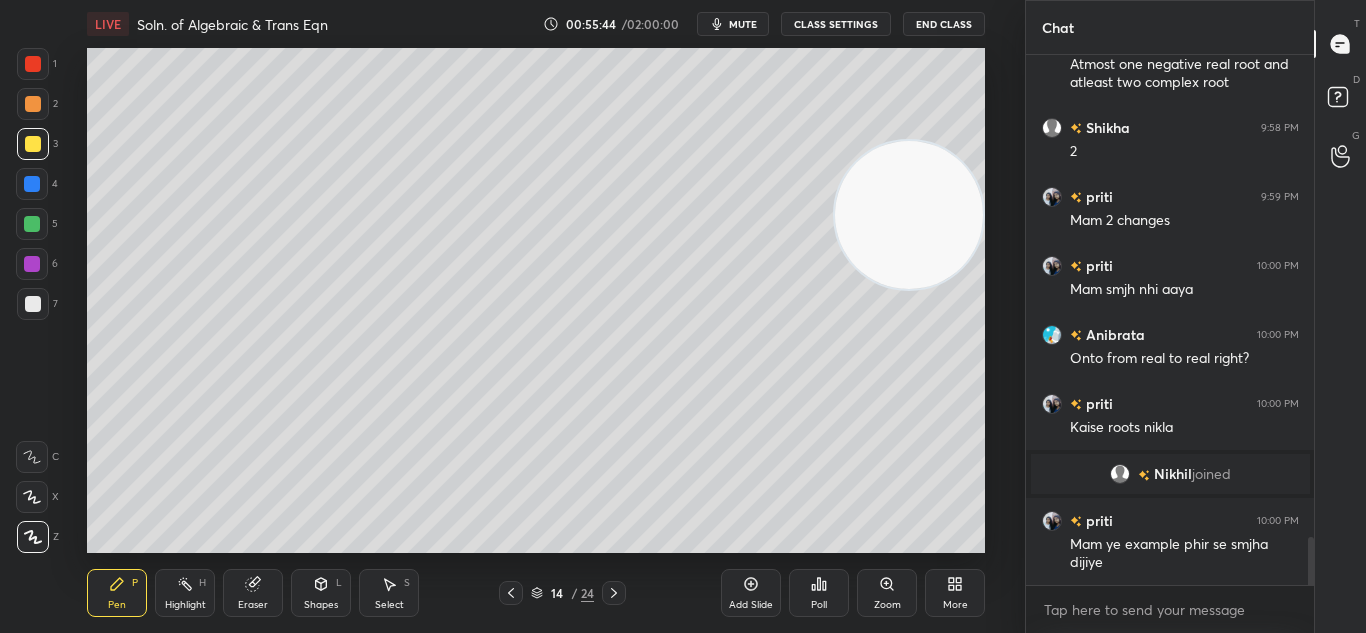 scroll, scrollTop: 5399, scrollLeft: 0, axis: vertical 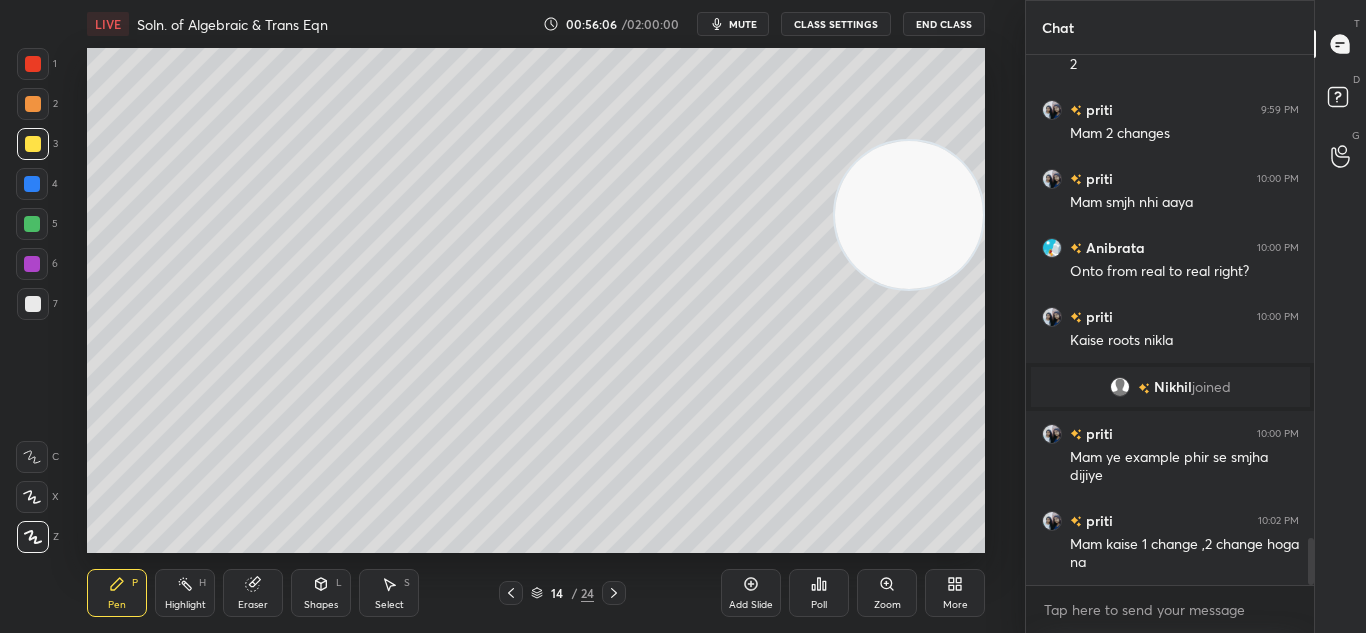 click at bounding box center [511, 593] 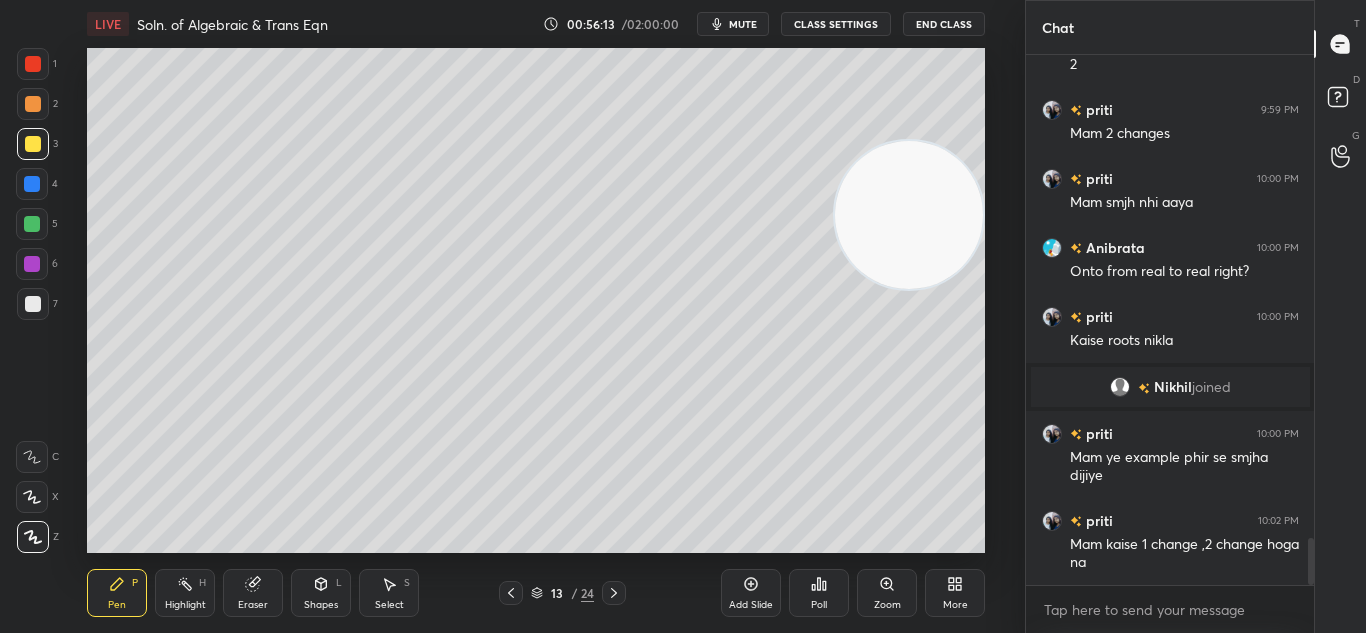 scroll, scrollTop: 5486, scrollLeft: 0, axis: vertical 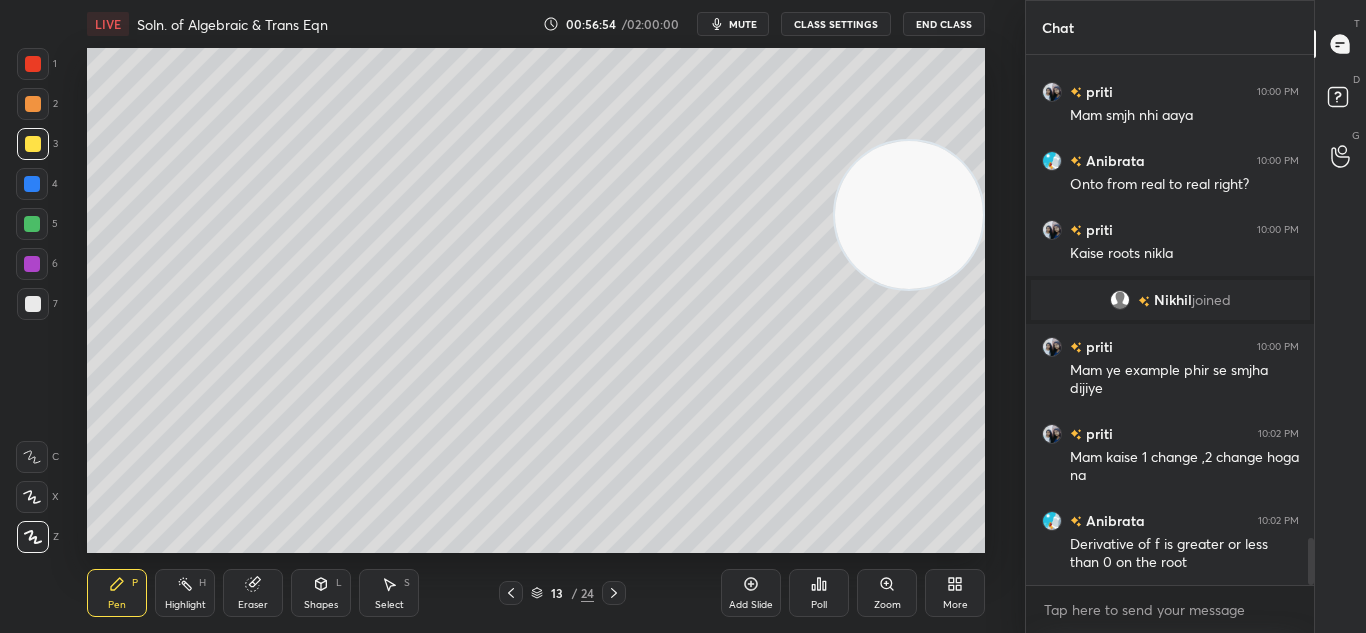 click 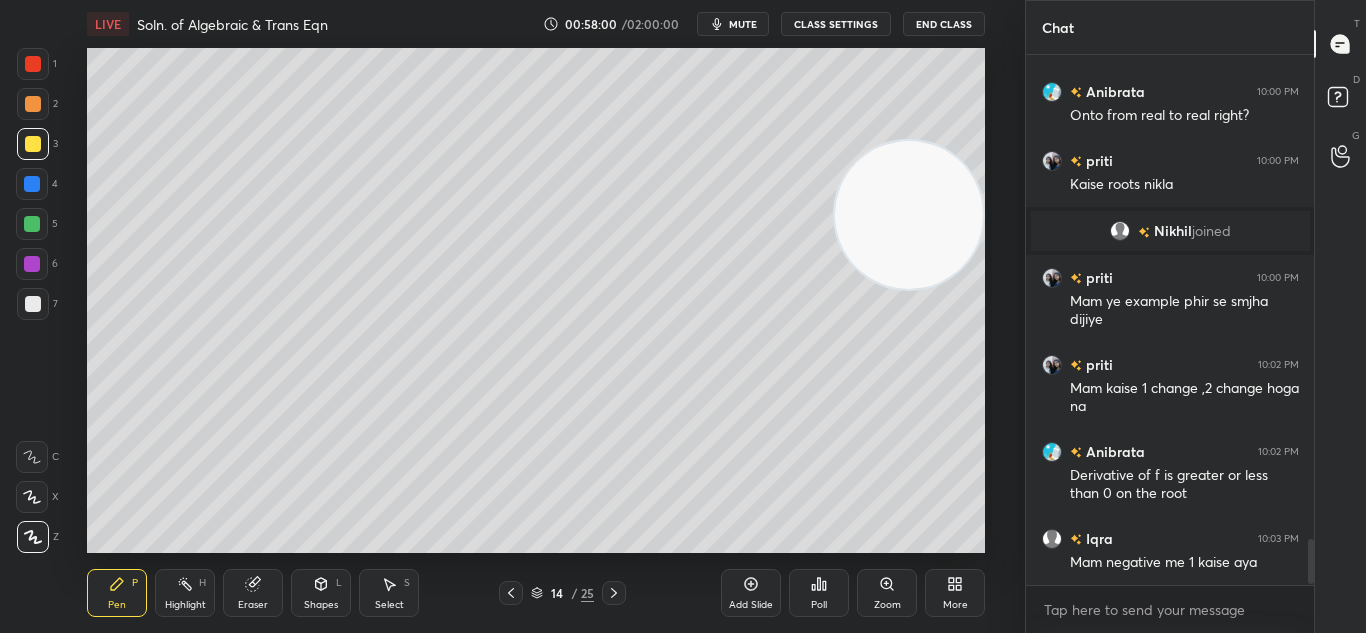 scroll, scrollTop: 5624, scrollLeft: 0, axis: vertical 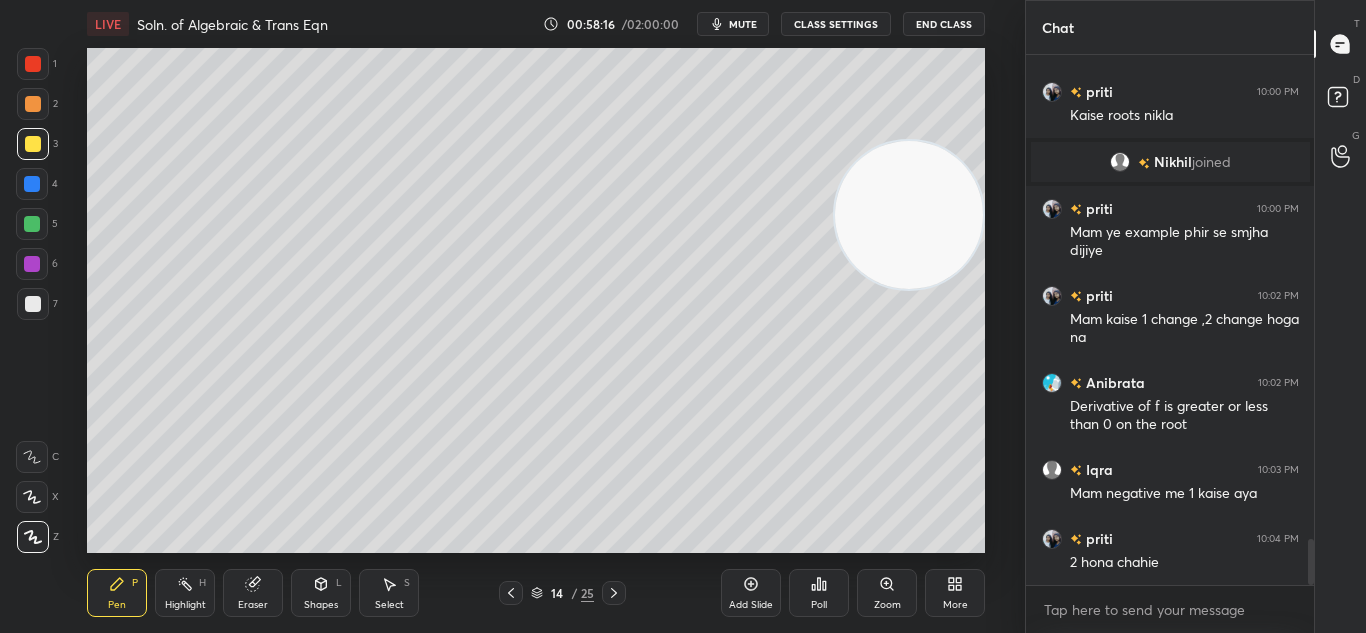 click 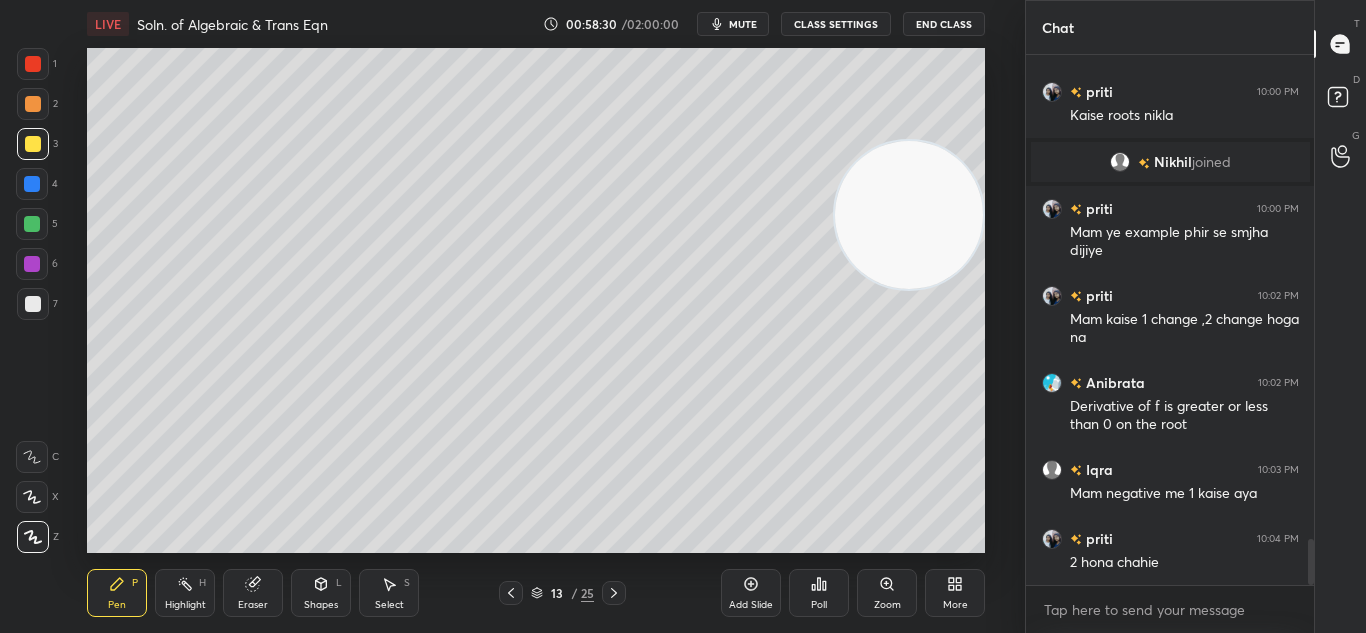 click 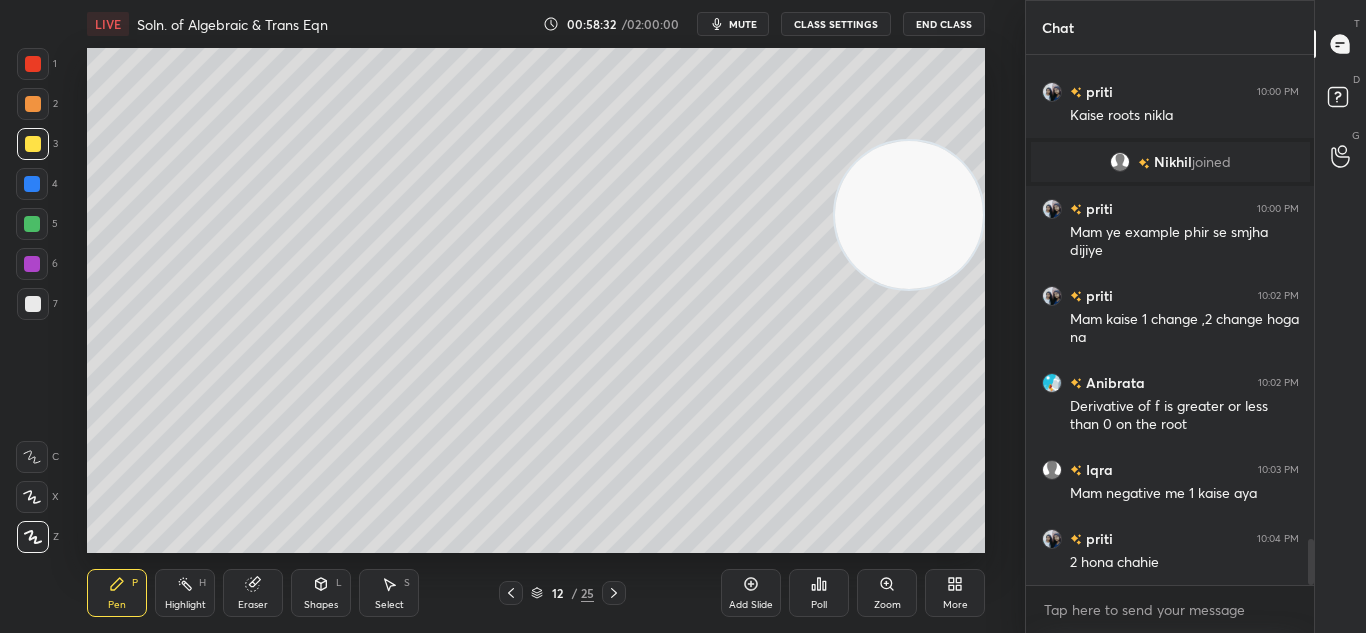 scroll, scrollTop: 5693, scrollLeft: 0, axis: vertical 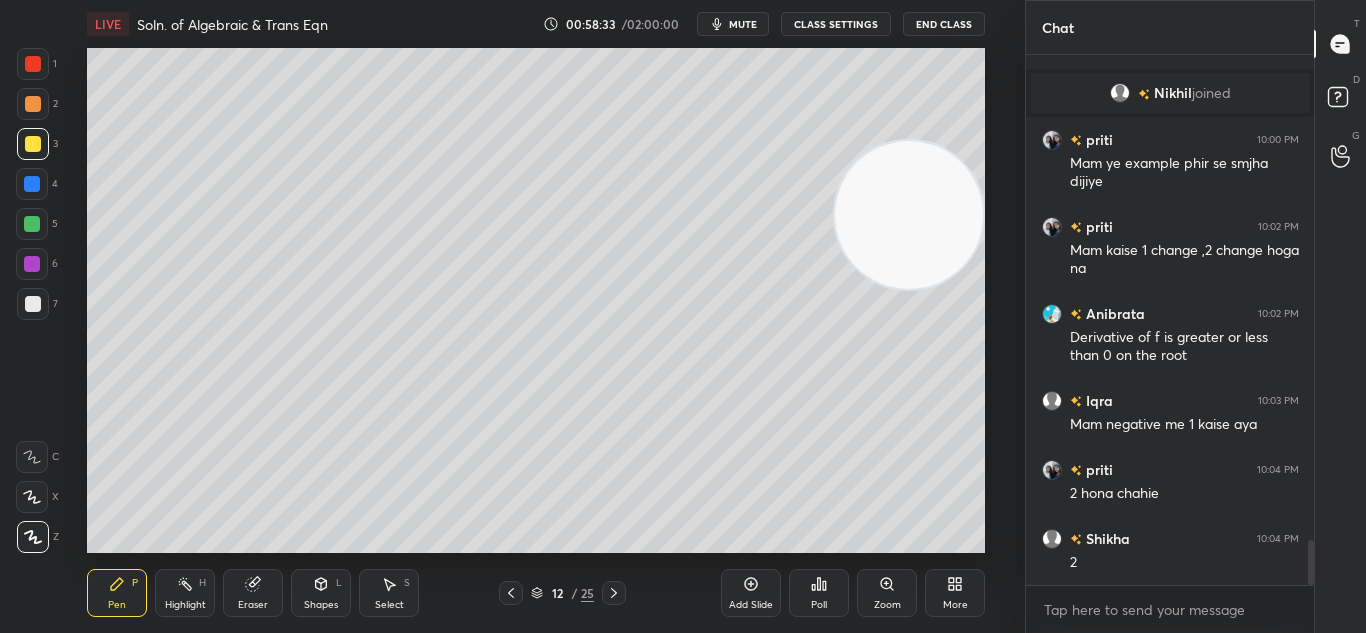 click 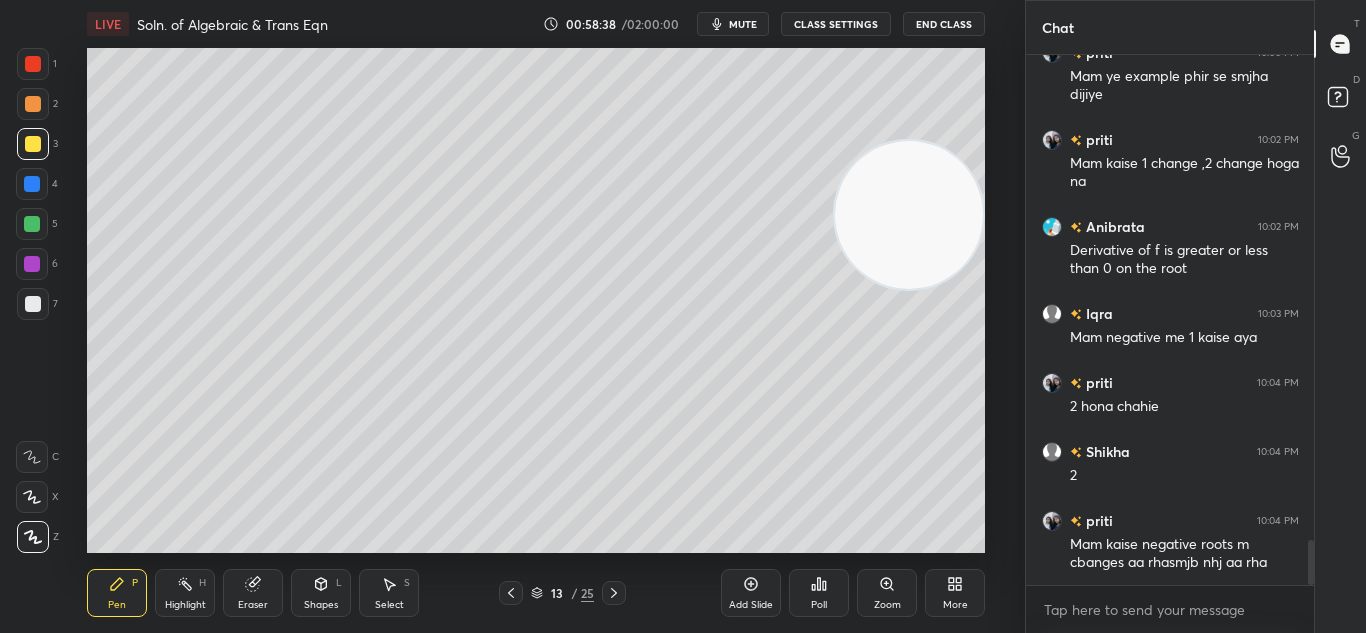 click 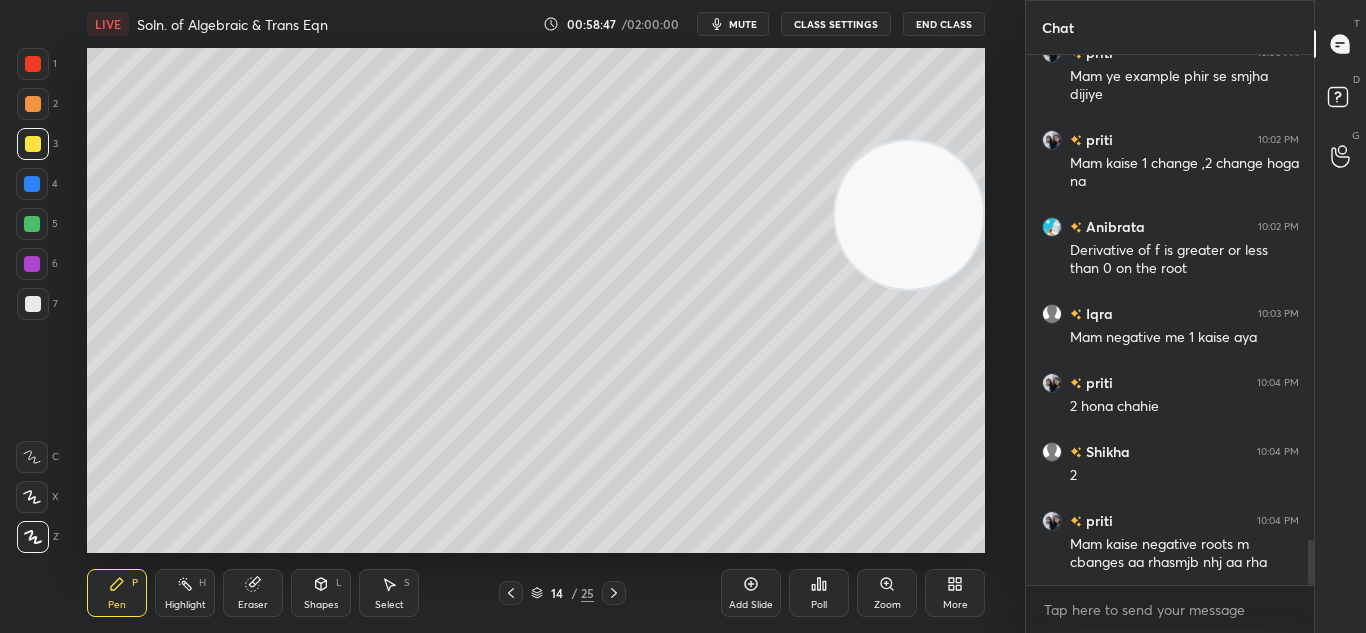 click at bounding box center (32, 184) 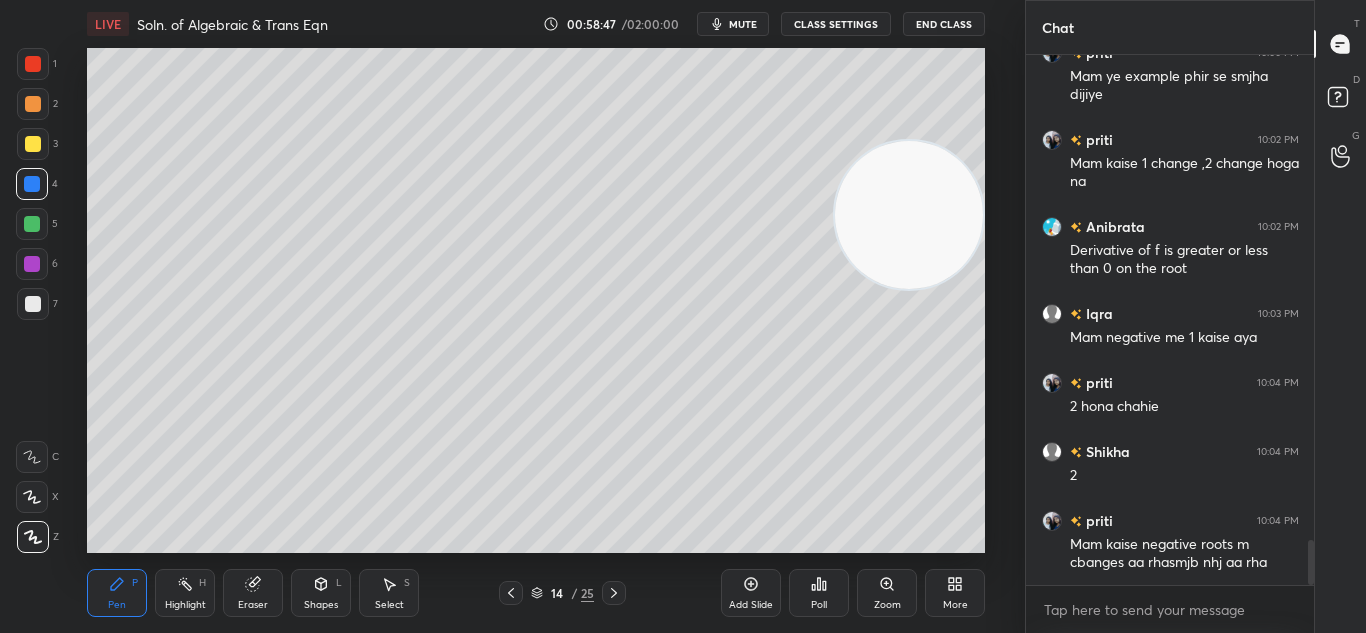 click at bounding box center [32, 184] 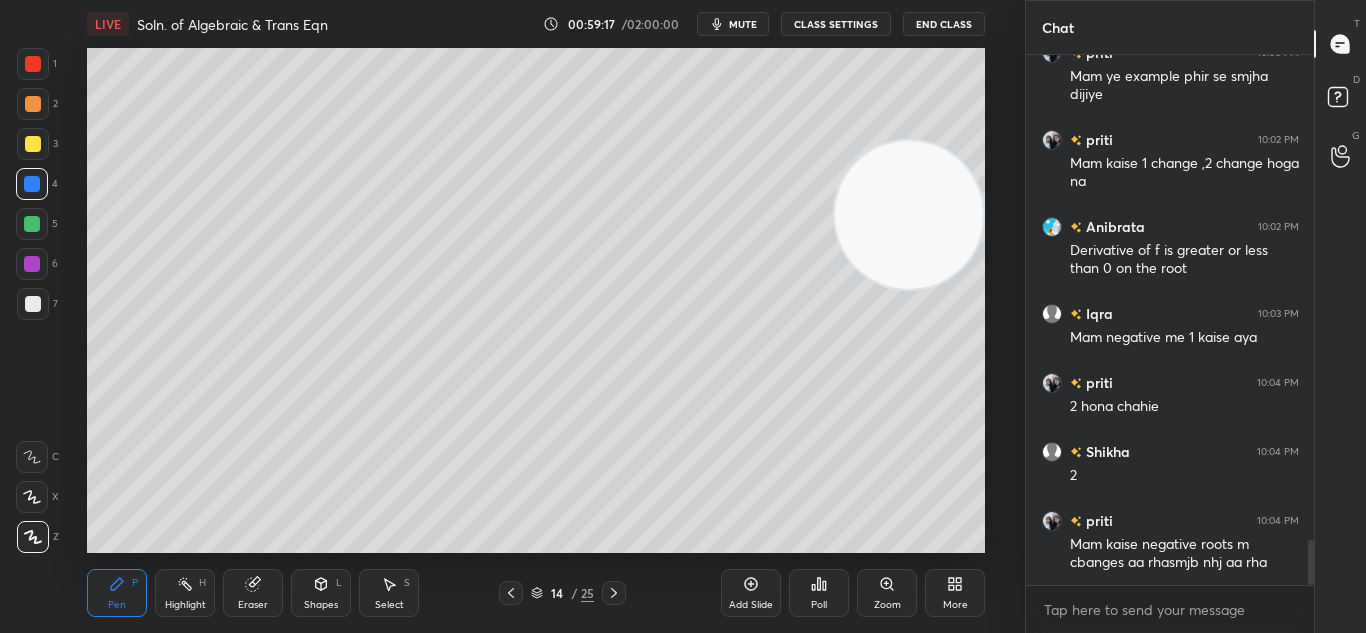 scroll, scrollTop: 5867, scrollLeft: 0, axis: vertical 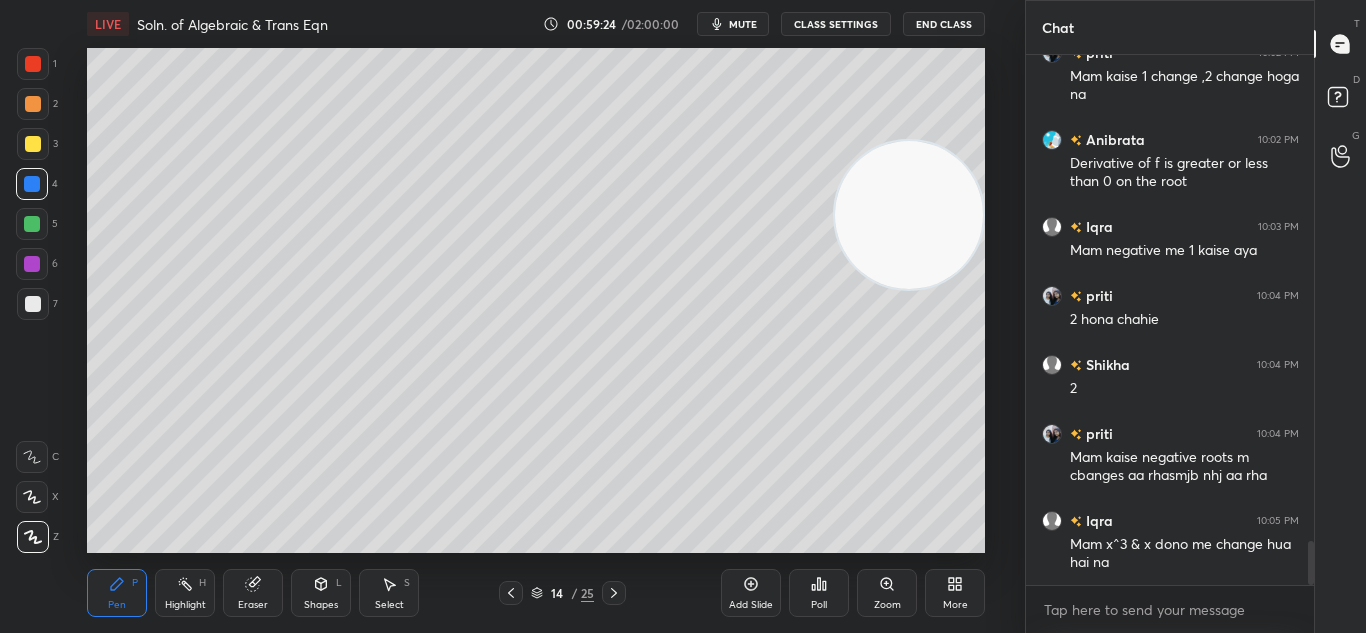 click 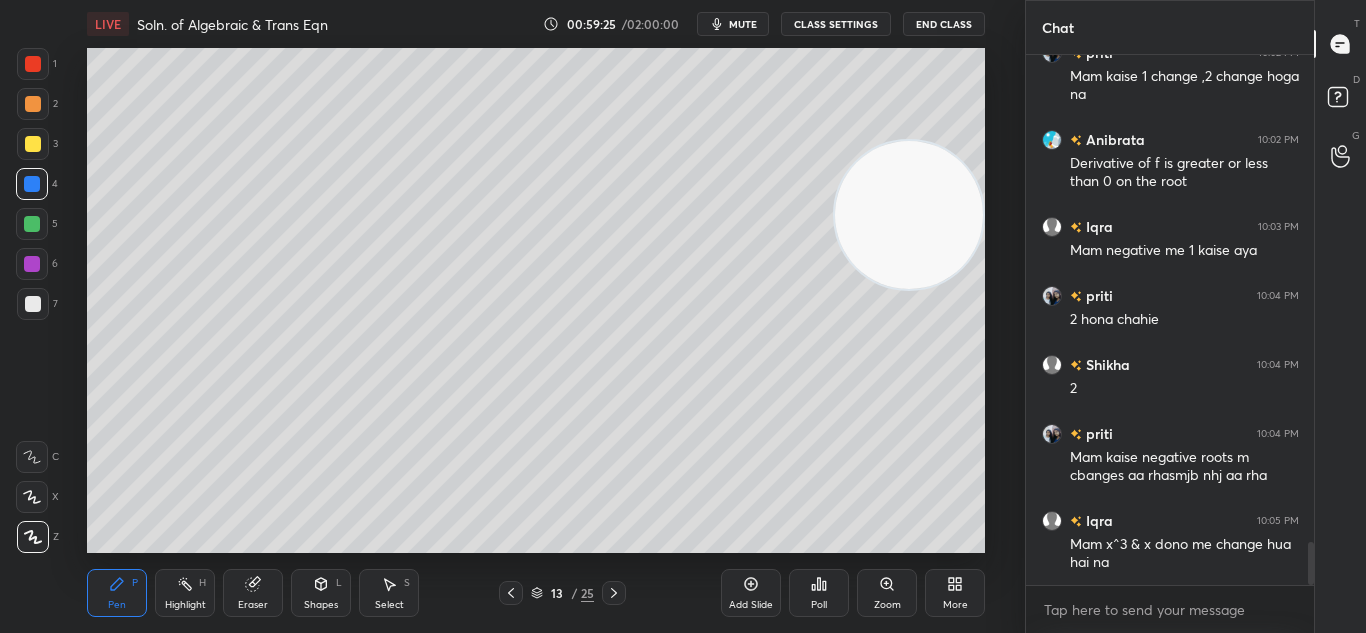 scroll, scrollTop: 5936, scrollLeft: 0, axis: vertical 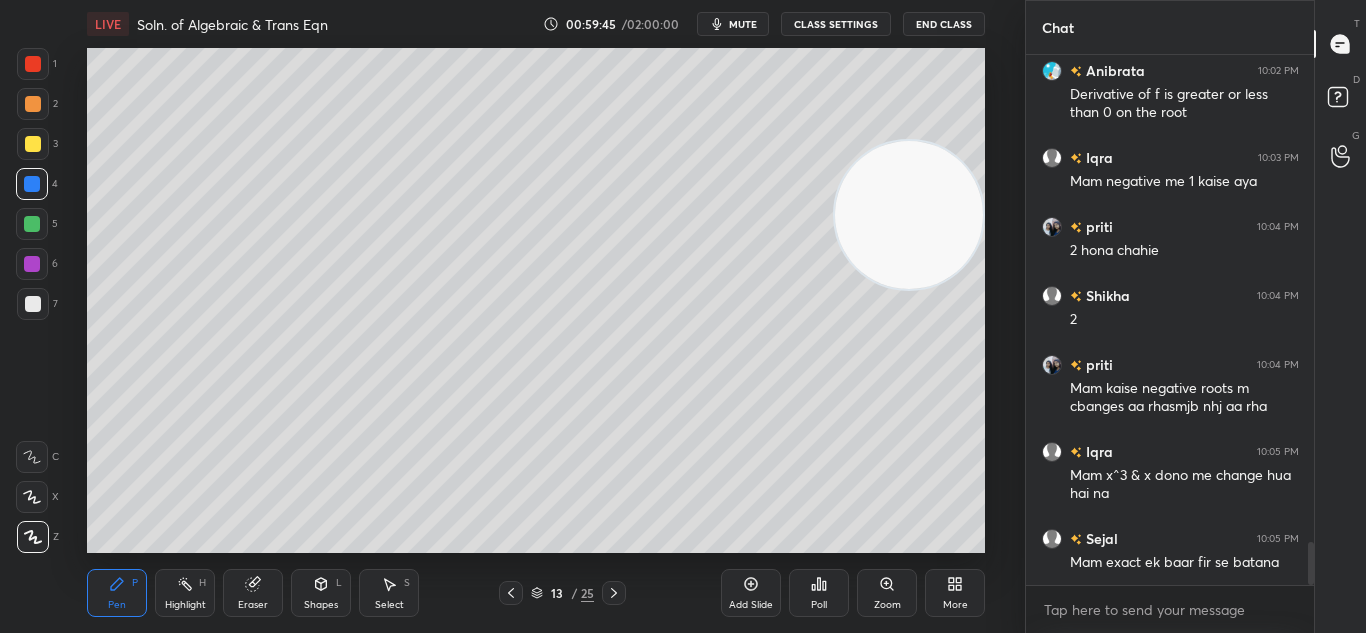 click 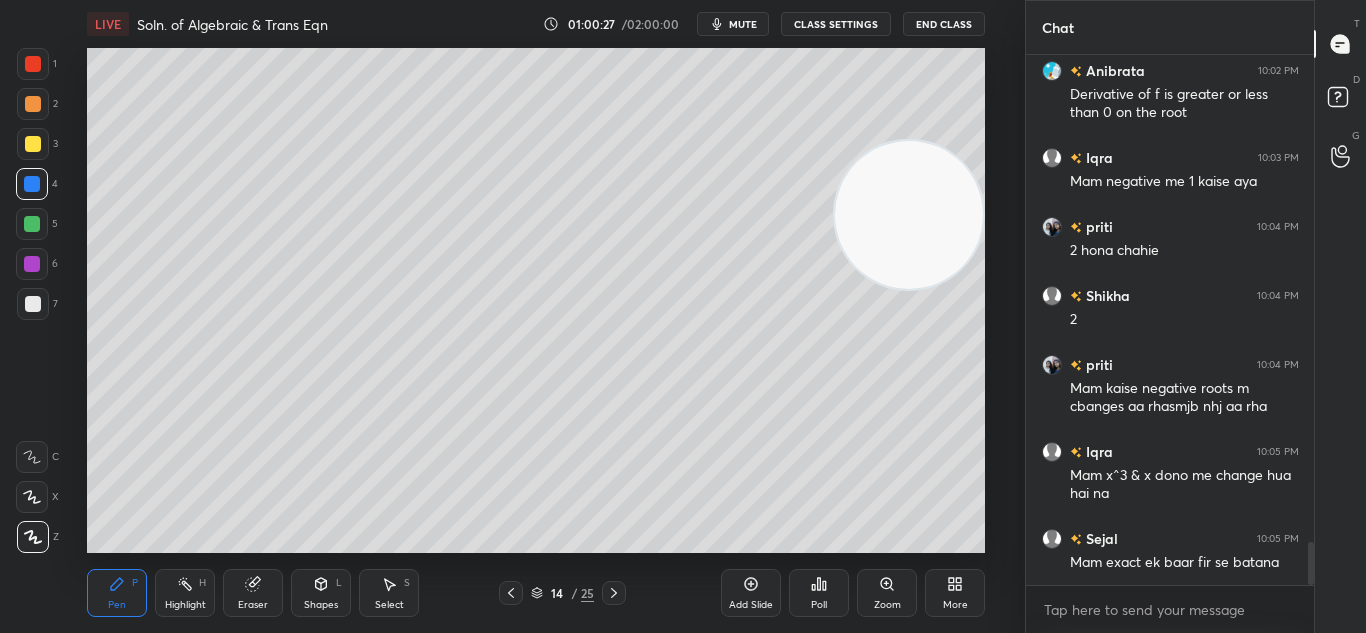 click at bounding box center [33, 104] 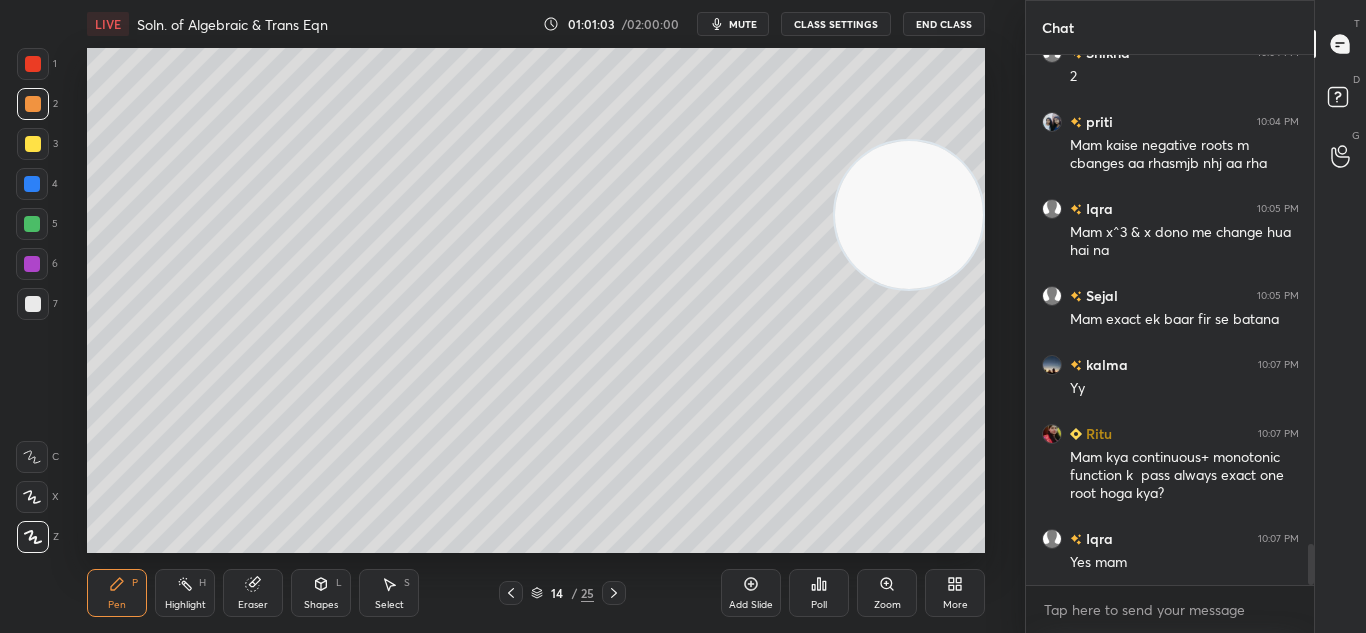 scroll, scrollTop: 6248, scrollLeft: 0, axis: vertical 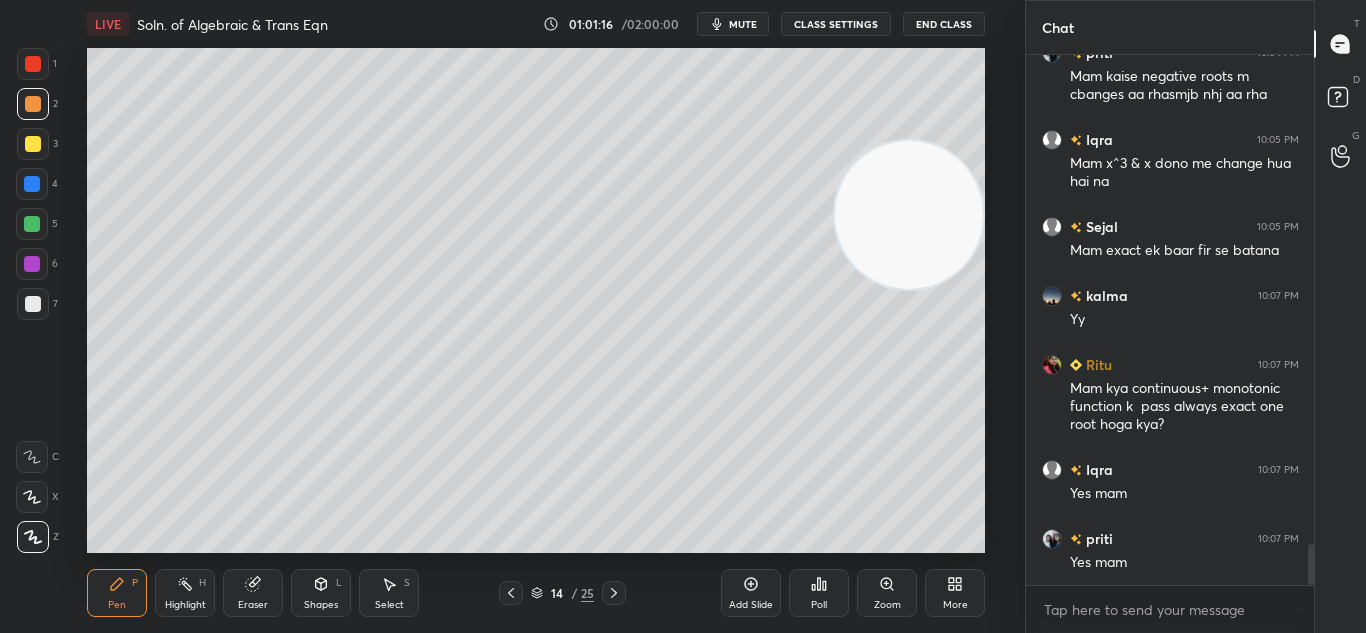 click 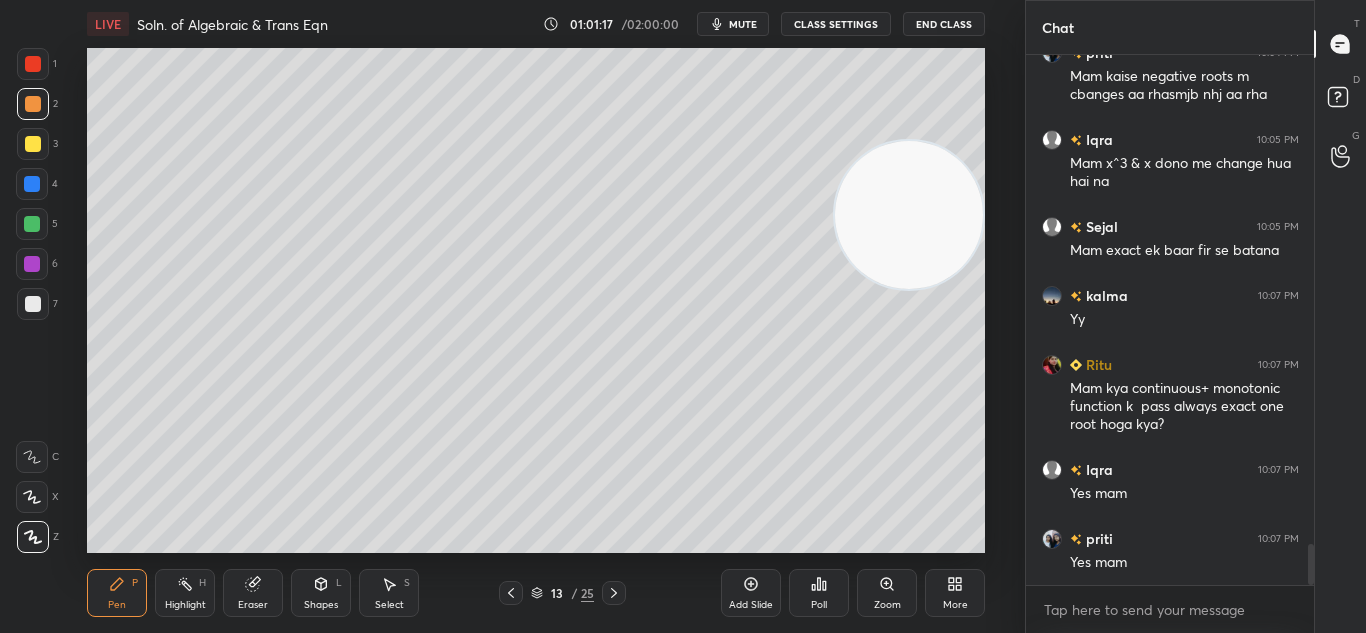 click 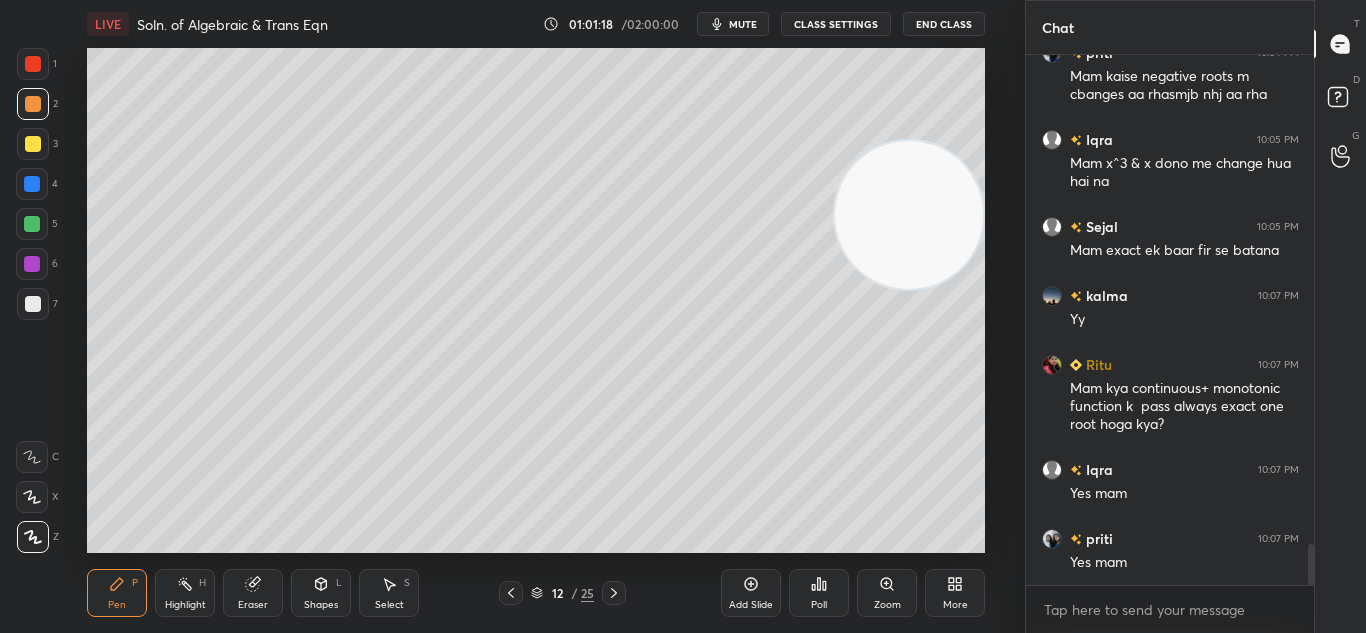 click 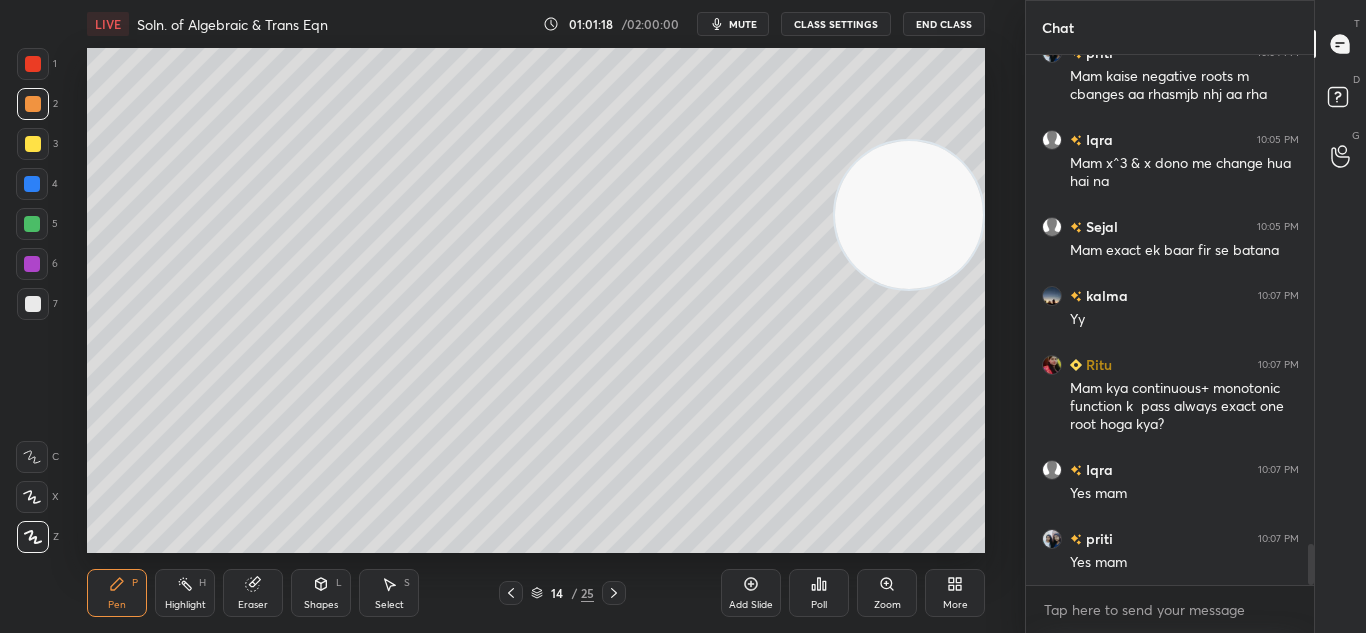 click 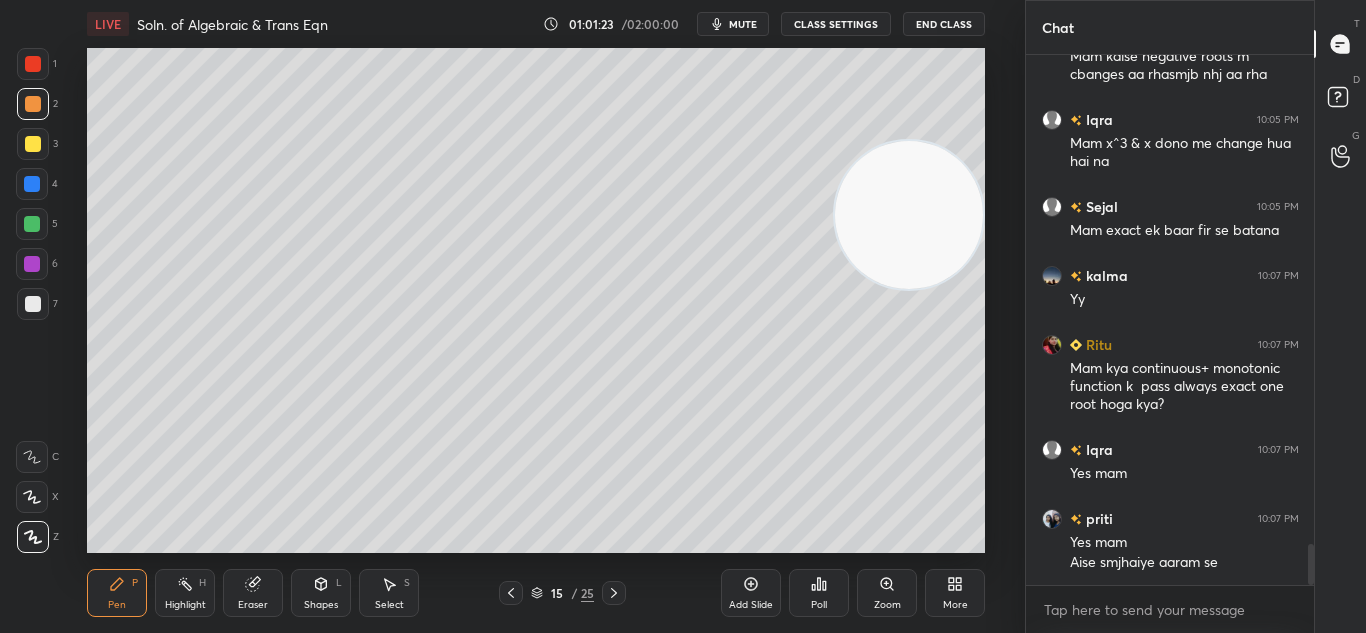 scroll, scrollTop: 6337, scrollLeft: 0, axis: vertical 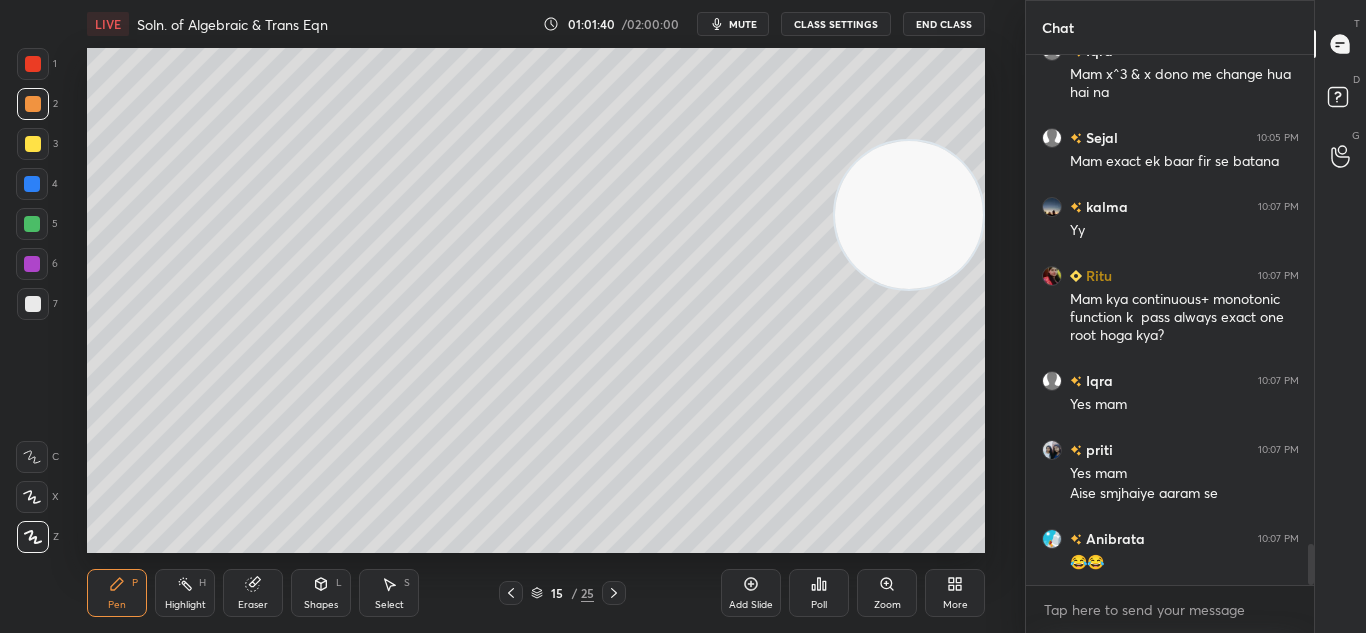 click 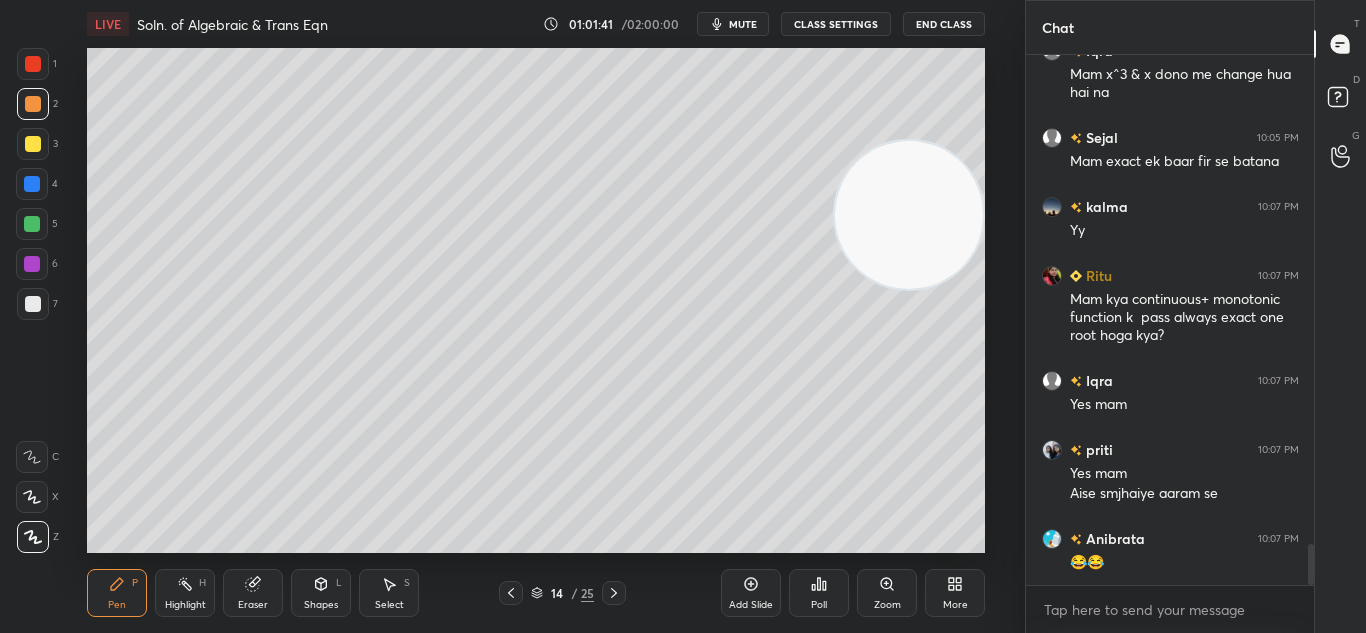 scroll, scrollTop: 6406, scrollLeft: 0, axis: vertical 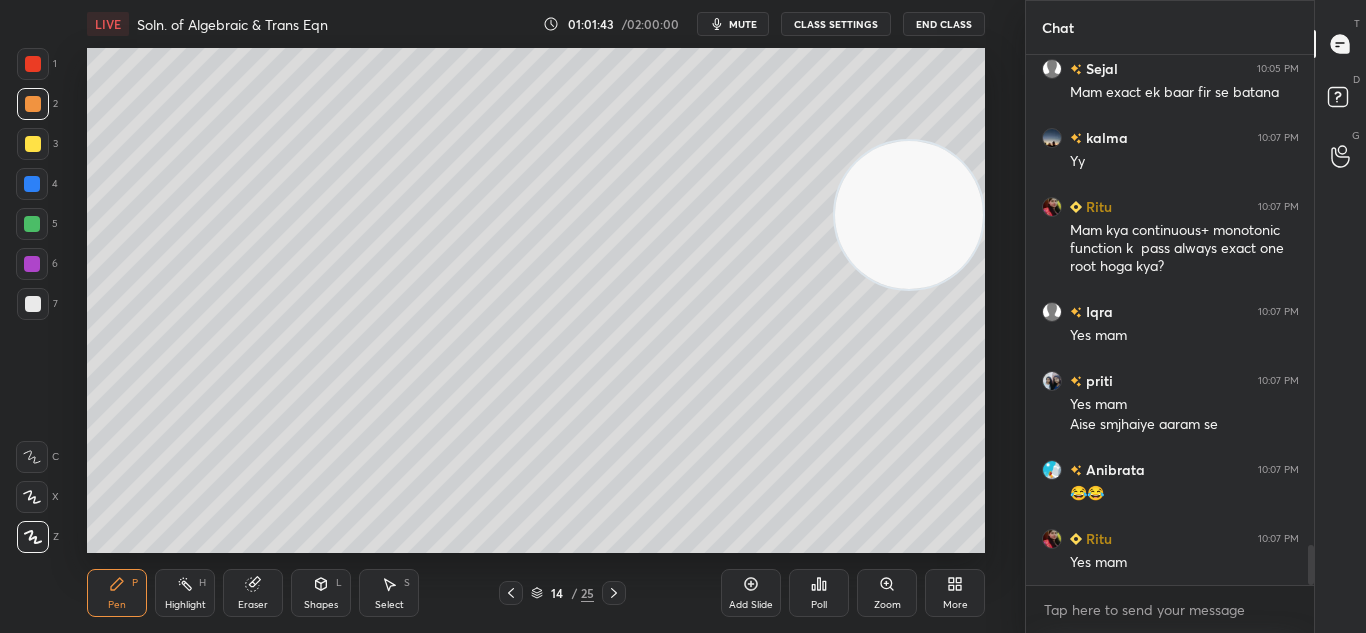 click on "Add Slide" at bounding box center (751, 593) 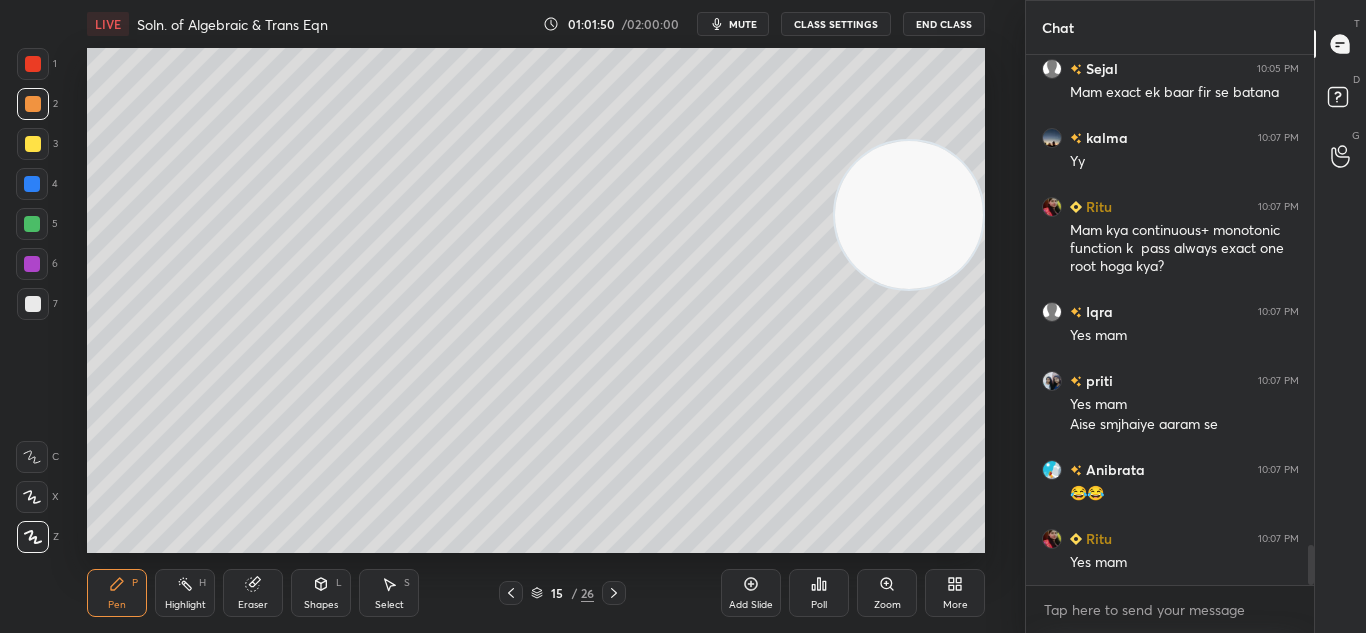 click on "Pen P Highlight H Eraser Shapes L Select S 15 / 26 Add Slide Poll Zoom More" at bounding box center [536, 593] 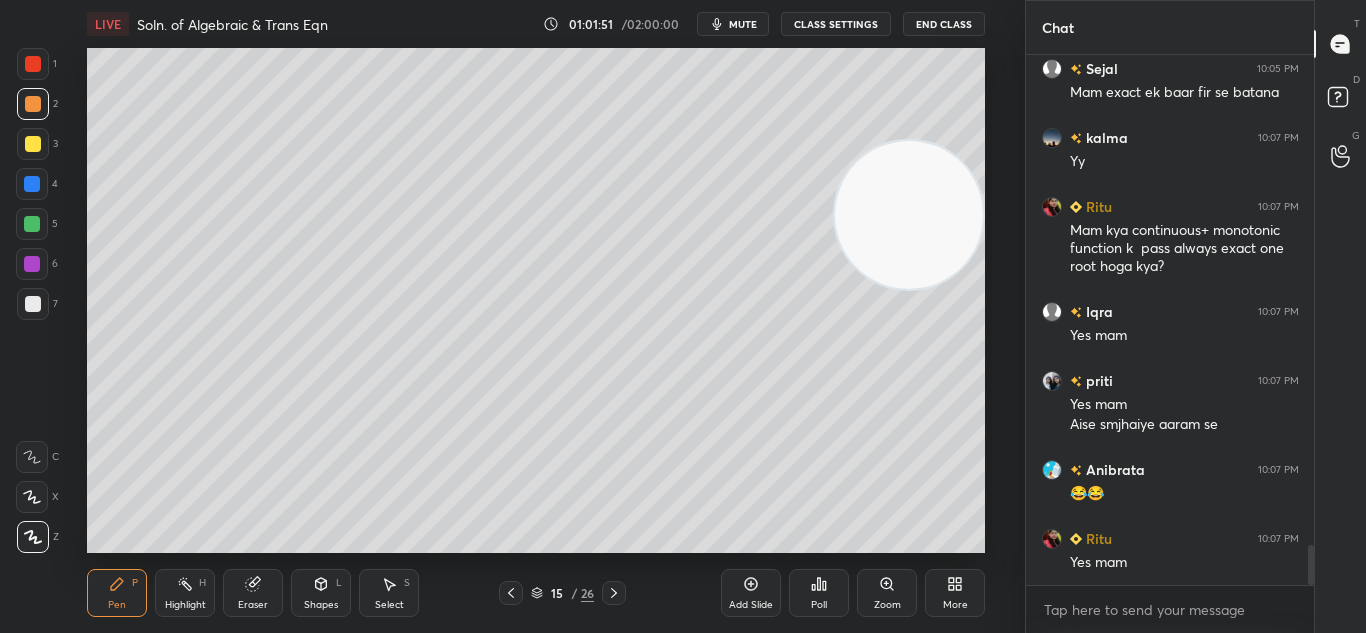 click at bounding box center (511, 593) 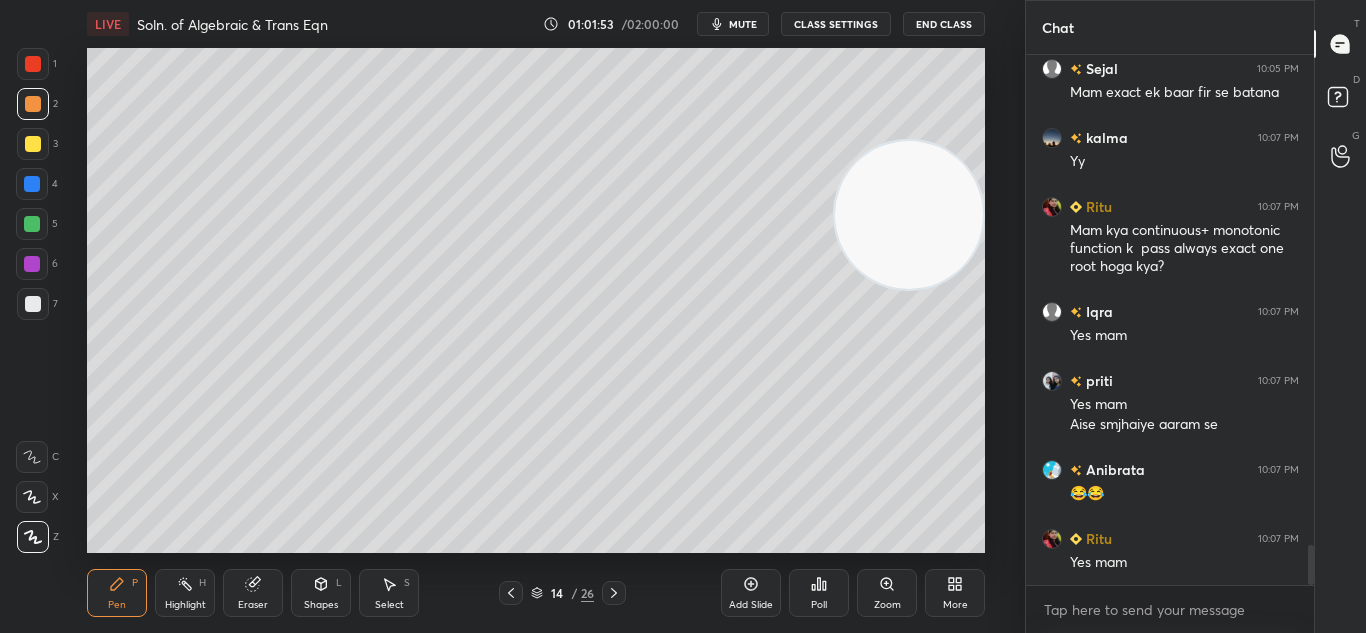 click at bounding box center [614, 593] 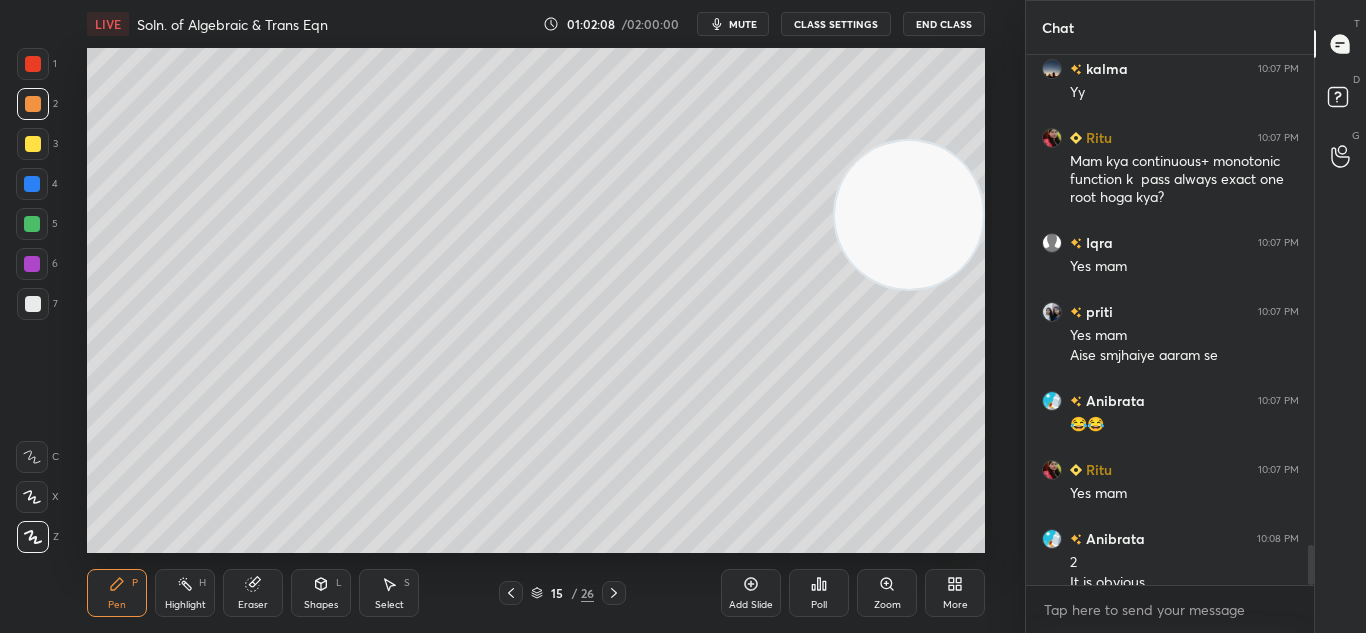 scroll, scrollTop: 6495, scrollLeft: 0, axis: vertical 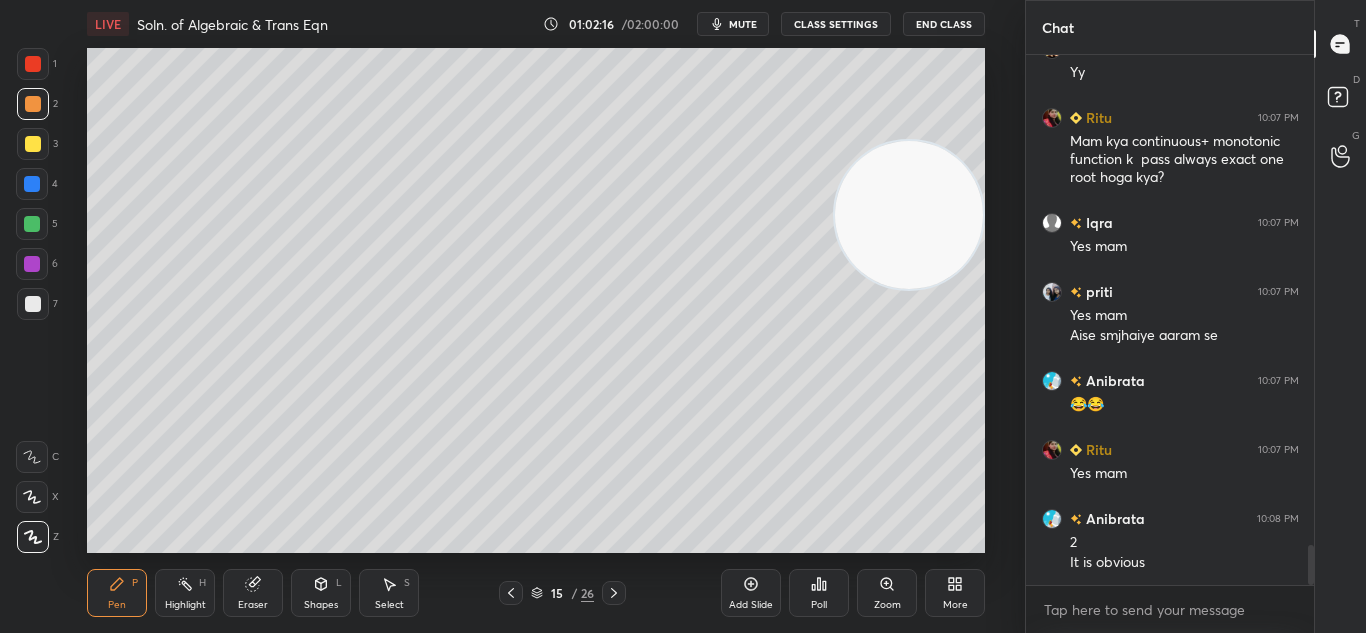 click 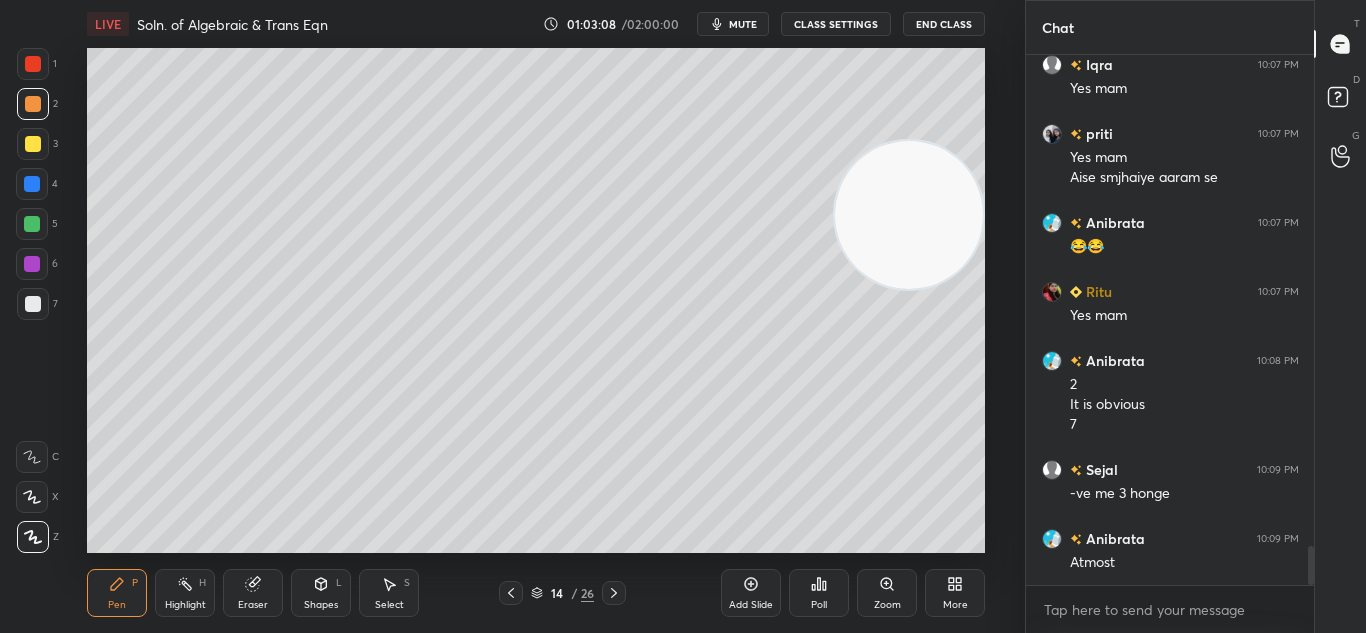 scroll, scrollTop: 6722, scrollLeft: 0, axis: vertical 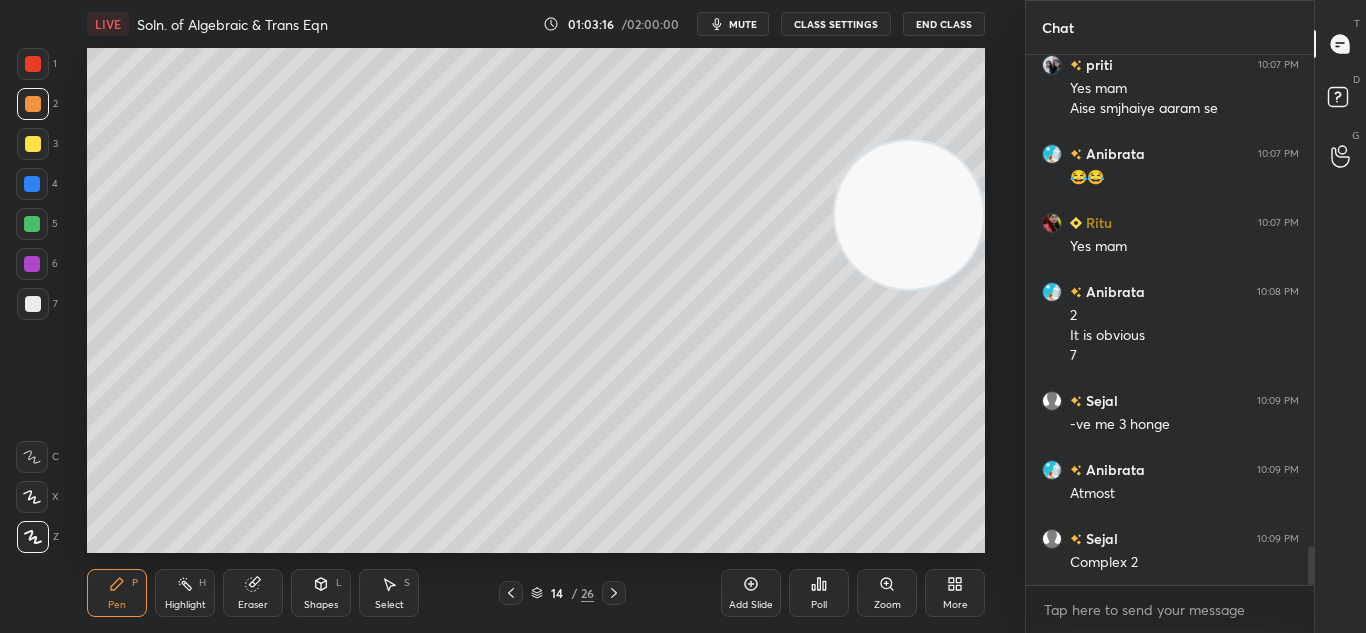 click 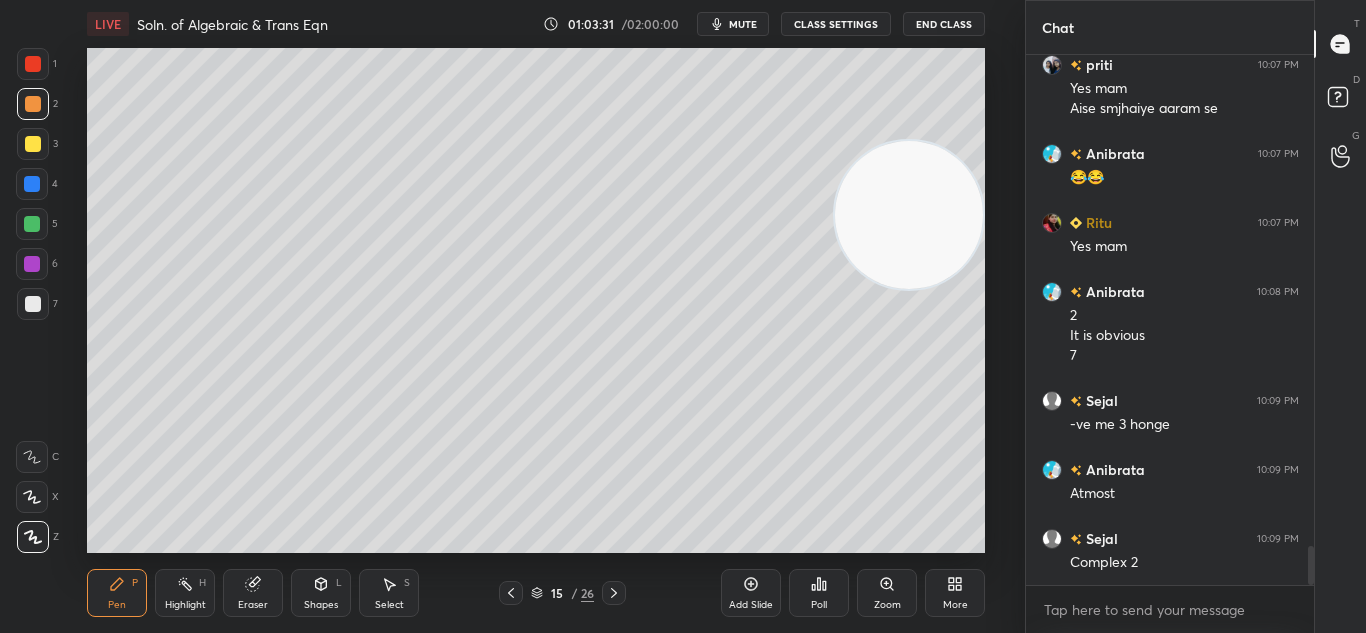 scroll, scrollTop: 6742, scrollLeft: 0, axis: vertical 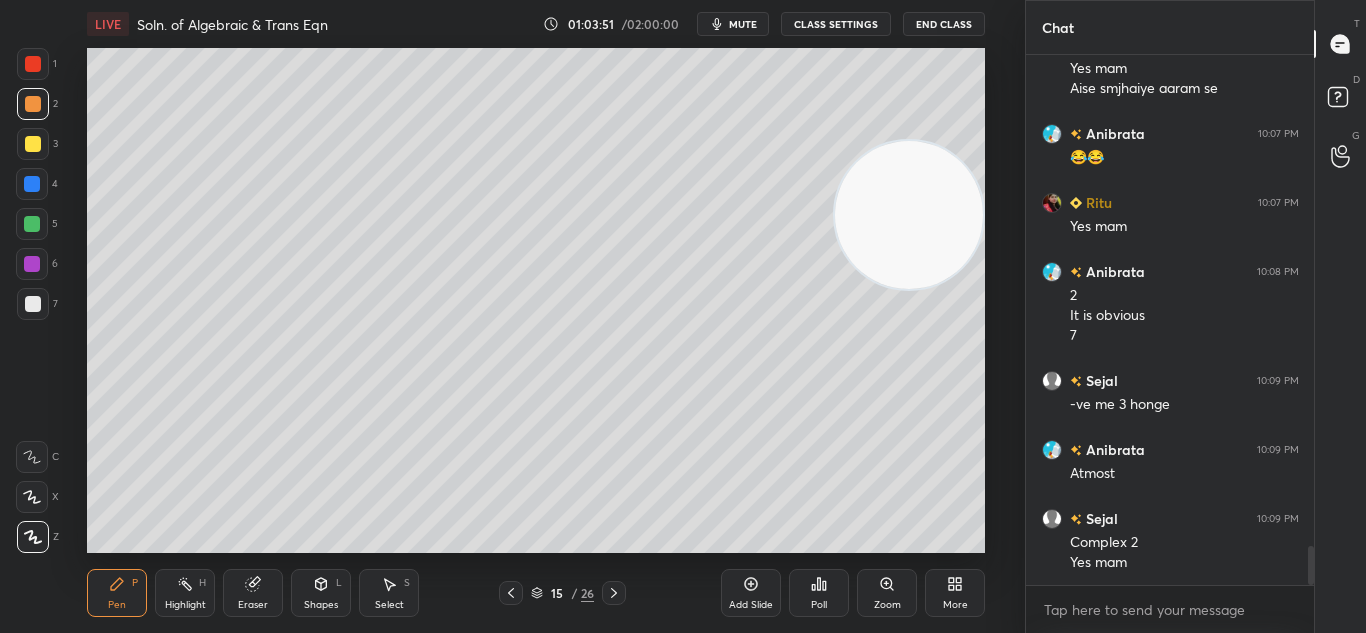 click 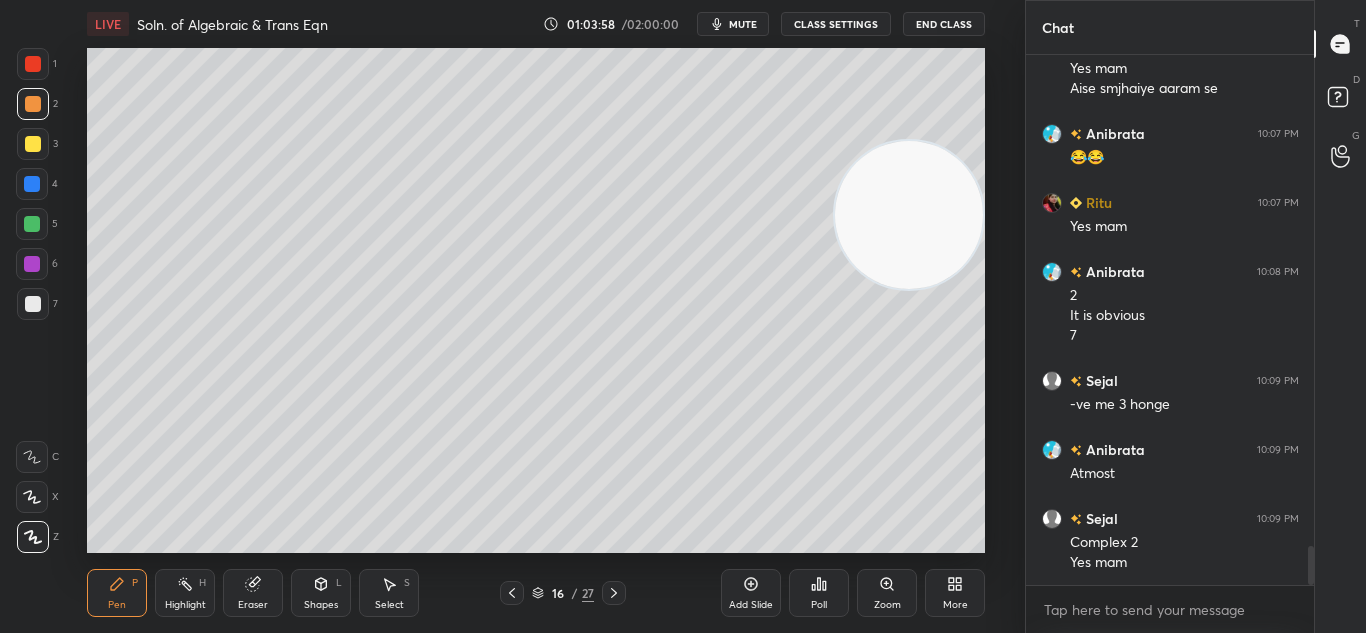 scroll, scrollTop: 6829, scrollLeft: 0, axis: vertical 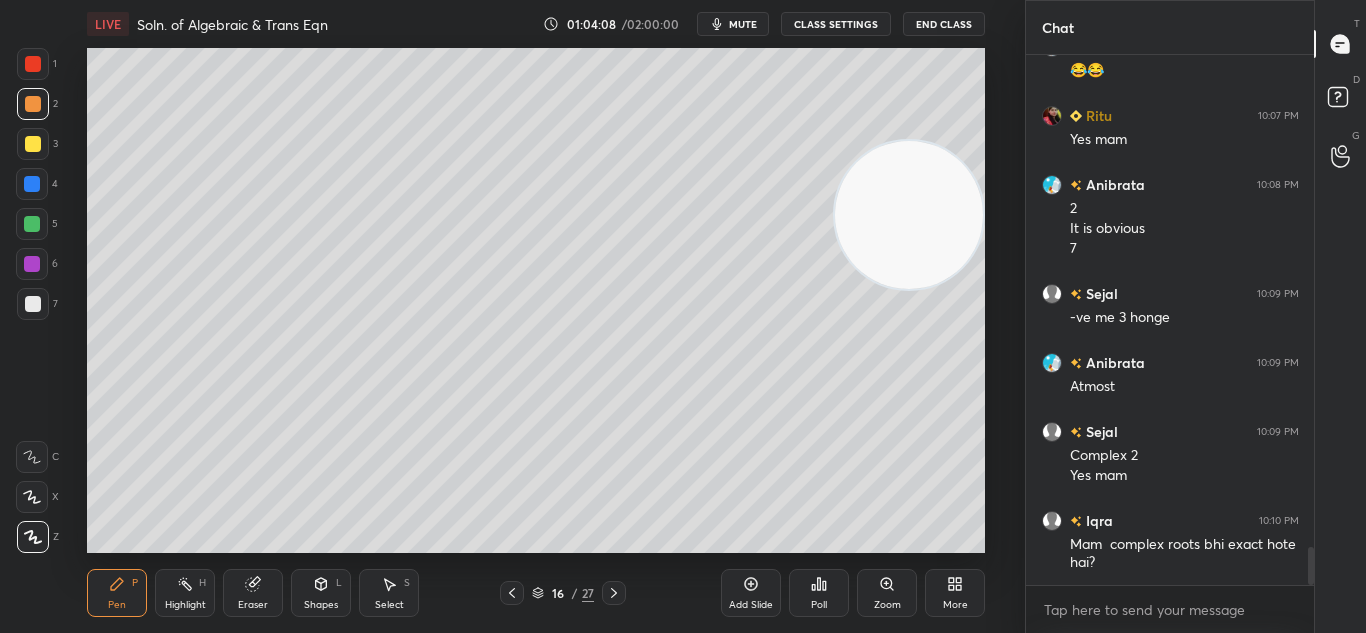 click 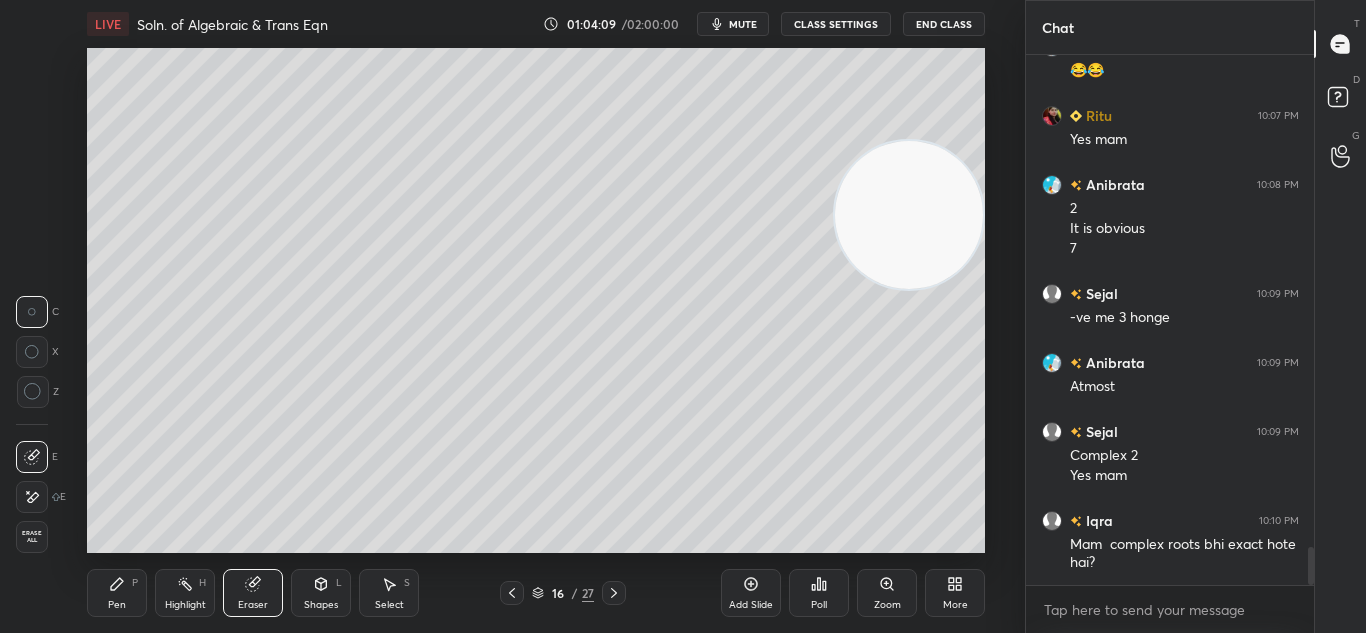 click 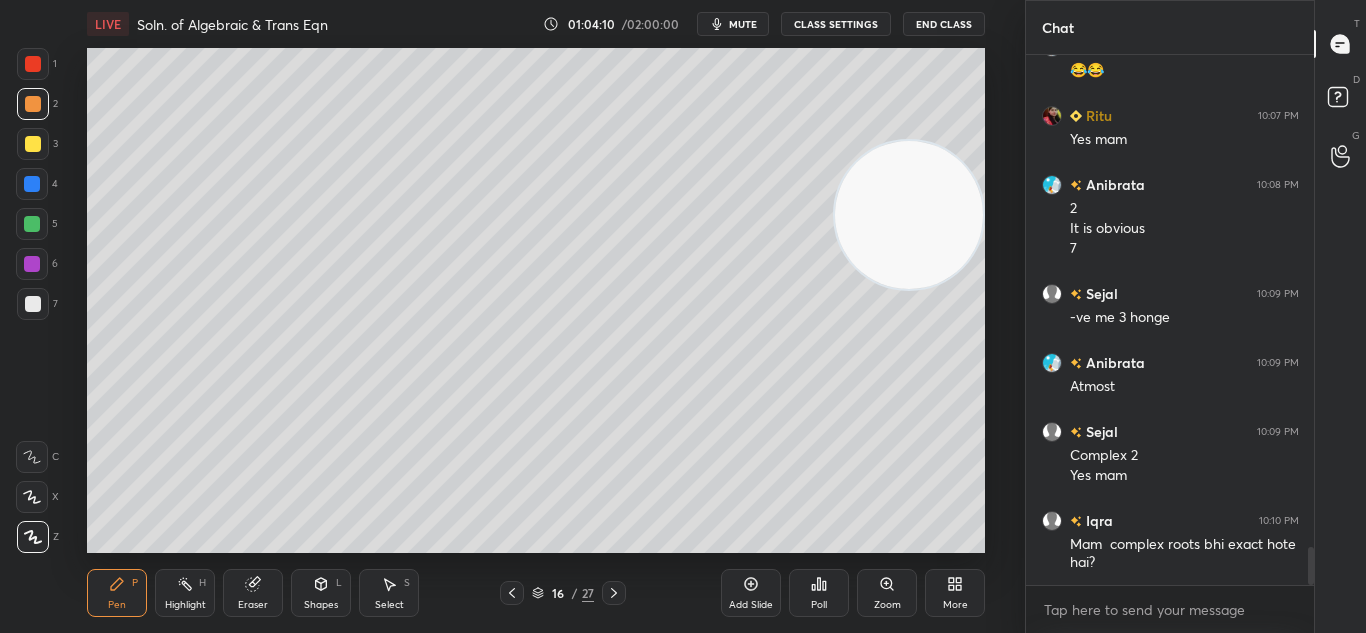 click 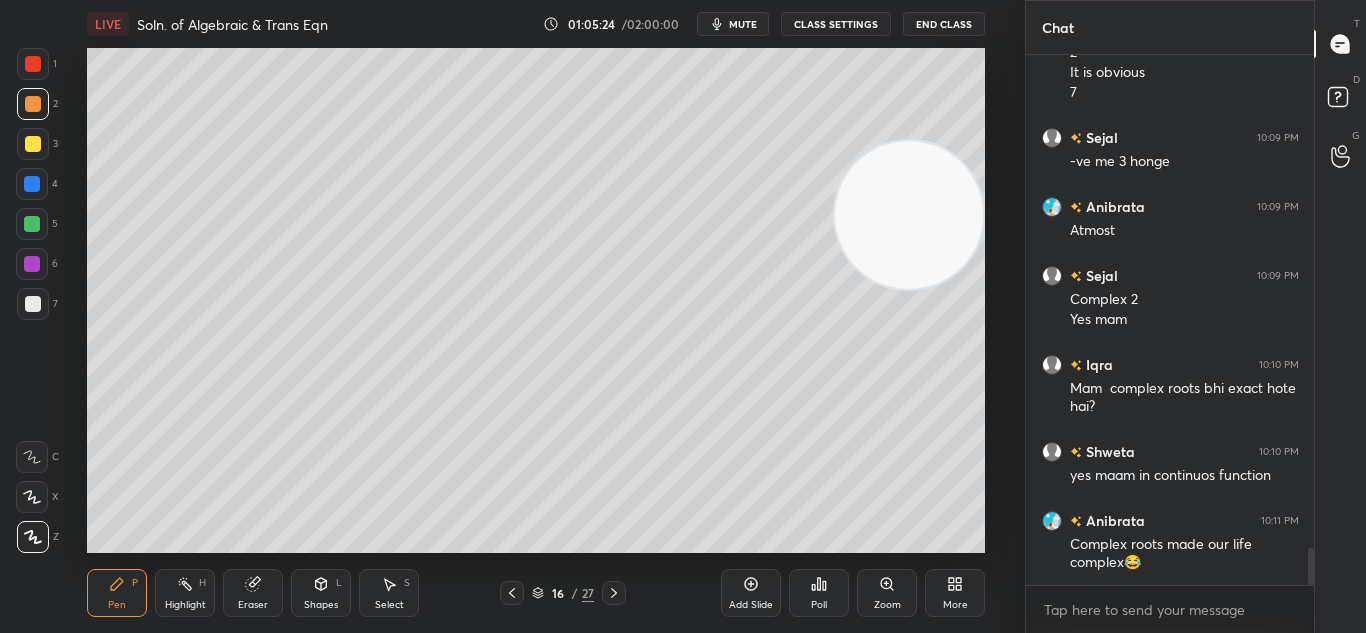 scroll, scrollTop: 7072, scrollLeft: 0, axis: vertical 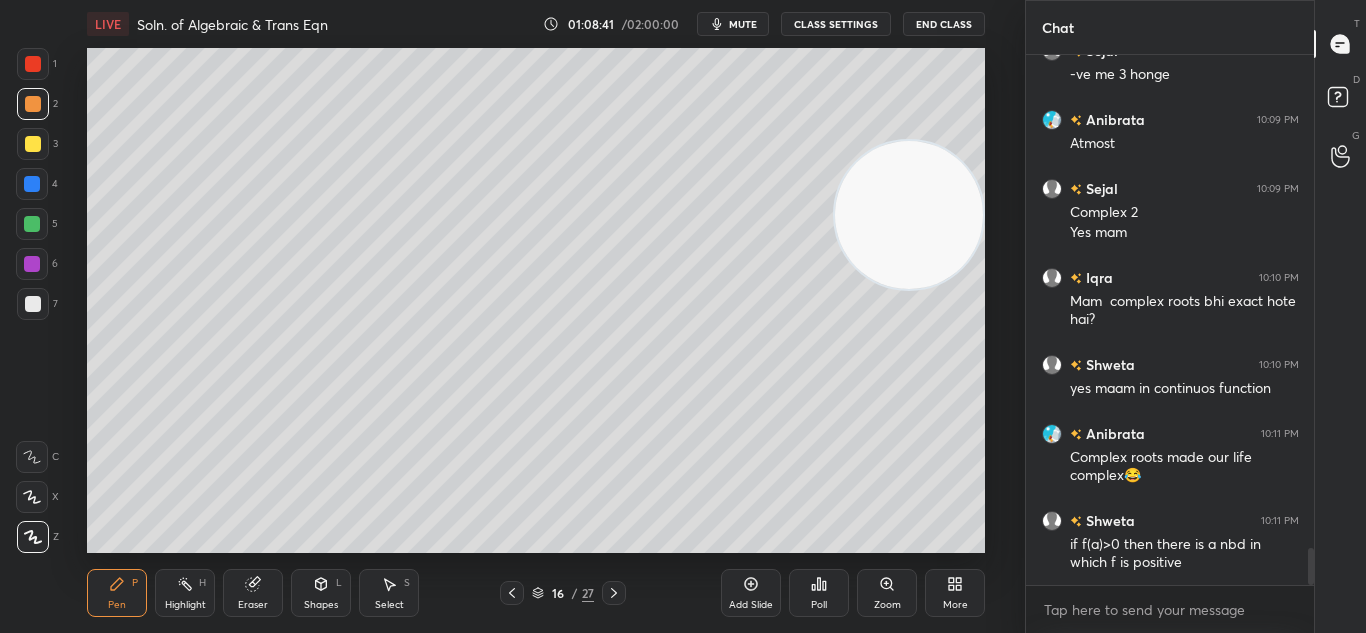click at bounding box center (32, 184) 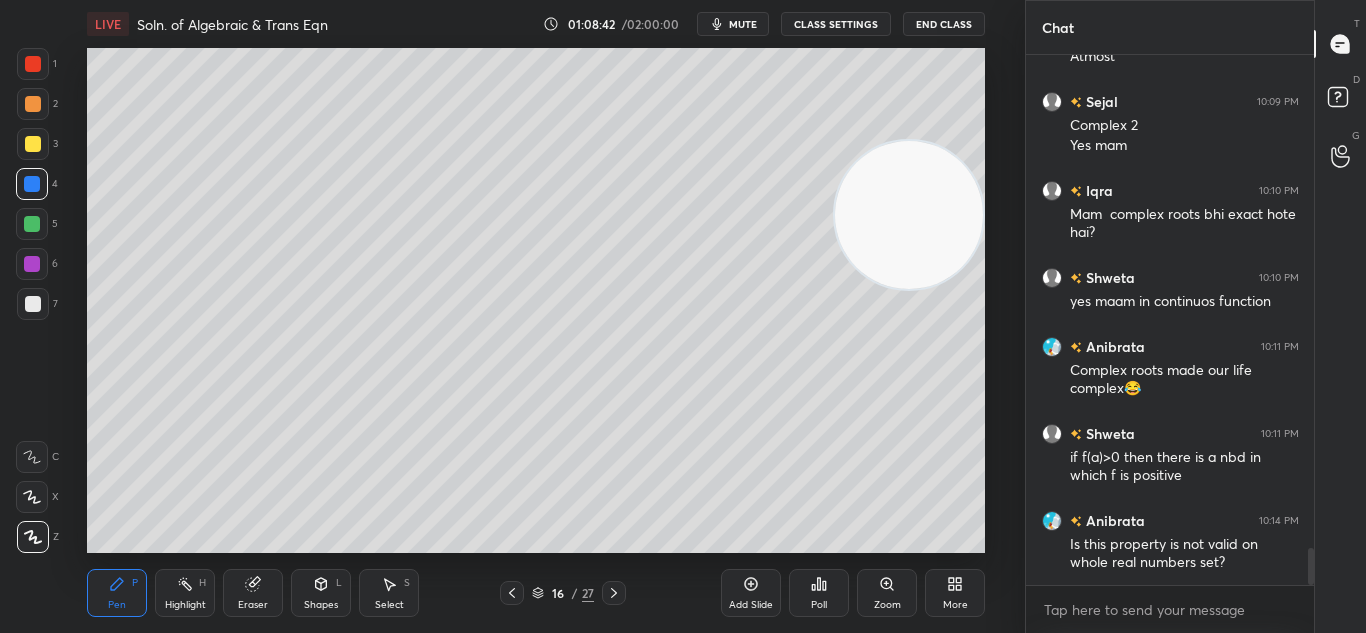 click at bounding box center [33, 304] 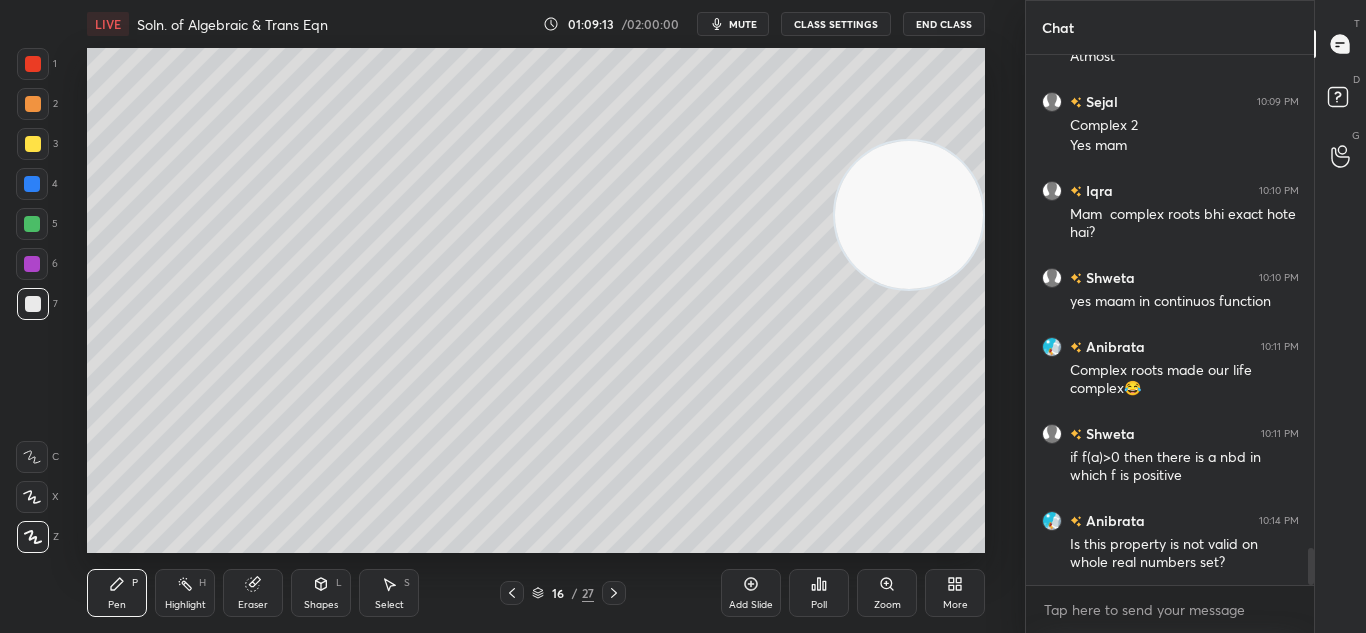 click on "Eraser" at bounding box center (253, 593) 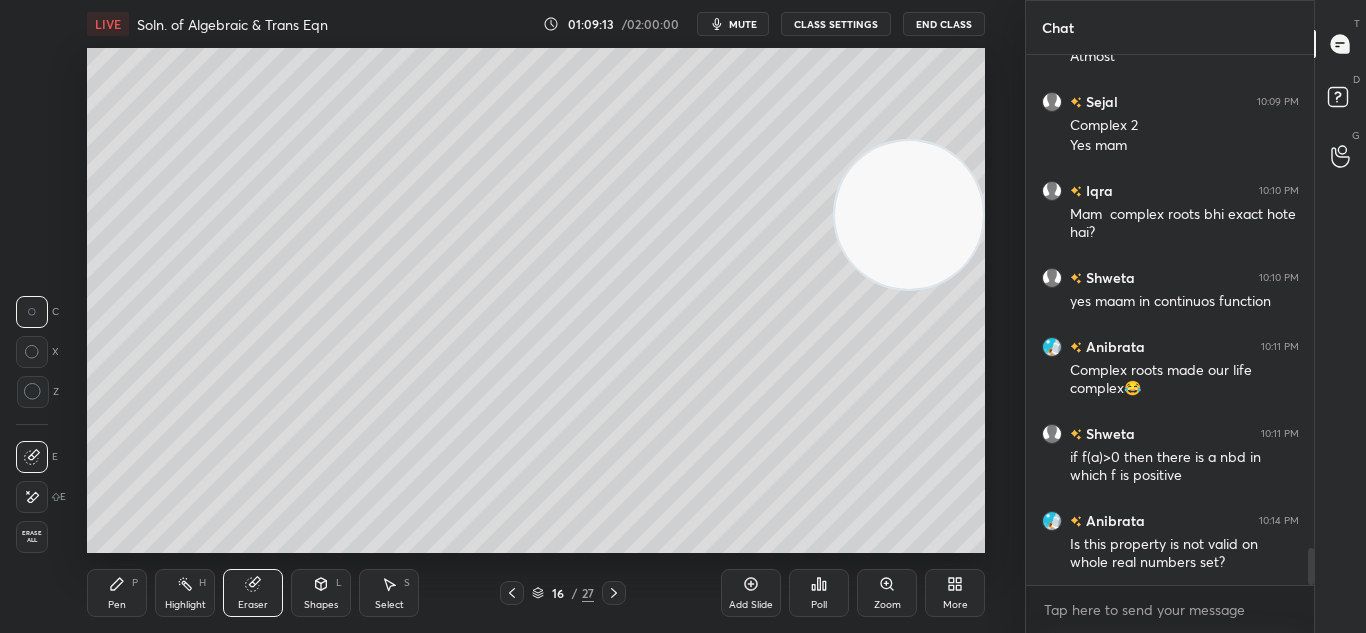 drag, startPoint x: 263, startPoint y: 591, endPoint x: 287, endPoint y: 572, distance: 30.610456 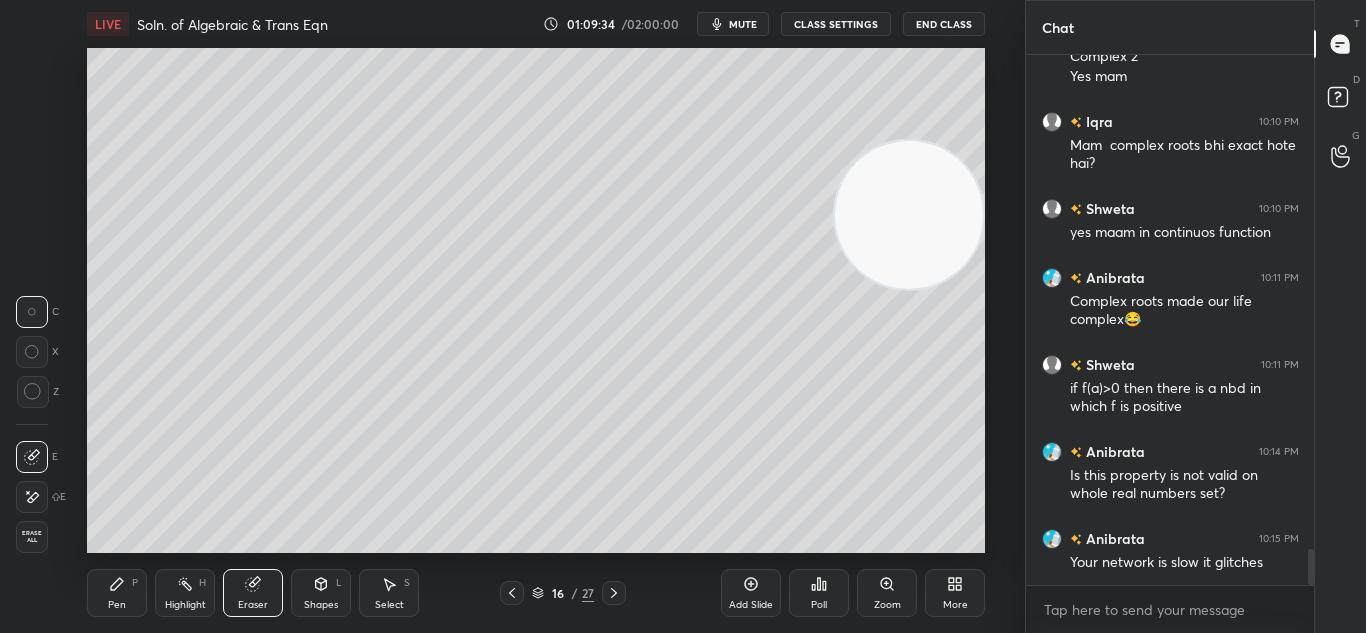 scroll, scrollTop: 7315, scrollLeft: 0, axis: vertical 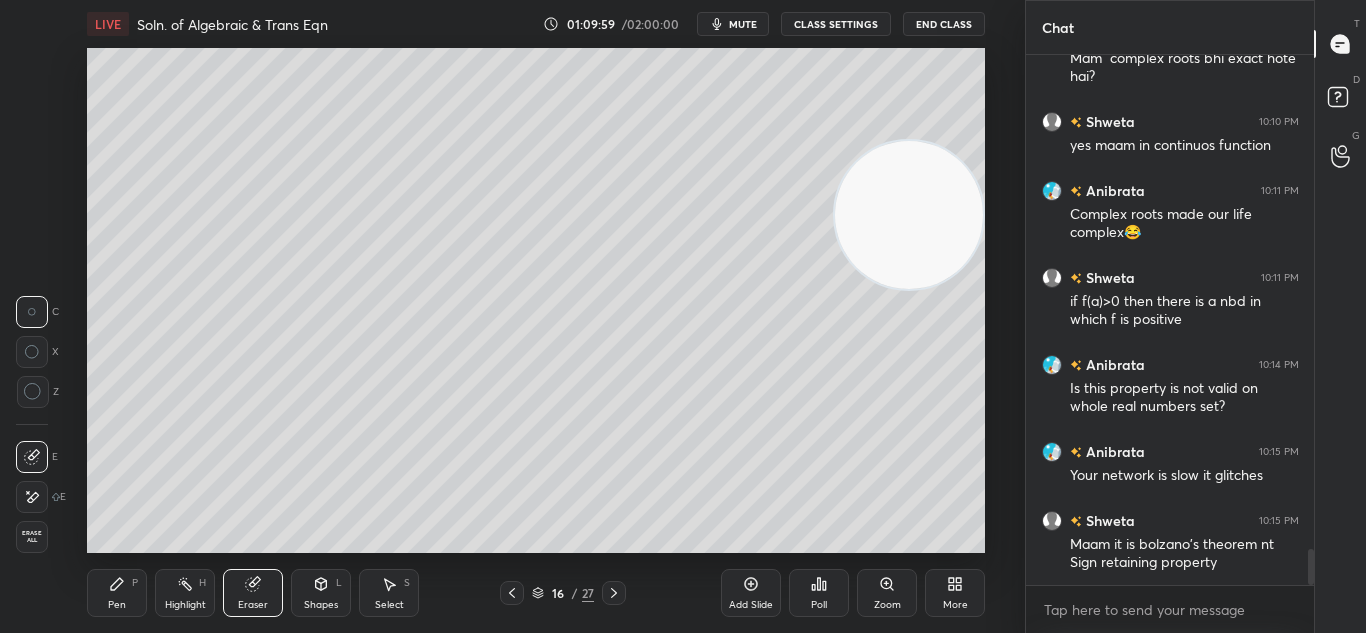 click on "Pen P" at bounding box center (117, 593) 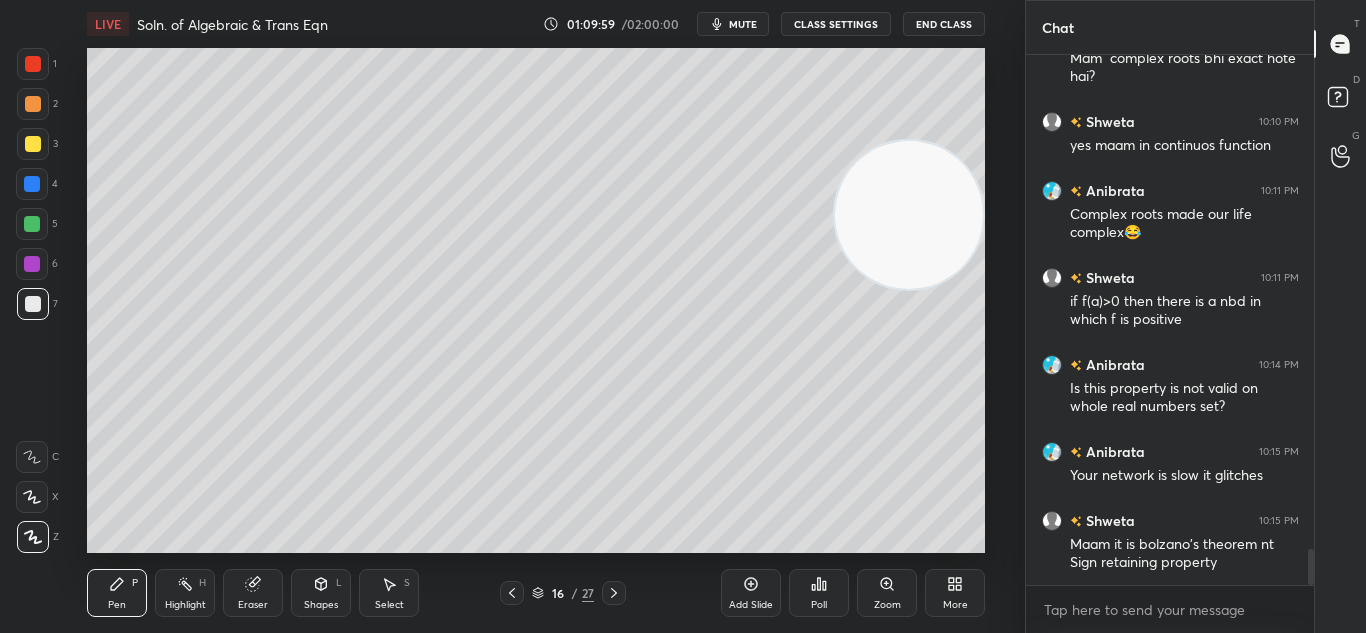 click 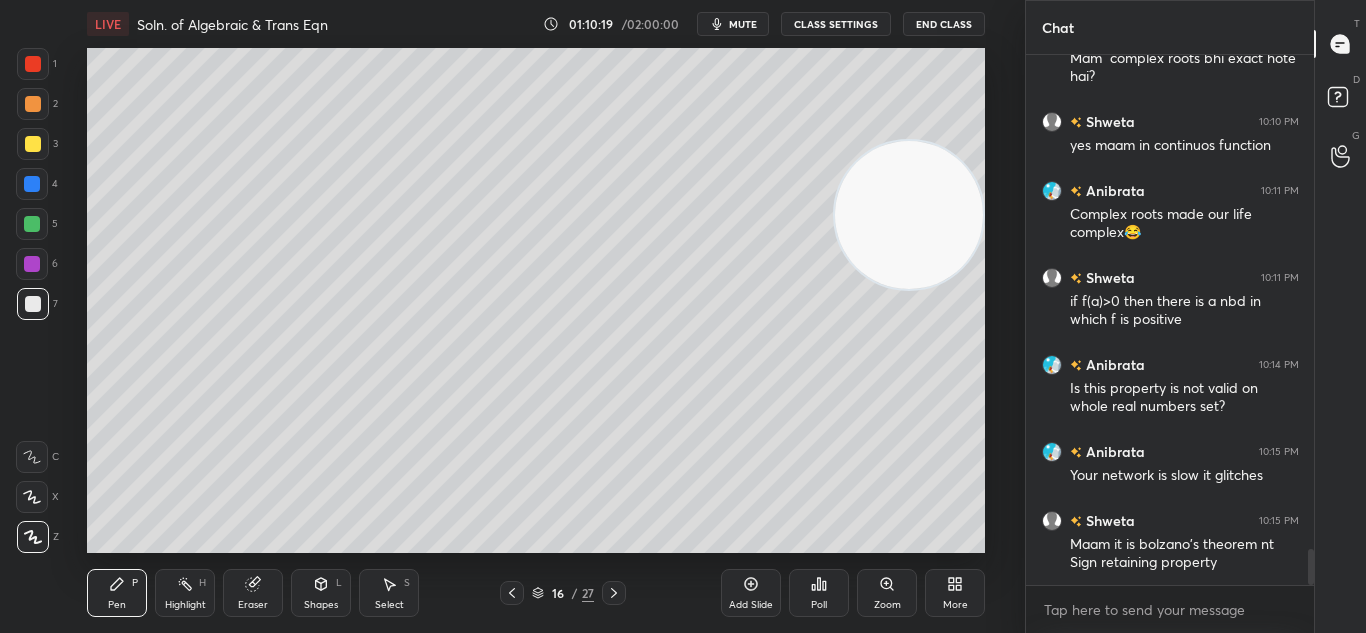 click 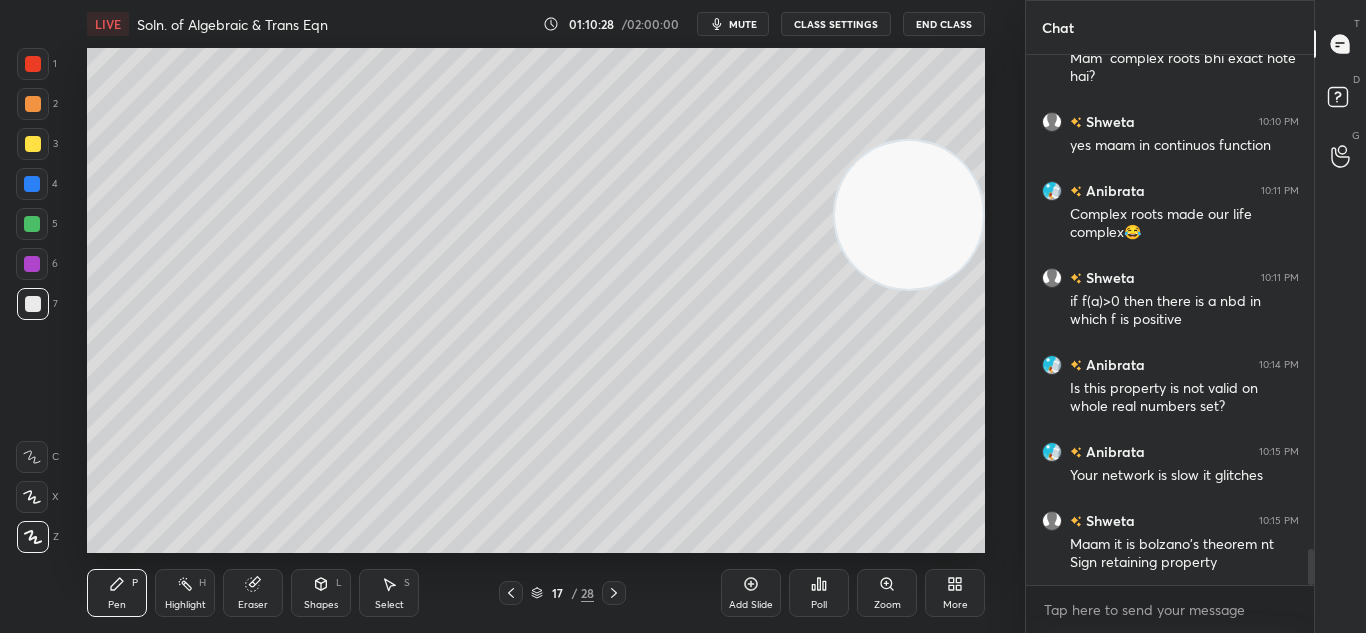 click 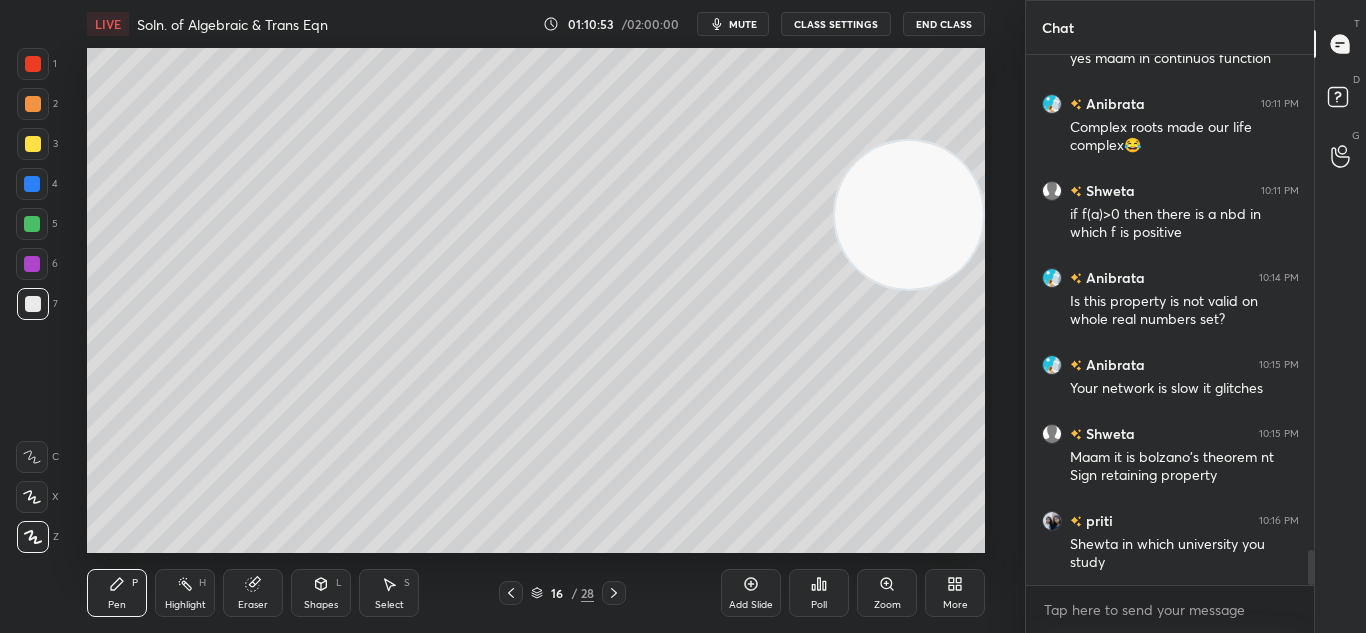 scroll, scrollTop: 7471, scrollLeft: 0, axis: vertical 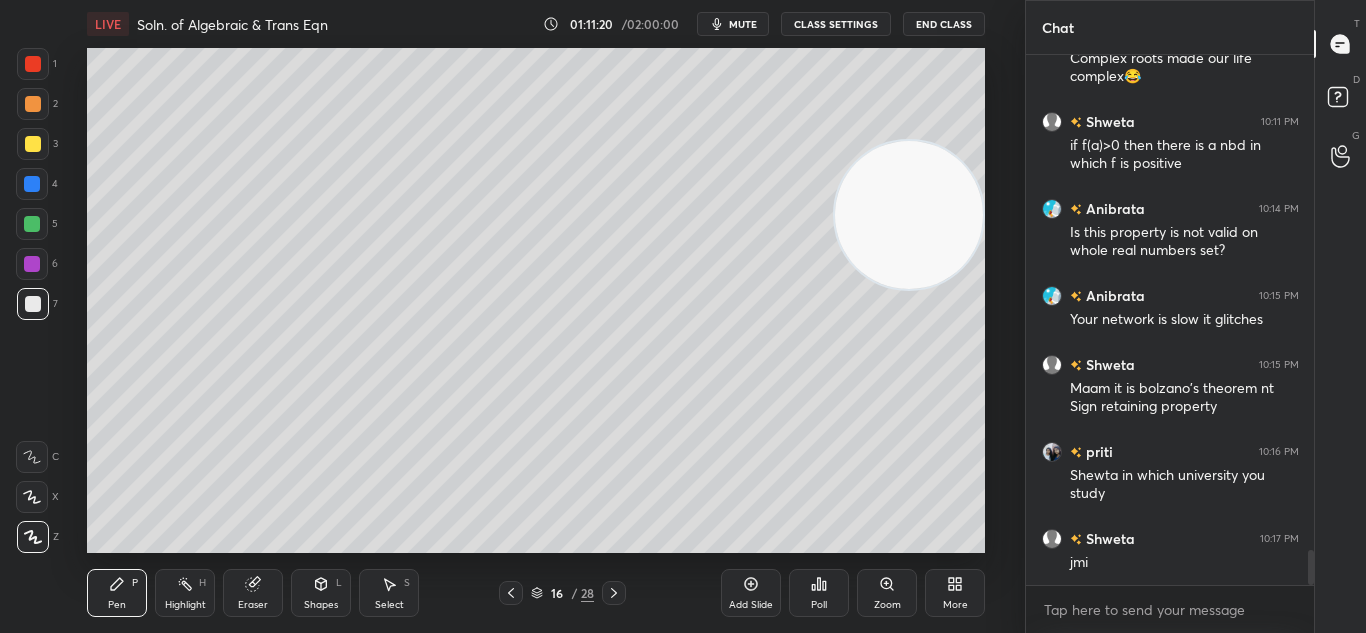 click on "LIVE Soln. of Algebraic & Trans Eqn 01:11:20 / 02:00:00 mute CLASS SETTINGS End Class Setting up your live class Poll for secs No correct answer Start poll Back Soln. of Algebraic & Trans Eqn • L10 of Complete course on Numerical Analysis - CSIR Dec 2025 Km Neetu Gupta Pen P Highlight H Eraser Shapes L Select S 16 / 28 Add Slide Poll Zoom More" at bounding box center (536, 316) 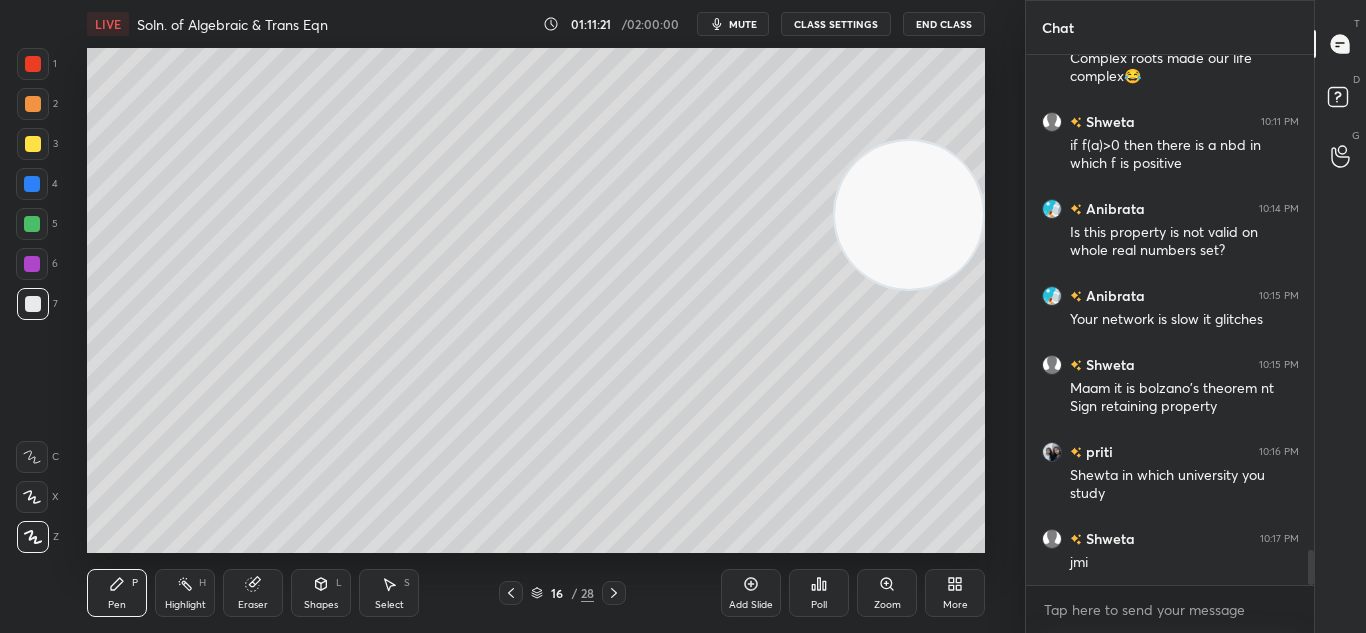 click on "LIVE Soln. of Algebraic & Trans Eqn 01:11:21 /  02:00:00 mute CLASS SETTINGS End Class Setting up your live class Poll for   secs No correct answer Start poll Back Soln. of Algebraic & Trans Eqn • L10 of Complete course on Numerical Analysis - CSIR Dec 2025 Km Neetu Gupta Pen P Highlight H Eraser Shapes L Select S 16 / 28 Add Slide Poll Zoom More" at bounding box center (536, 316) 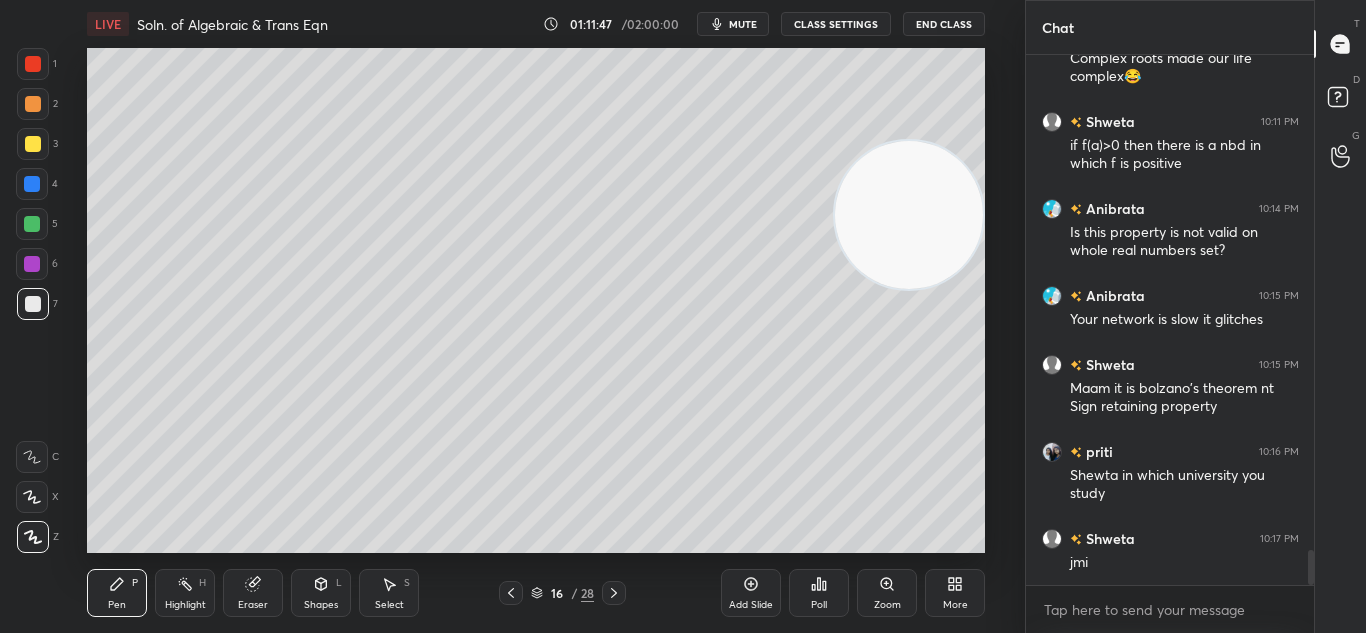 click at bounding box center (33, 144) 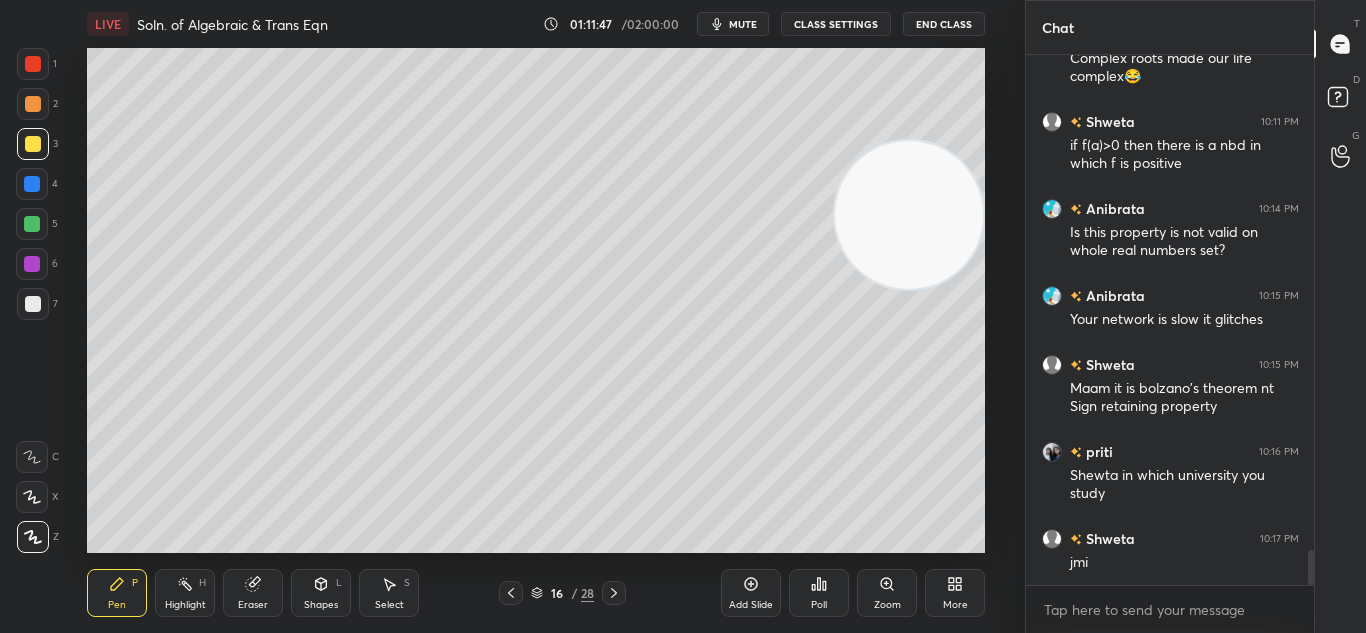 drag, startPoint x: 38, startPoint y: 141, endPoint x: 25, endPoint y: 139, distance: 13.152946 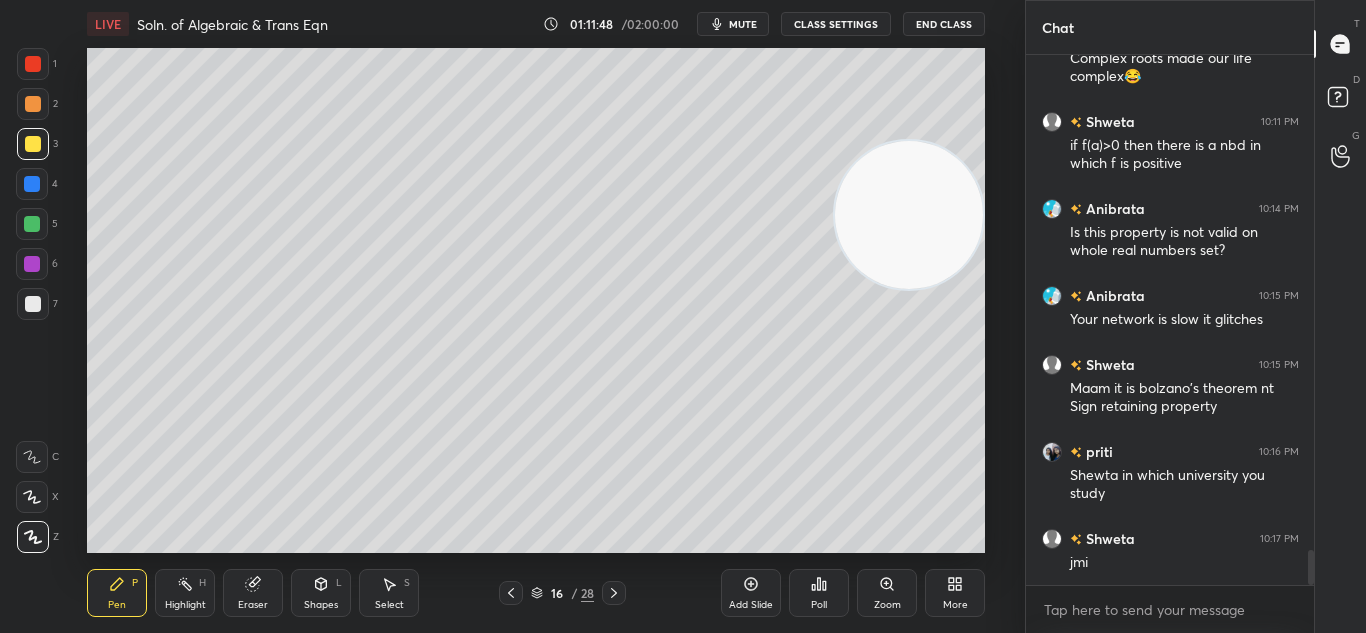 click at bounding box center [33, 144] 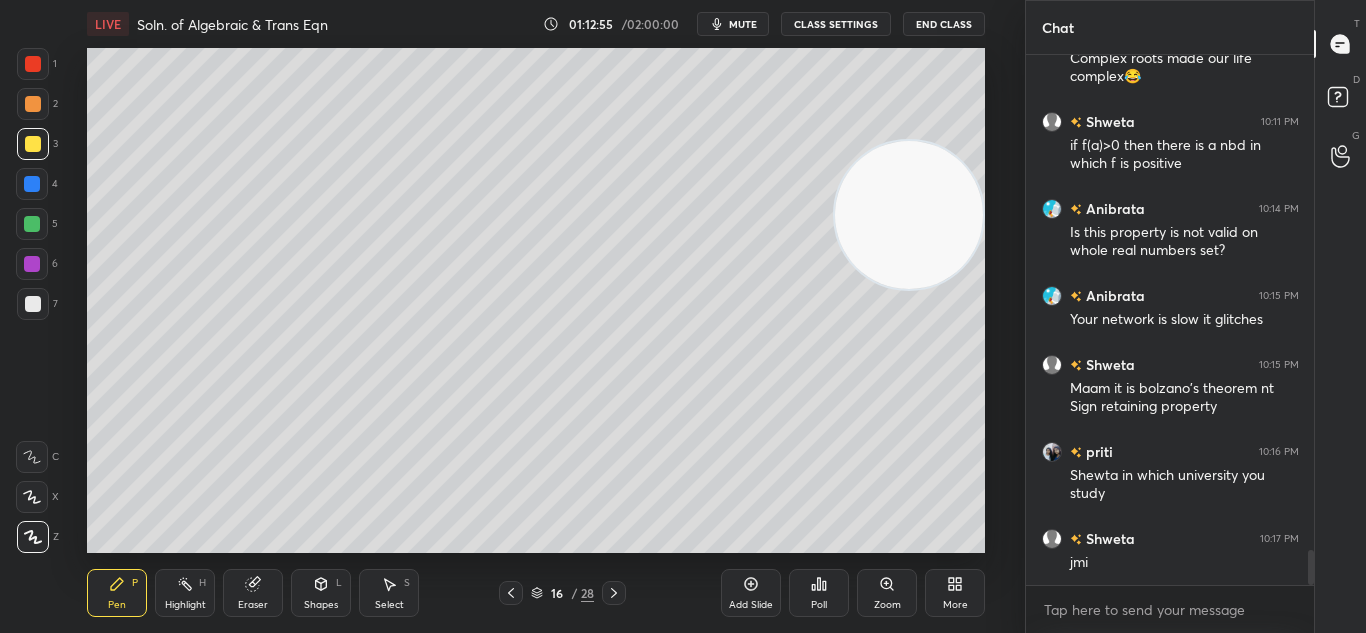 click at bounding box center [614, 593] 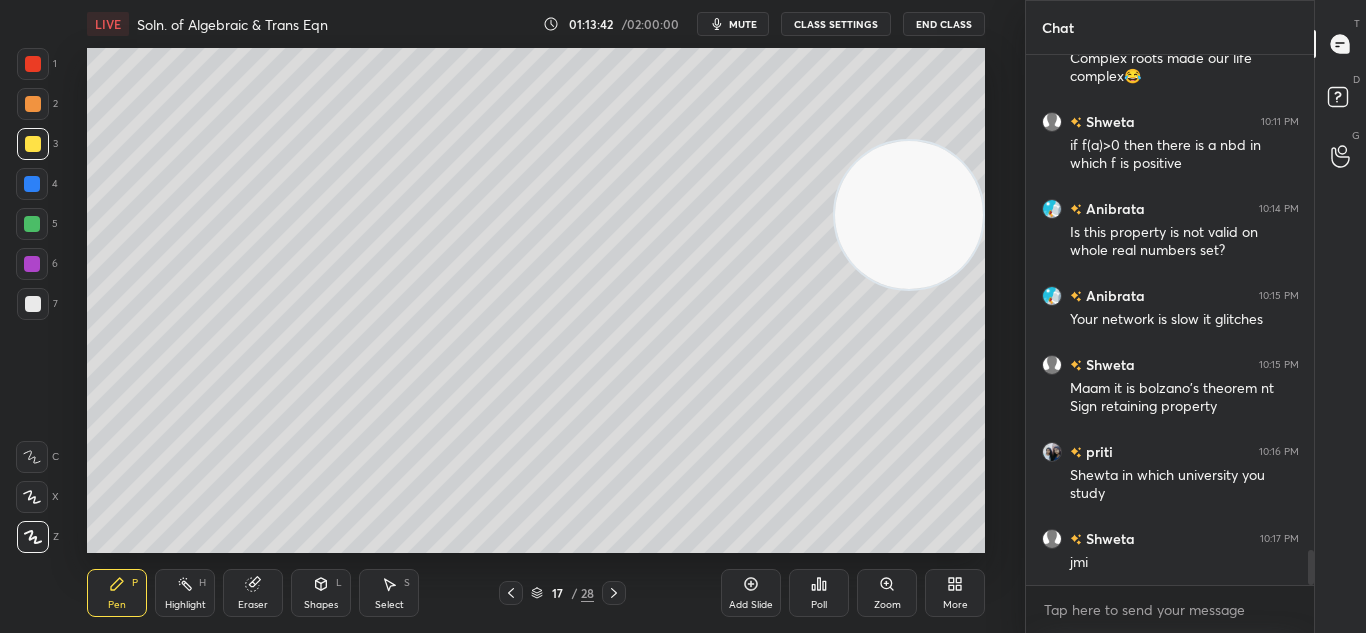 click 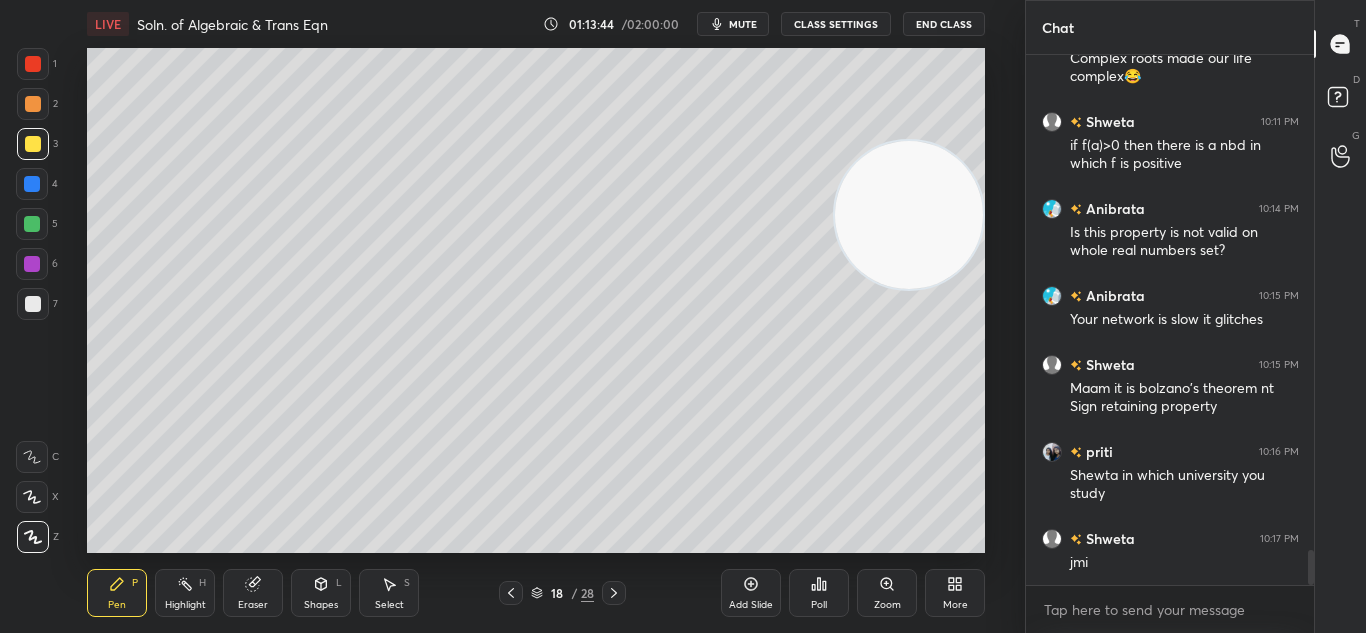 scroll, scrollTop: 7558, scrollLeft: 0, axis: vertical 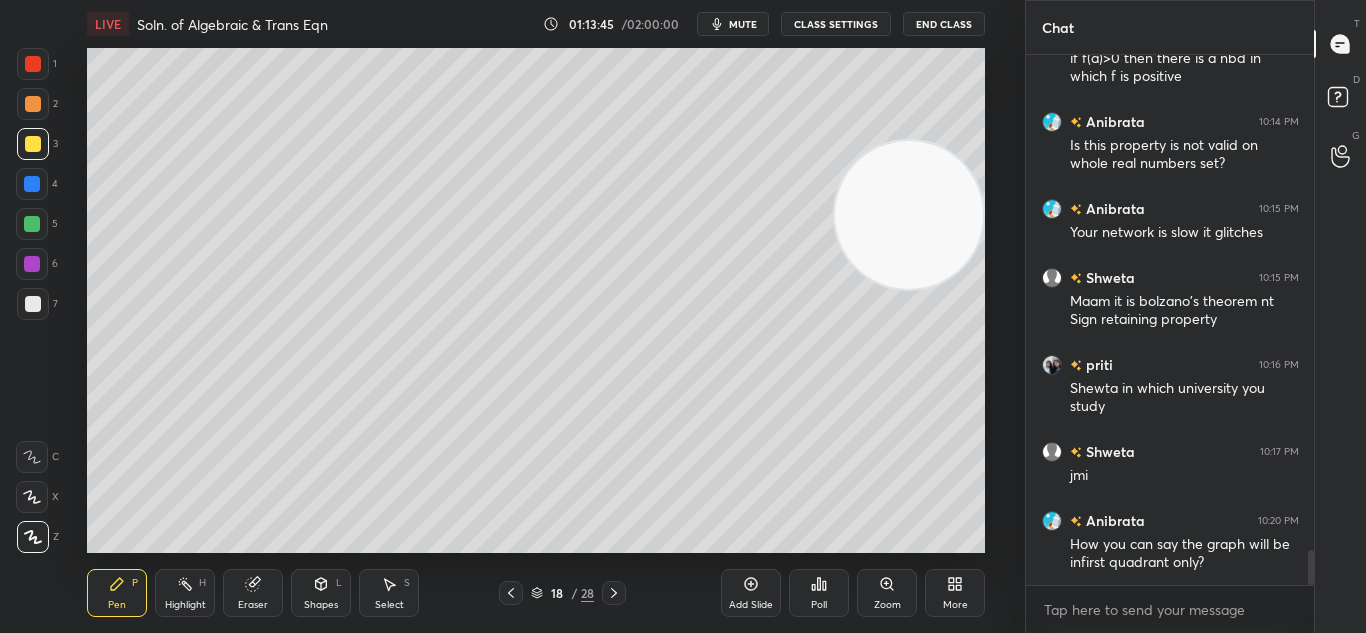 click 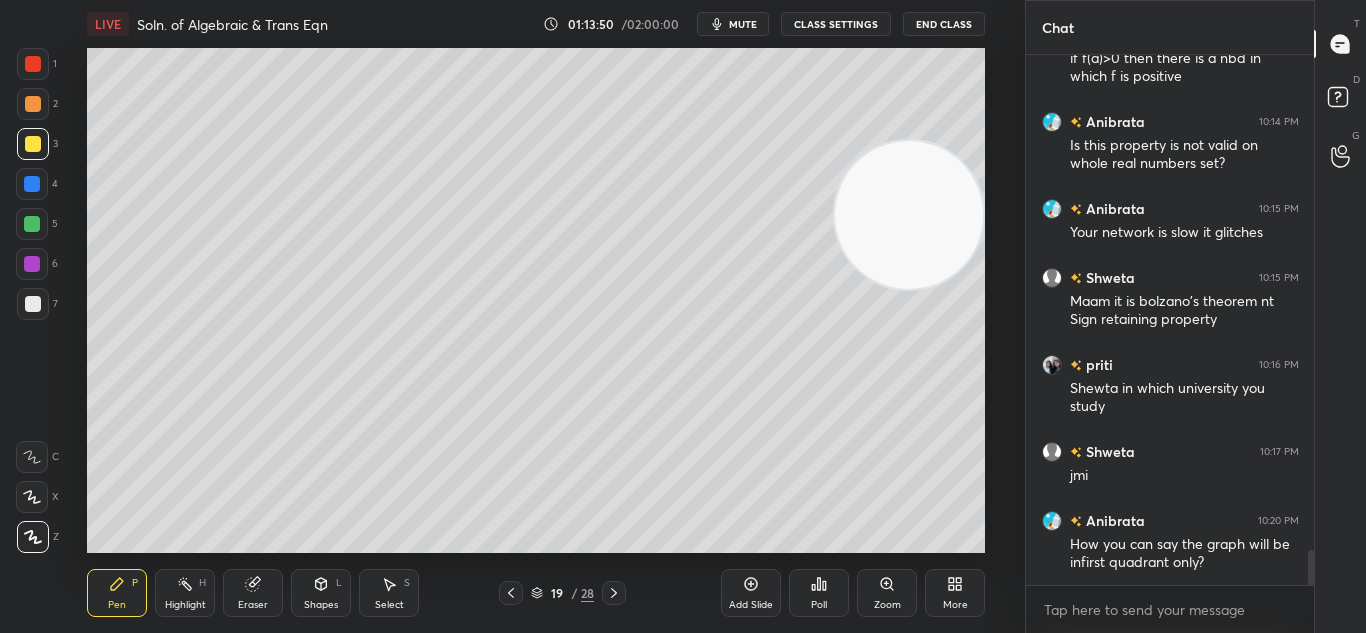 click 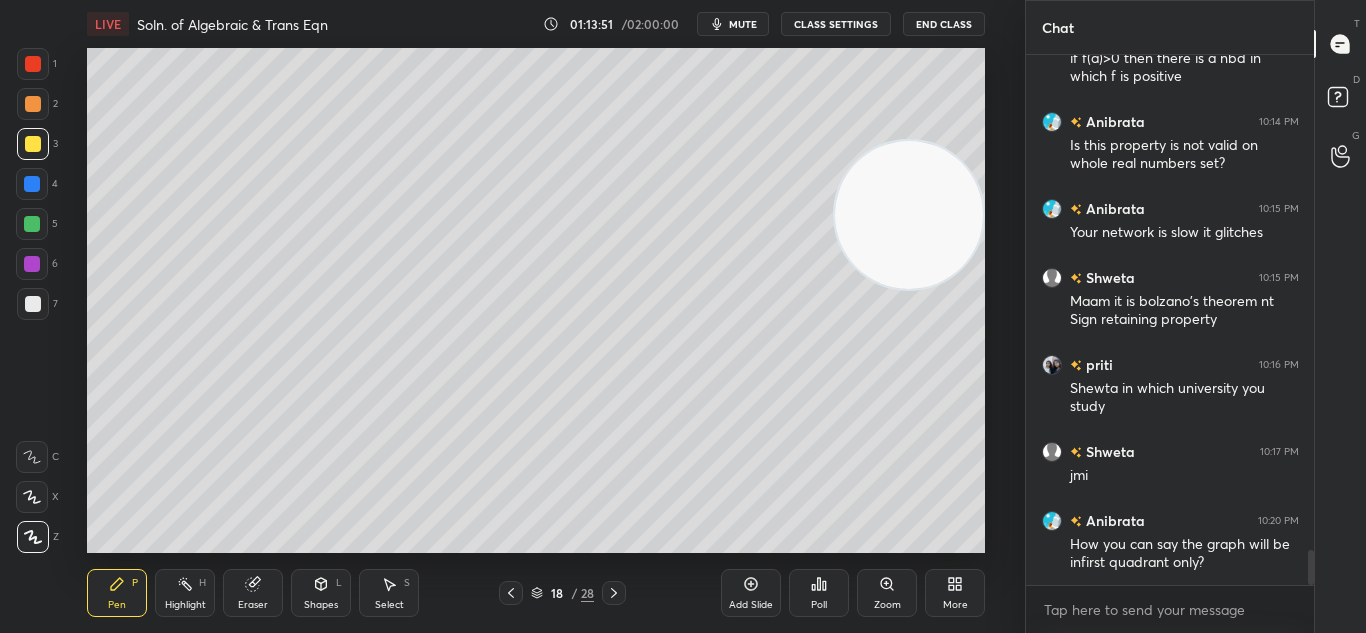 click 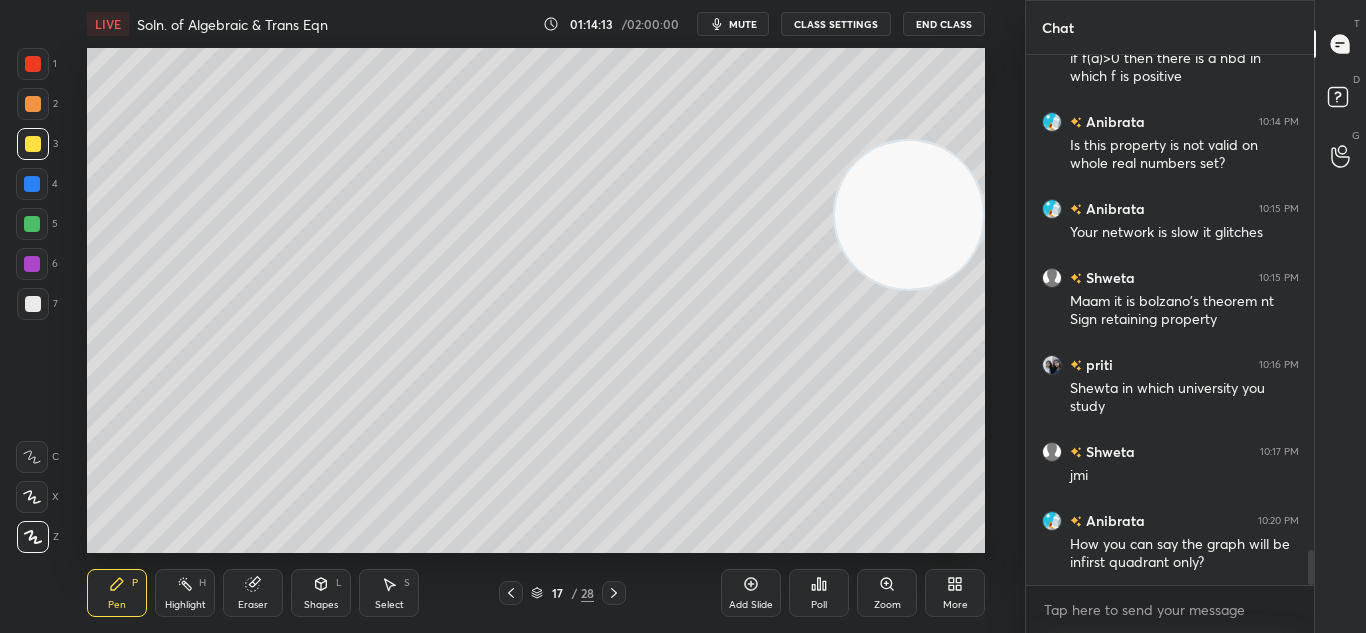 click 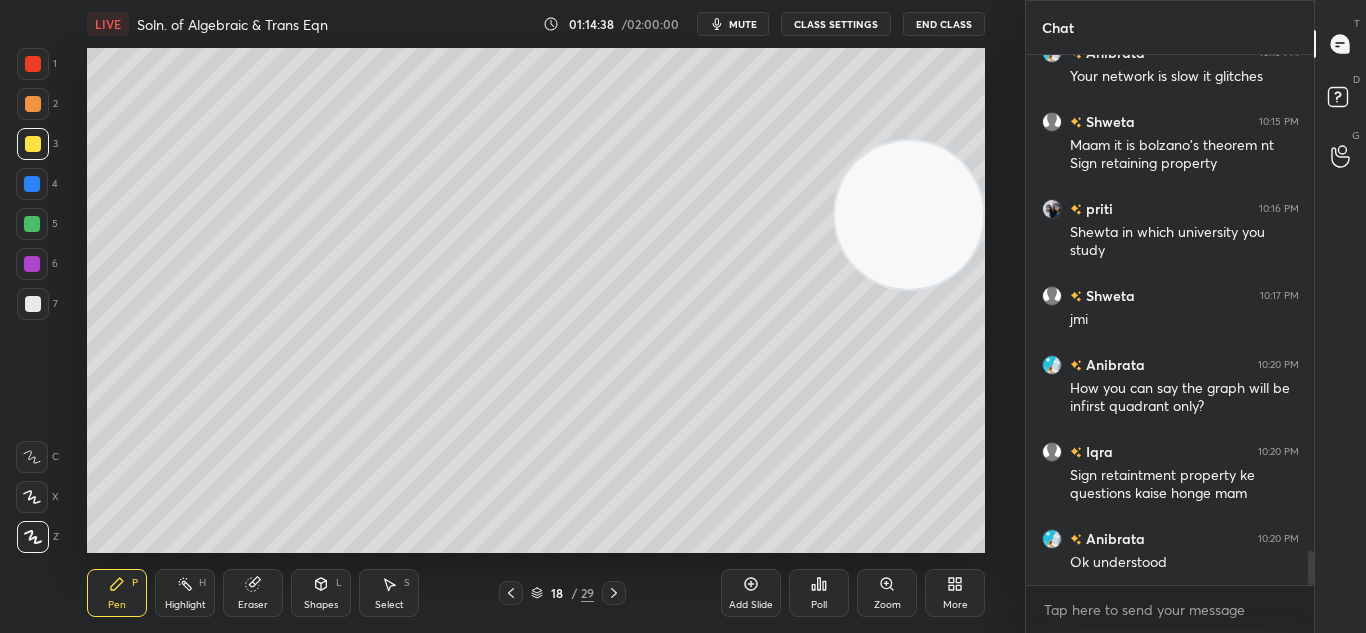 scroll, scrollTop: 7734, scrollLeft: 0, axis: vertical 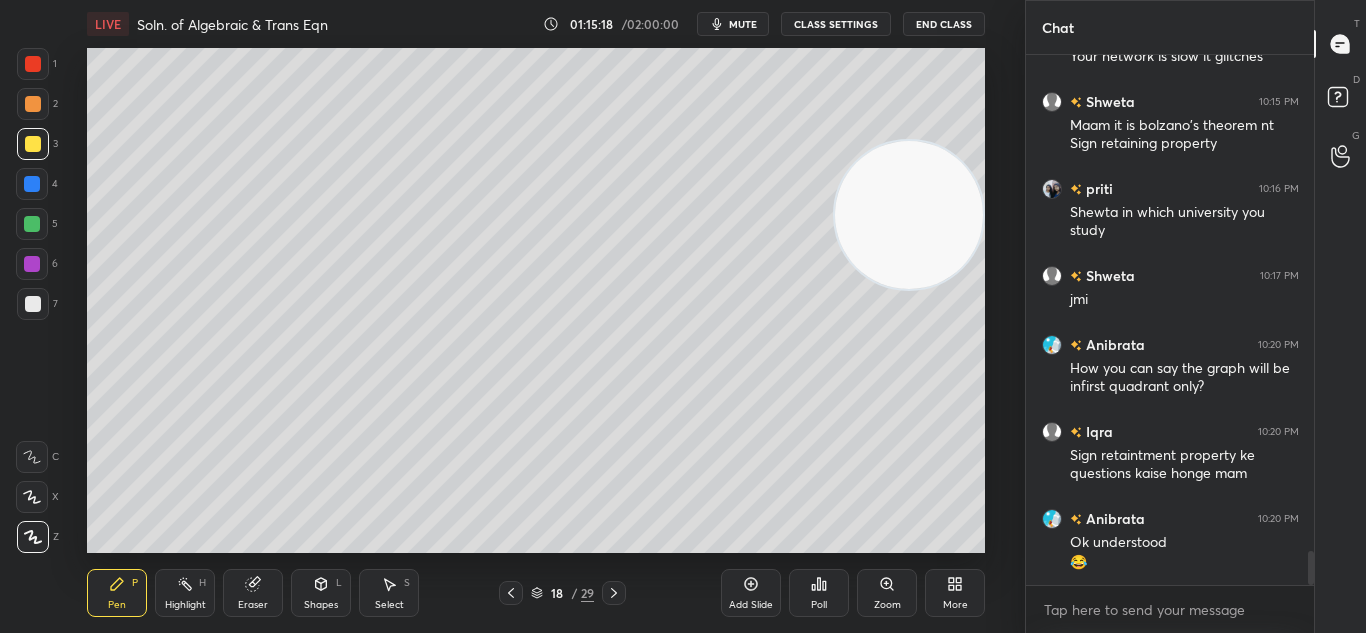 click at bounding box center (614, 593) 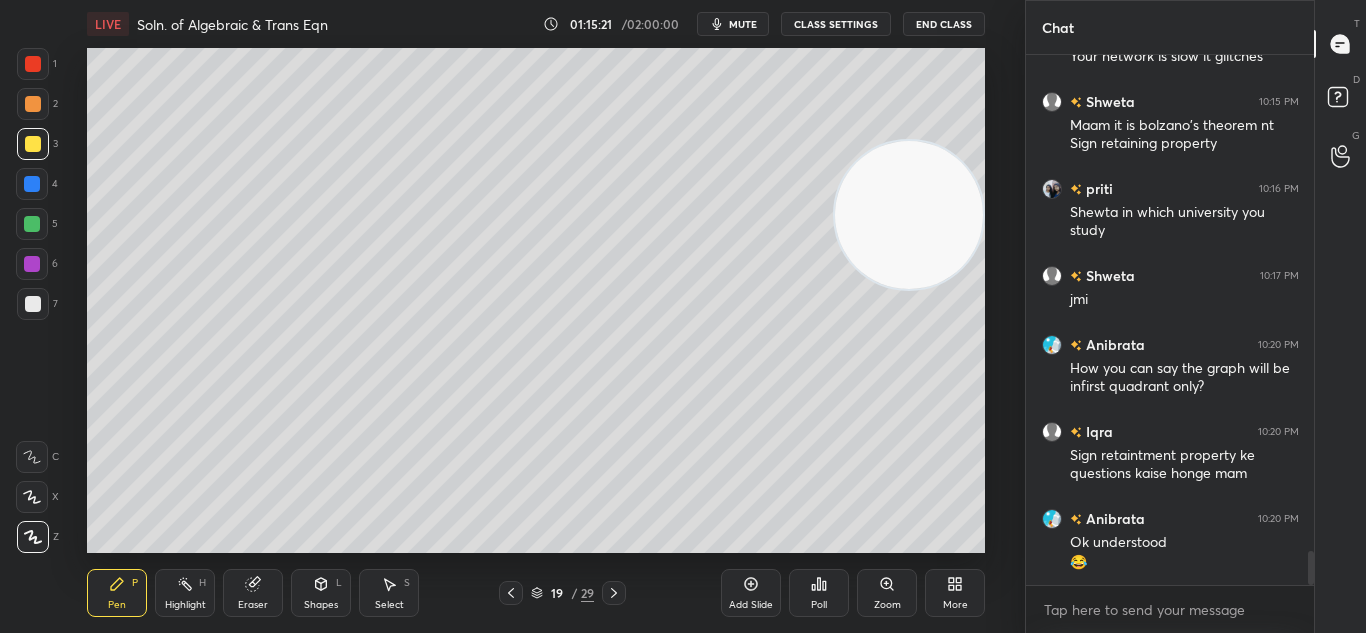 click 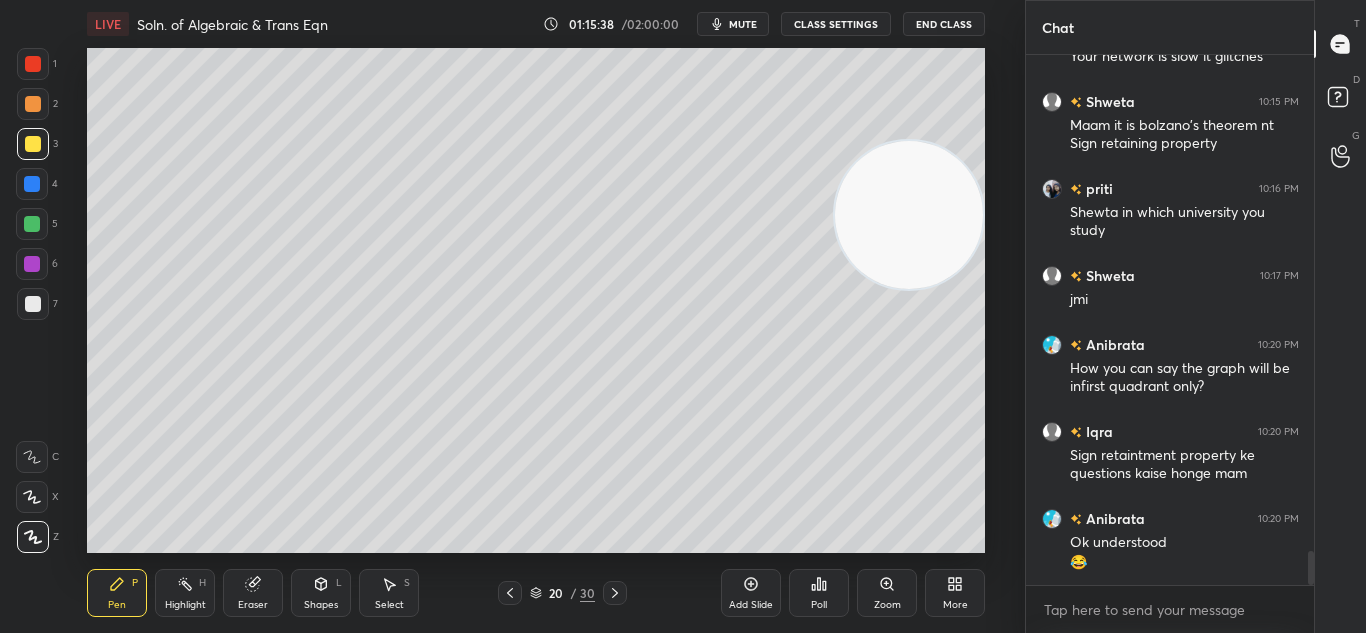 click at bounding box center [32, 184] 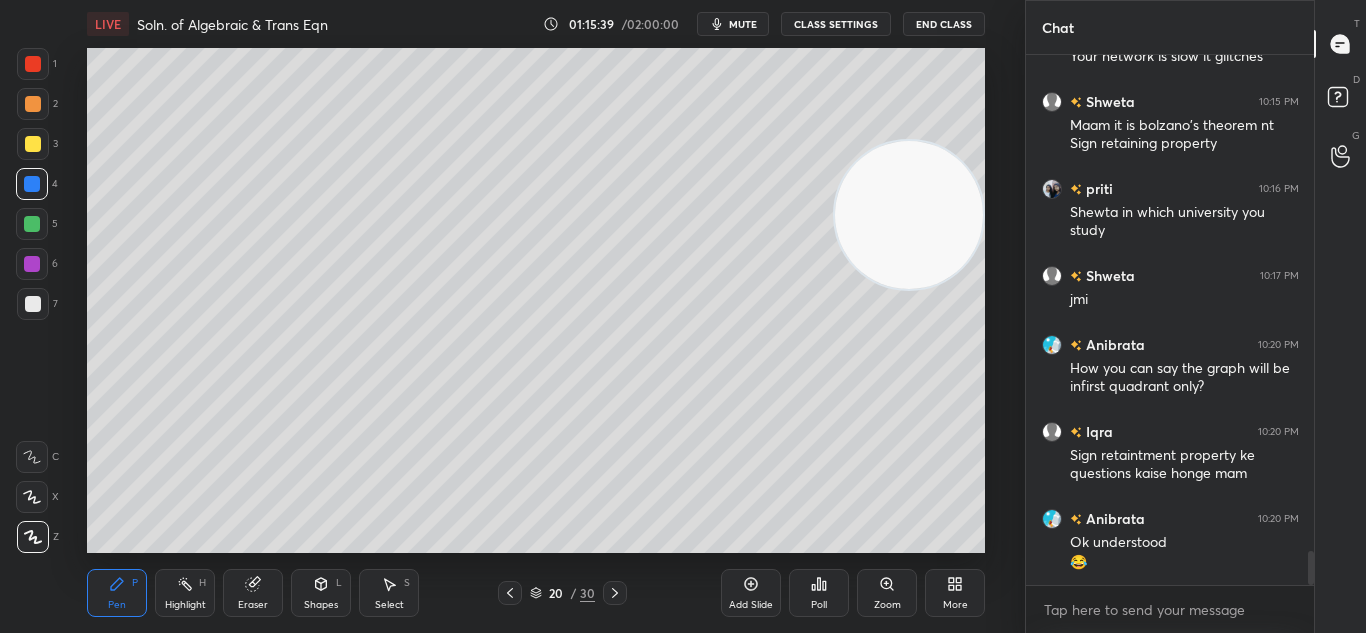 click at bounding box center [32, 184] 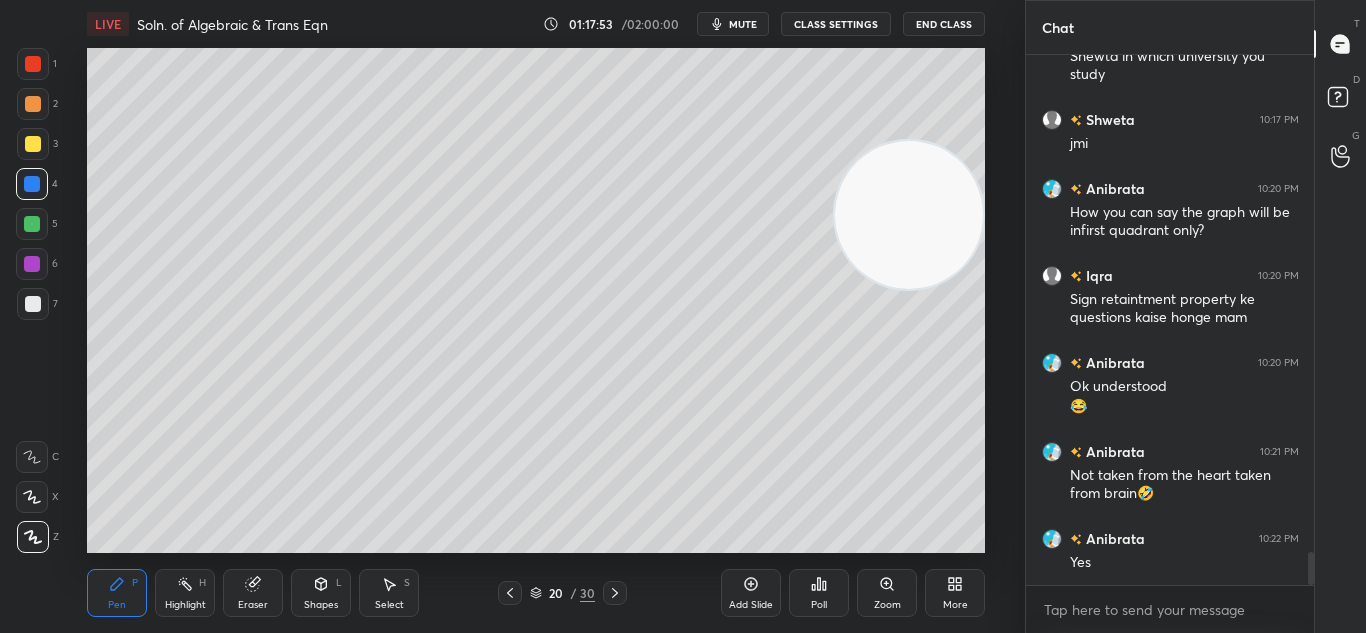 scroll, scrollTop: 7977, scrollLeft: 0, axis: vertical 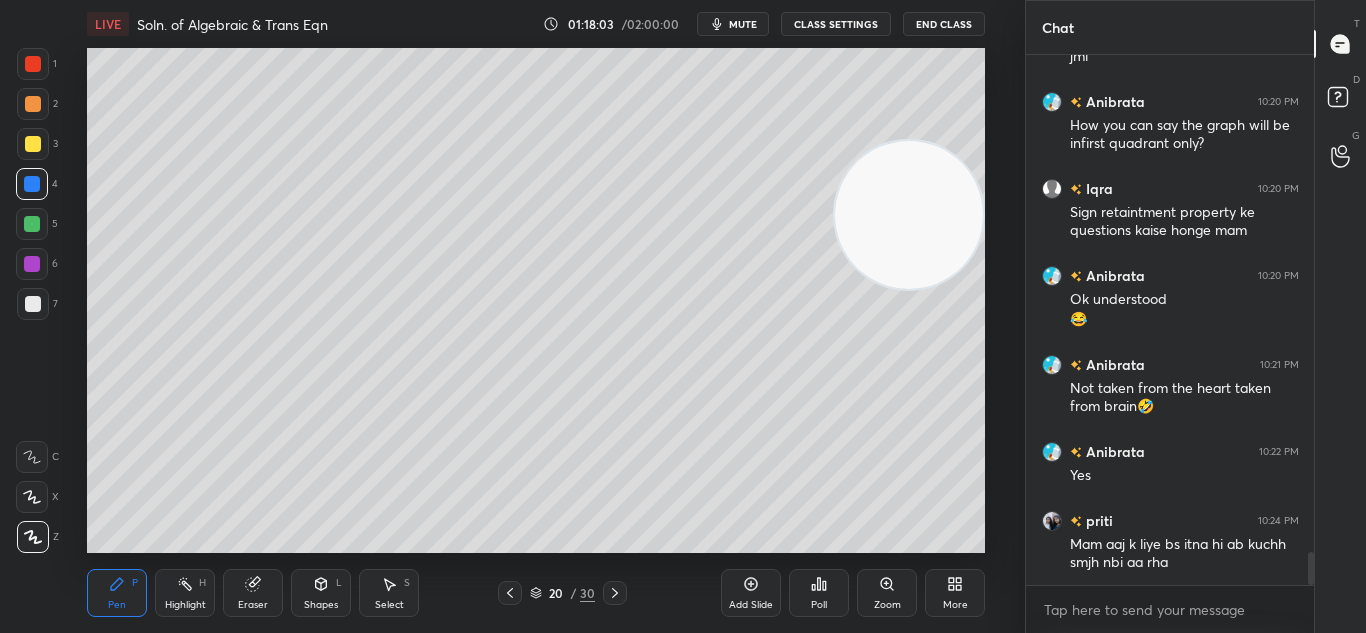 click on "Add Slide" at bounding box center [751, 593] 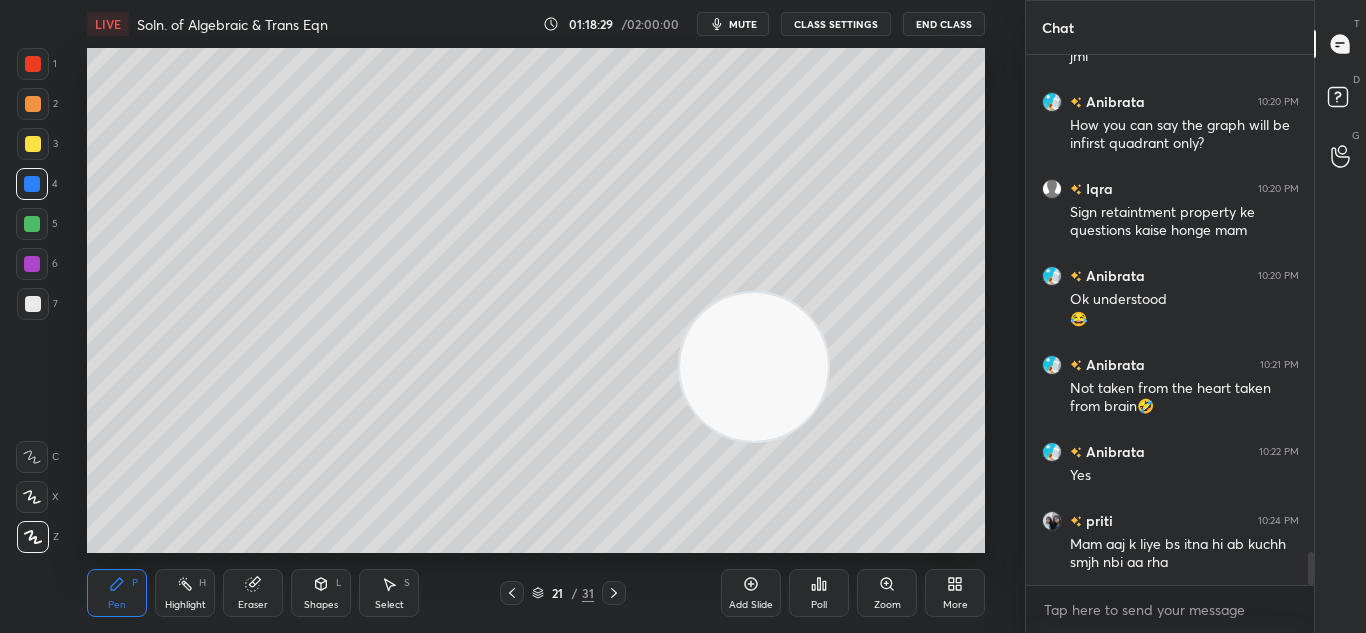 drag, startPoint x: 887, startPoint y: 254, endPoint x: 617, endPoint y: 461, distance: 340.21906 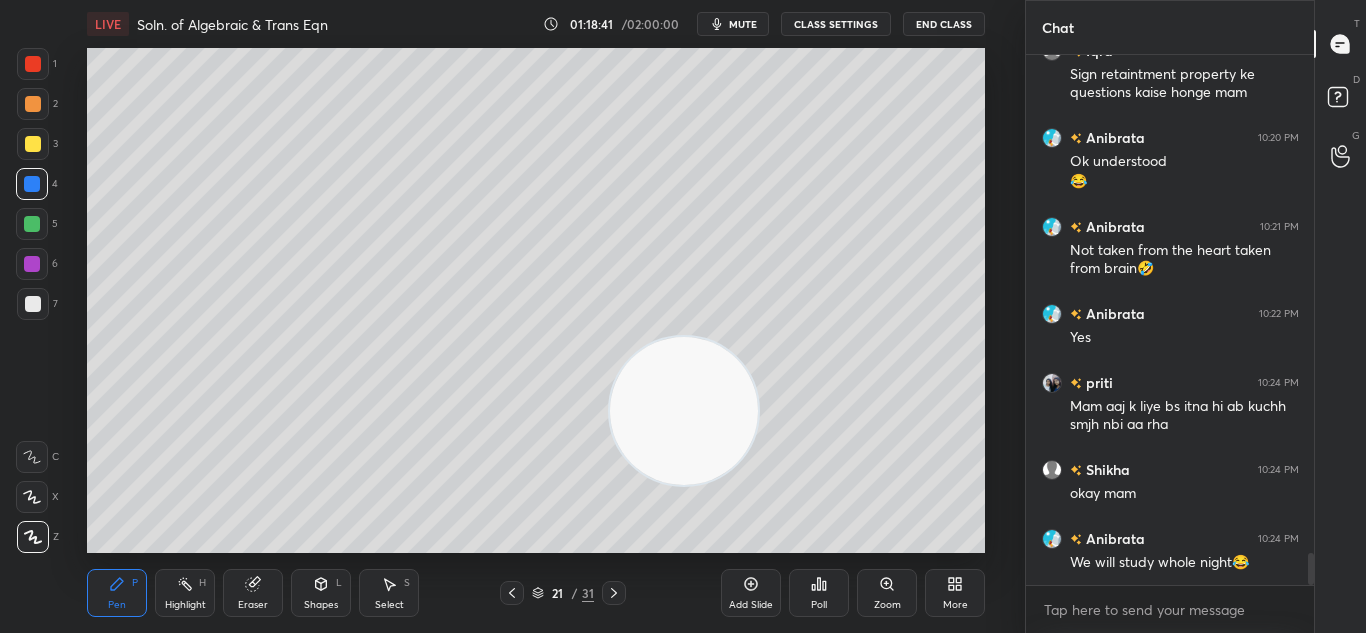 scroll, scrollTop: 8184, scrollLeft: 0, axis: vertical 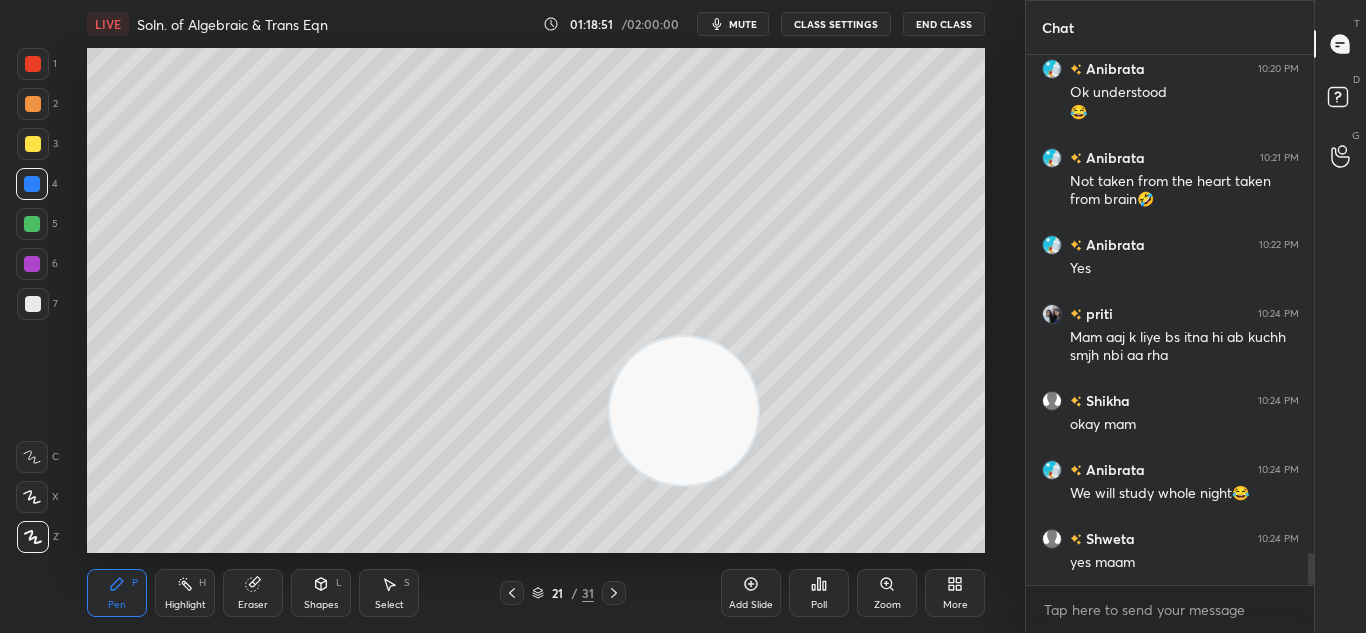 click 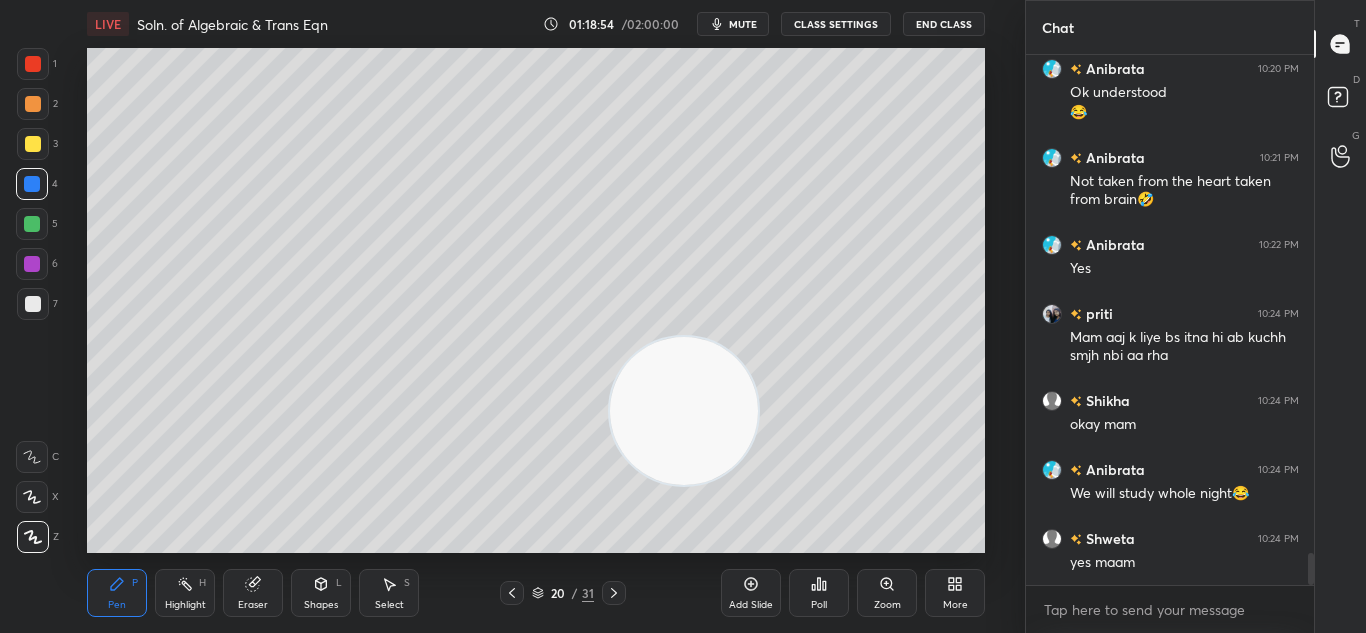 scroll, scrollTop: 8253, scrollLeft: 0, axis: vertical 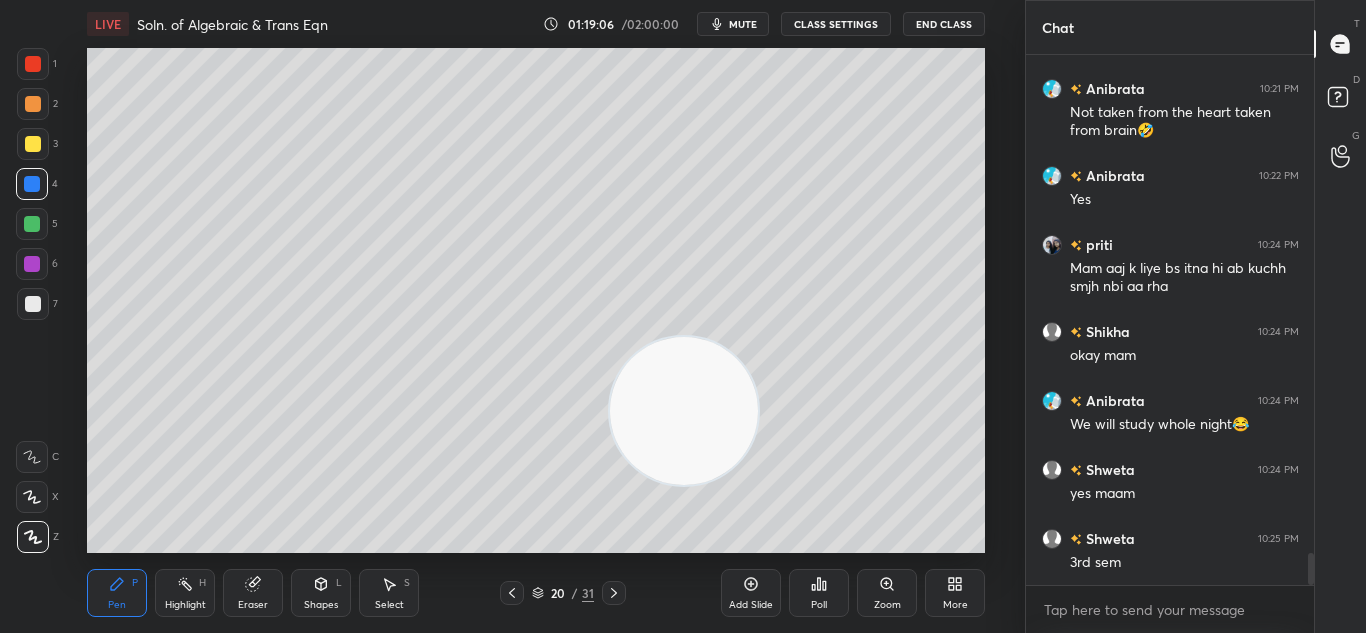 click 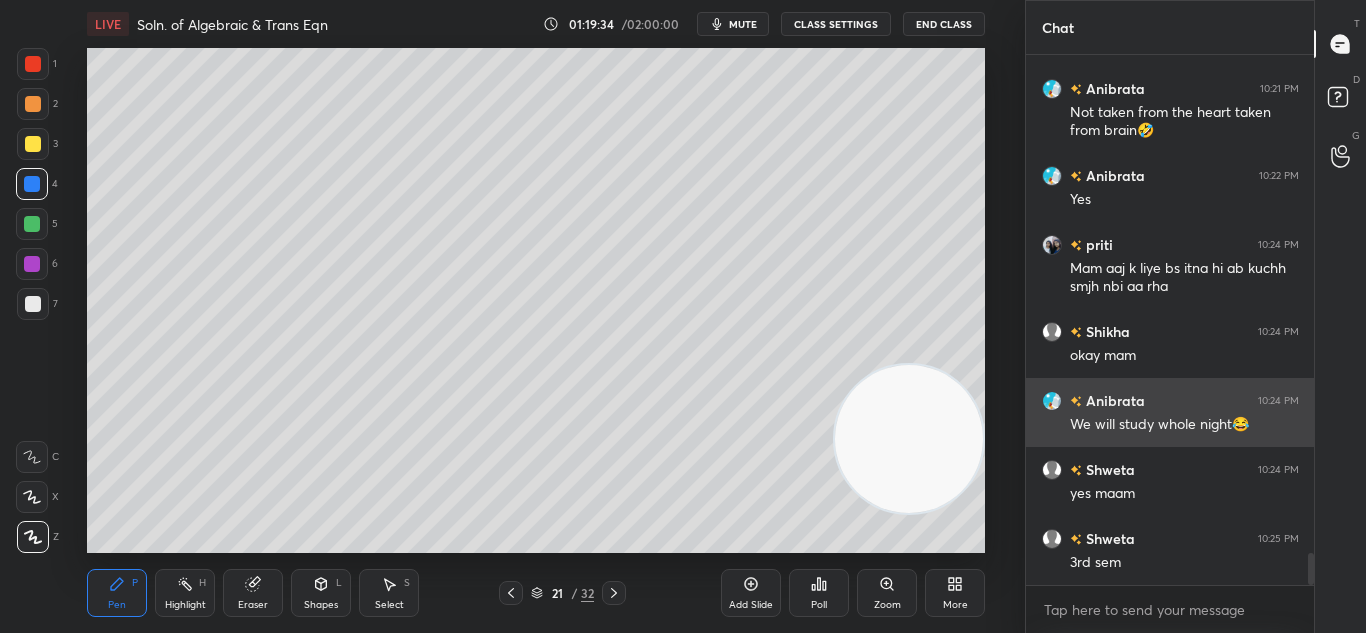 drag, startPoint x: 682, startPoint y: 422, endPoint x: 1048, endPoint y: 440, distance: 366.44235 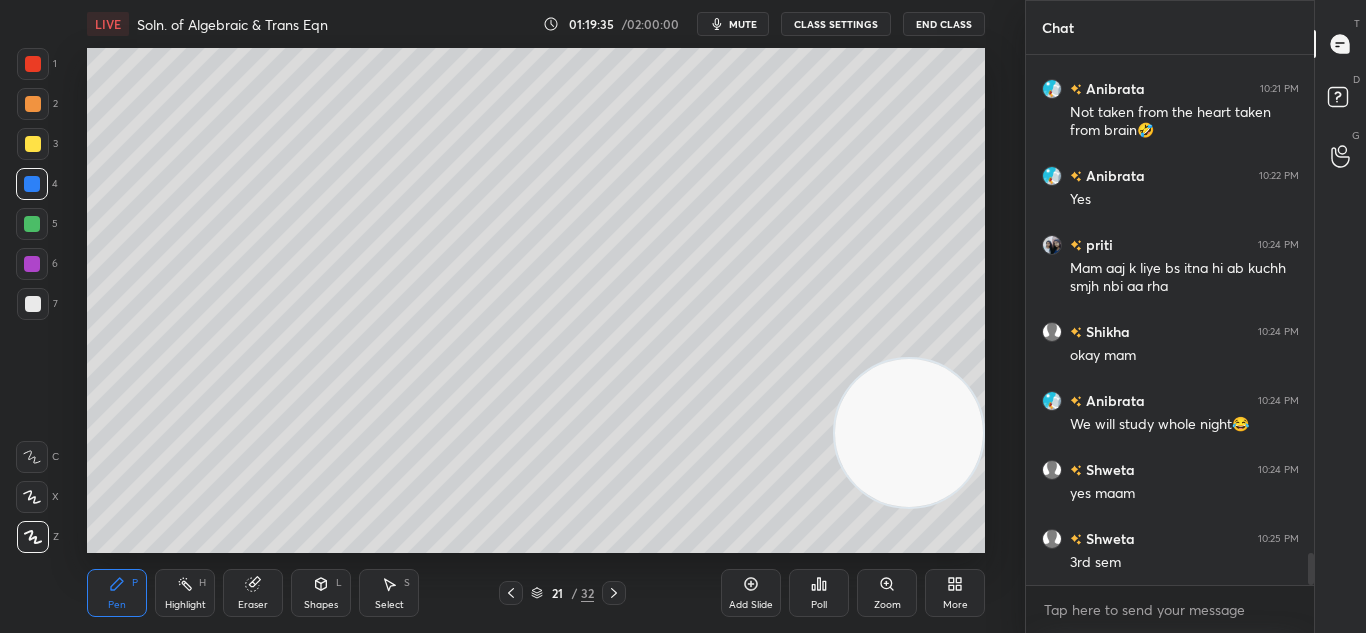 scroll, scrollTop: 8322, scrollLeft: 0, axis: vertical 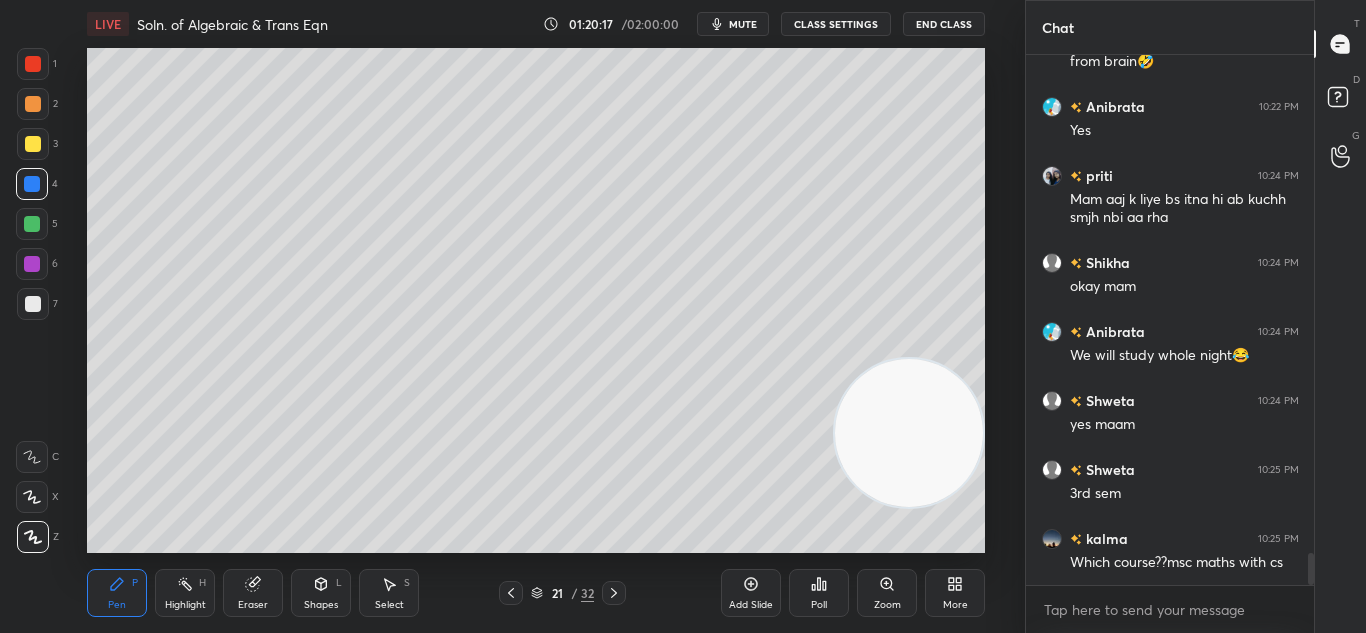 click on "Pen P Highlight H Eraser Shapes L Select S 21 / 32 Add Slide Poll Zoom More" at bounding box center (536, 593) 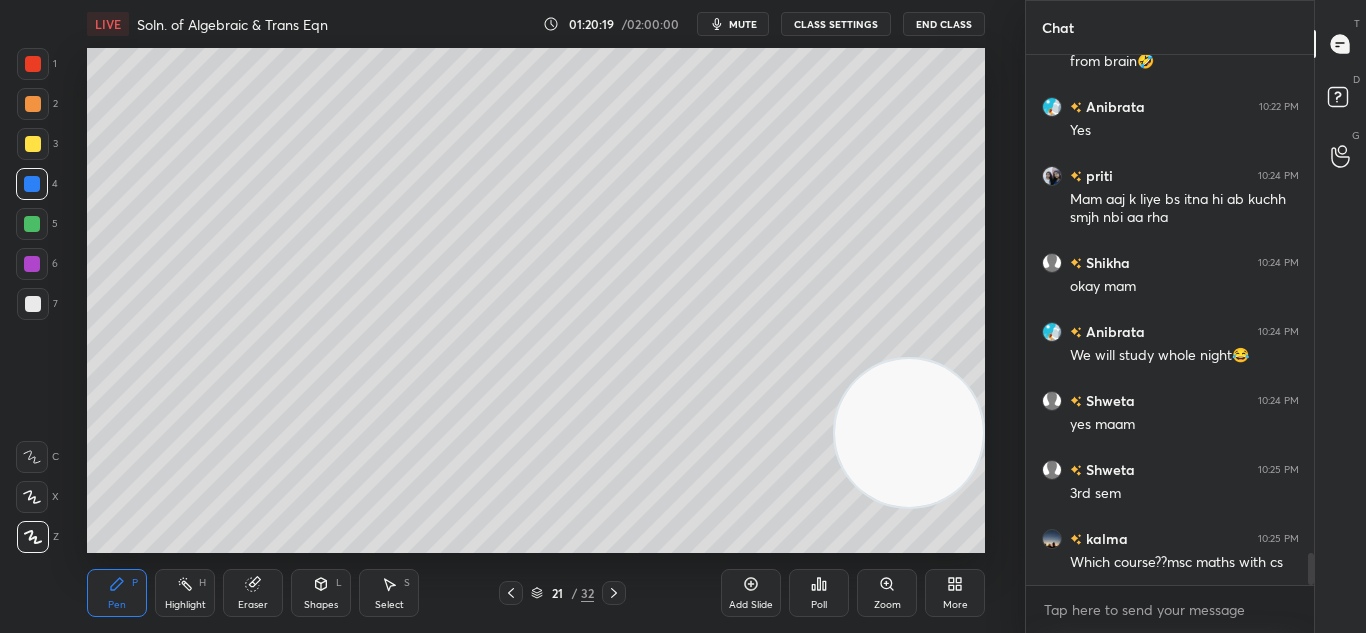 drag, startPoint x: 512, startPoint y: 594, endPoint x: 520, endPoint y: 585, distance: 12.0415945 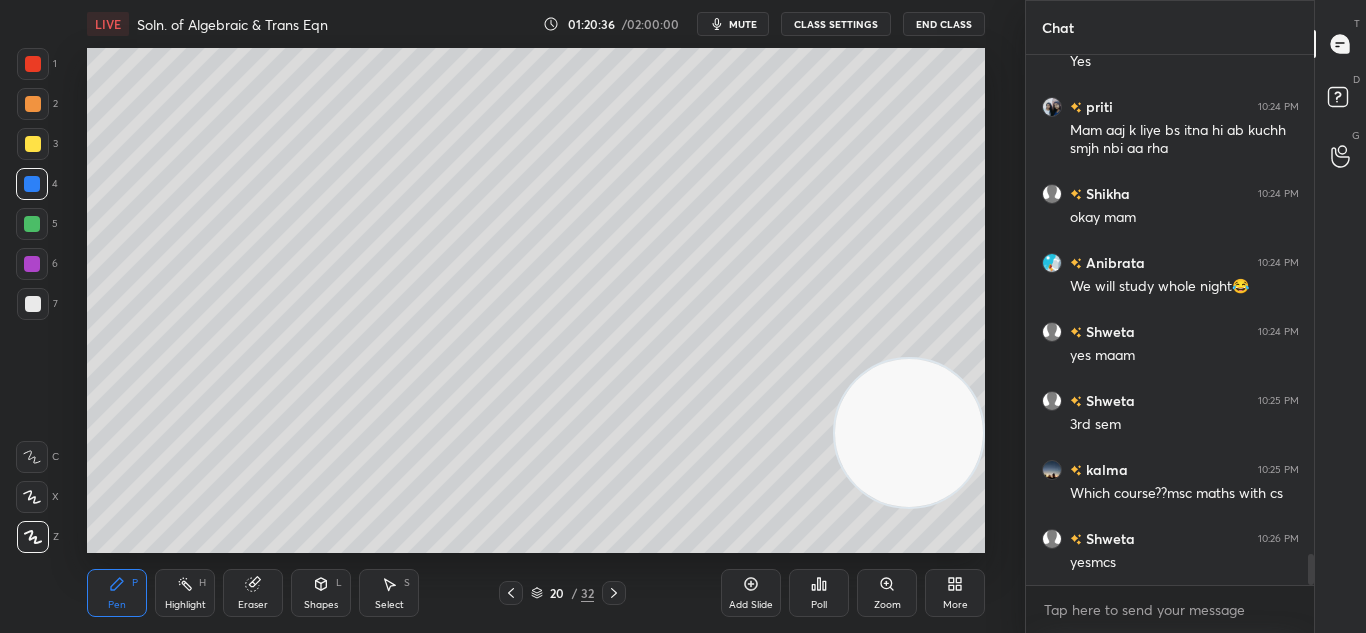 scroll, scrollTop: 8460, scrollLeft: 0, axis: vertical 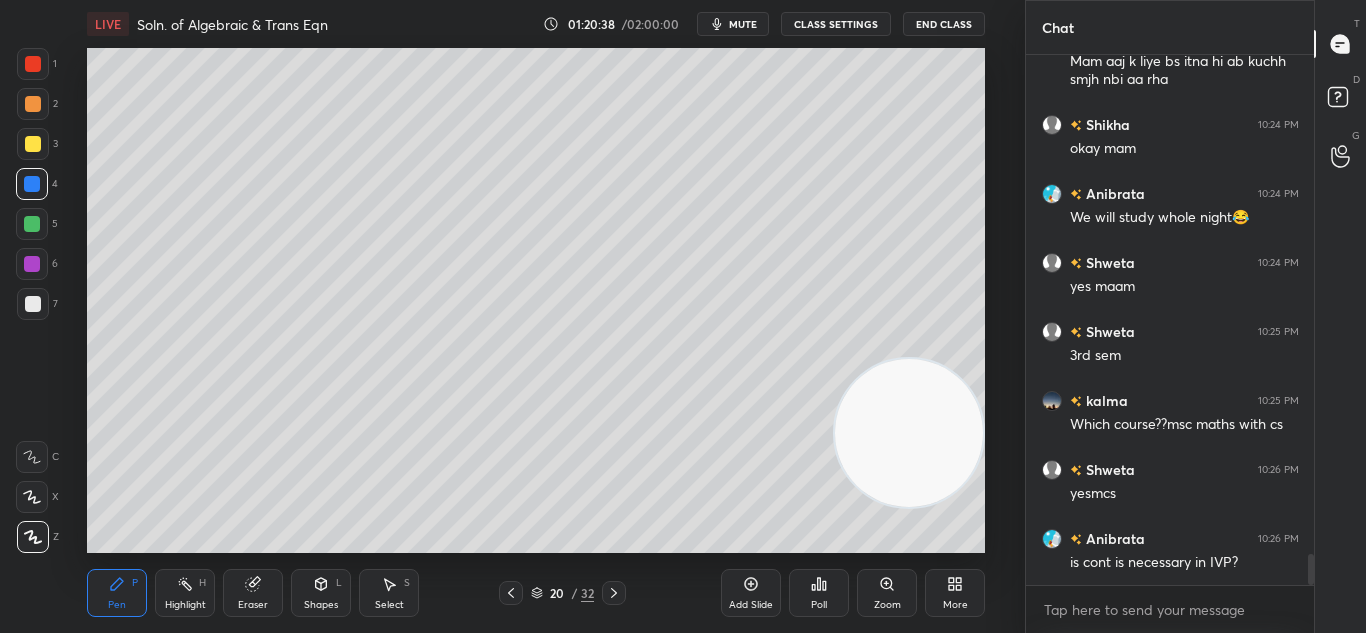 click 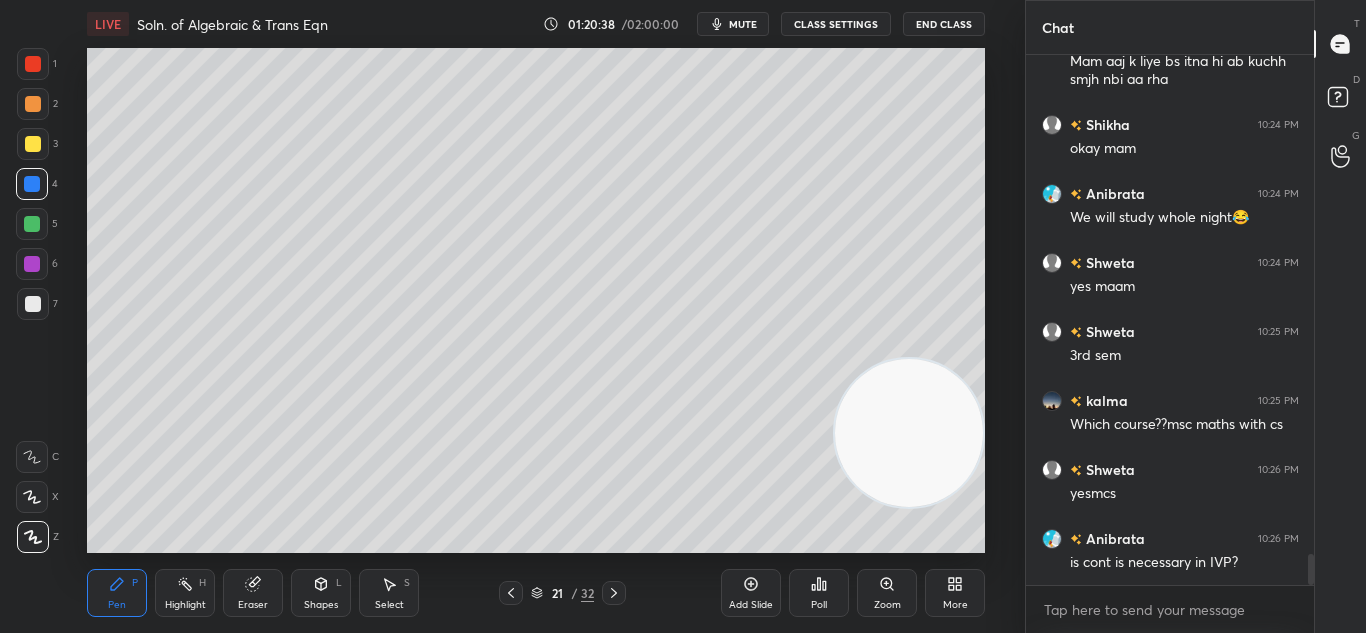 click 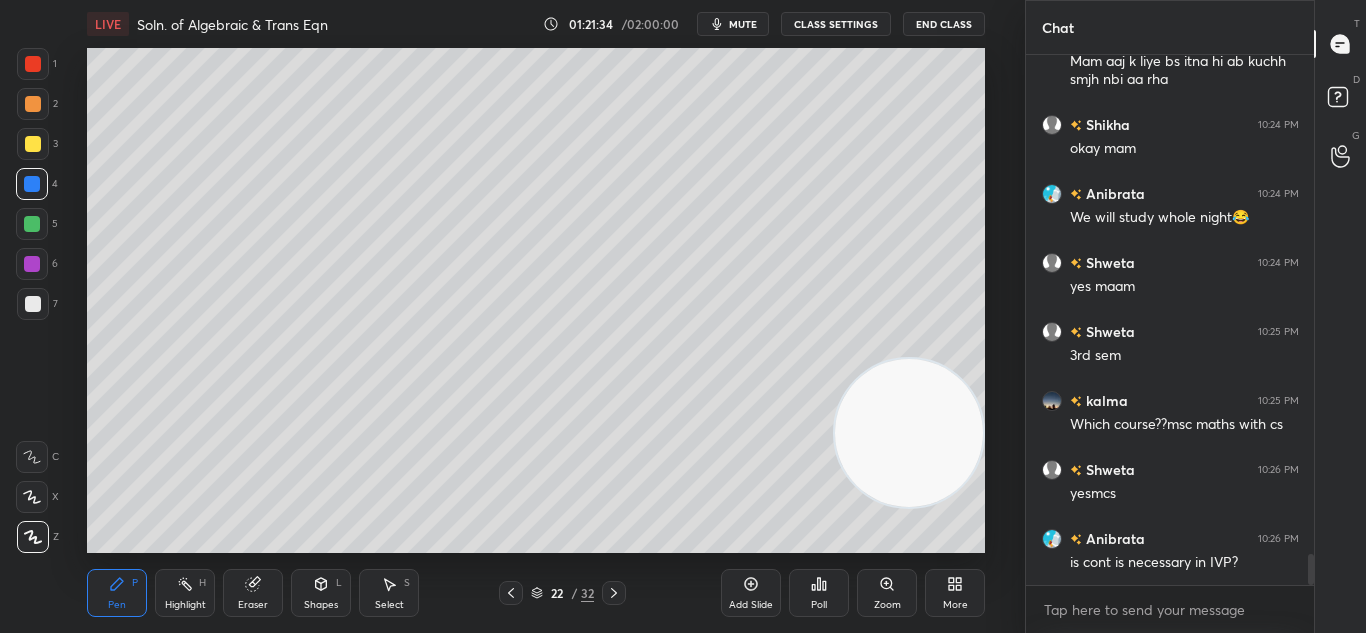 scroll, scrollTop: 8529, scrollLeft: 0, axis: vertical 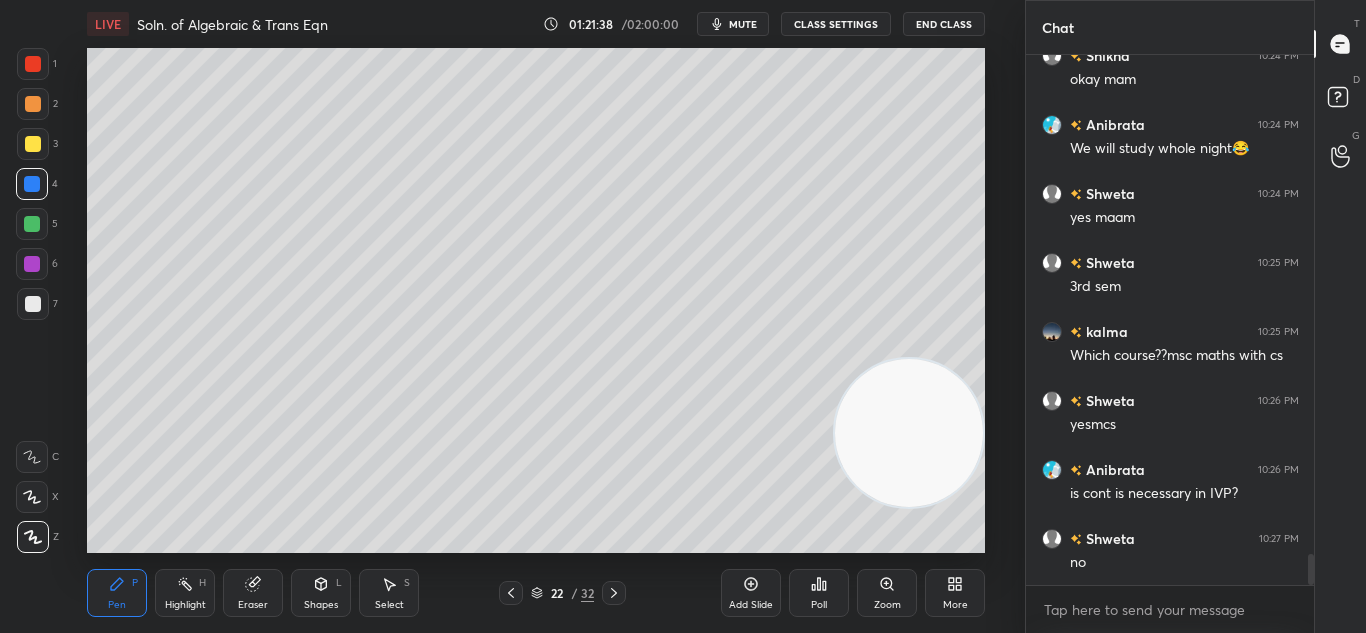 click 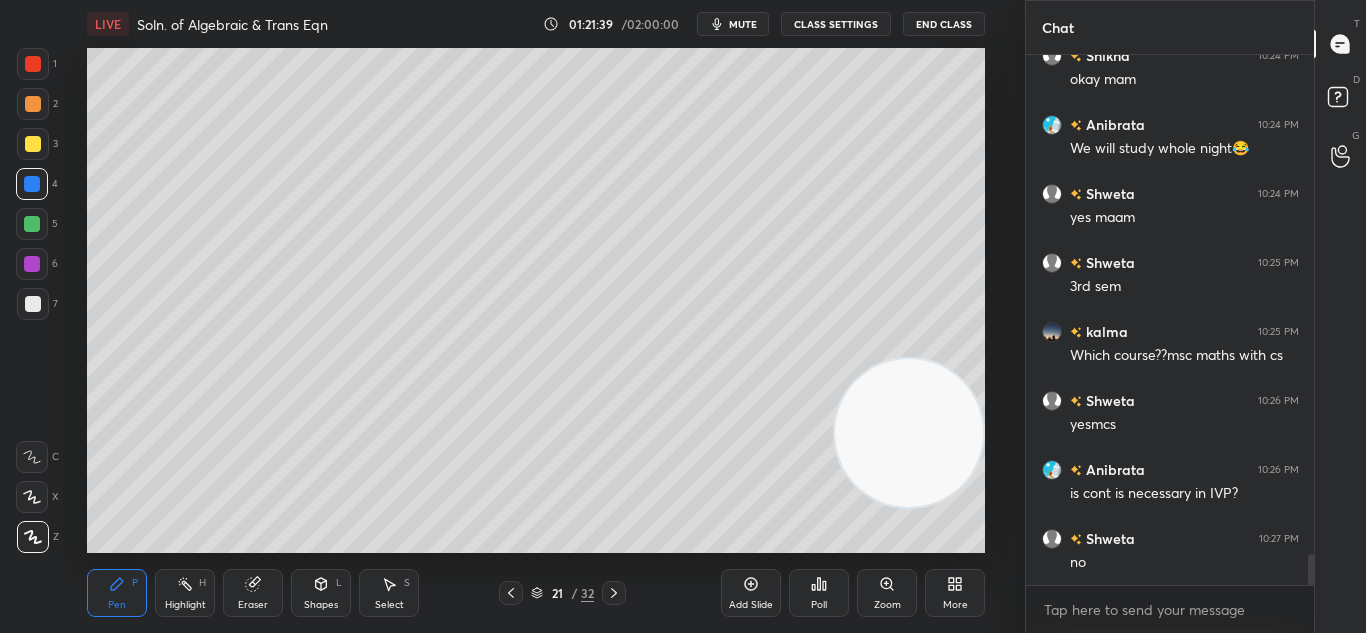 click 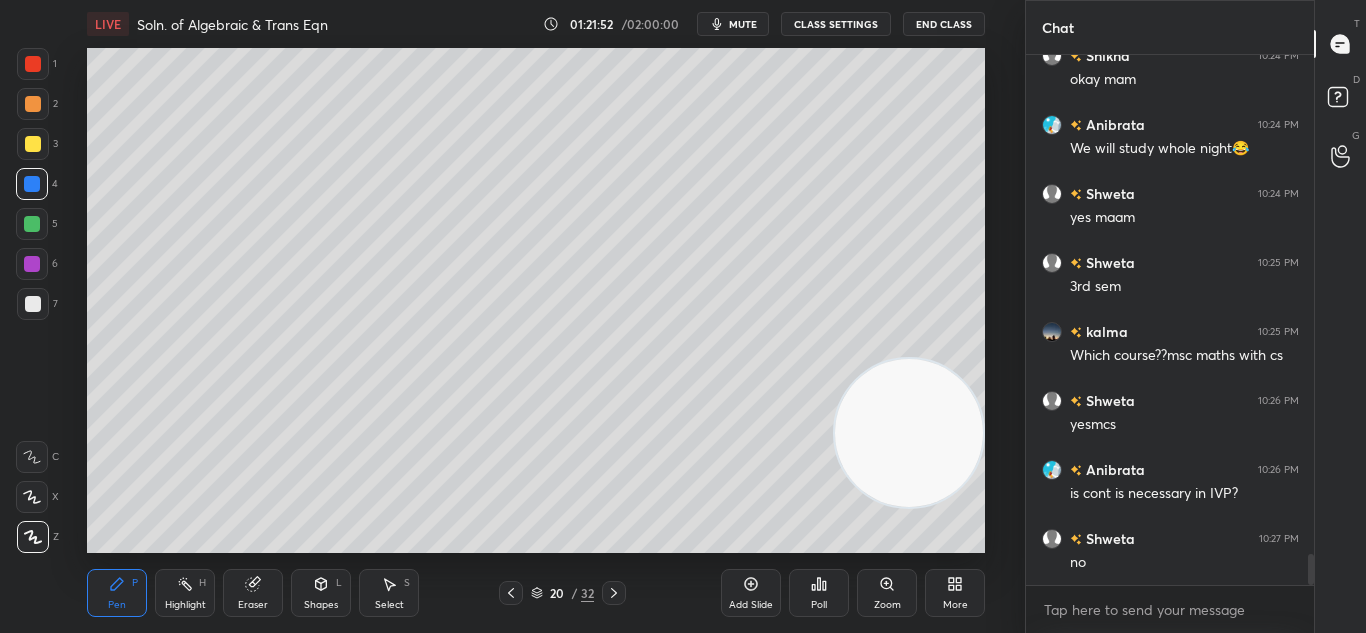 scroll, scrollTop: 8616, scrollLeft: 0, axis: vertical 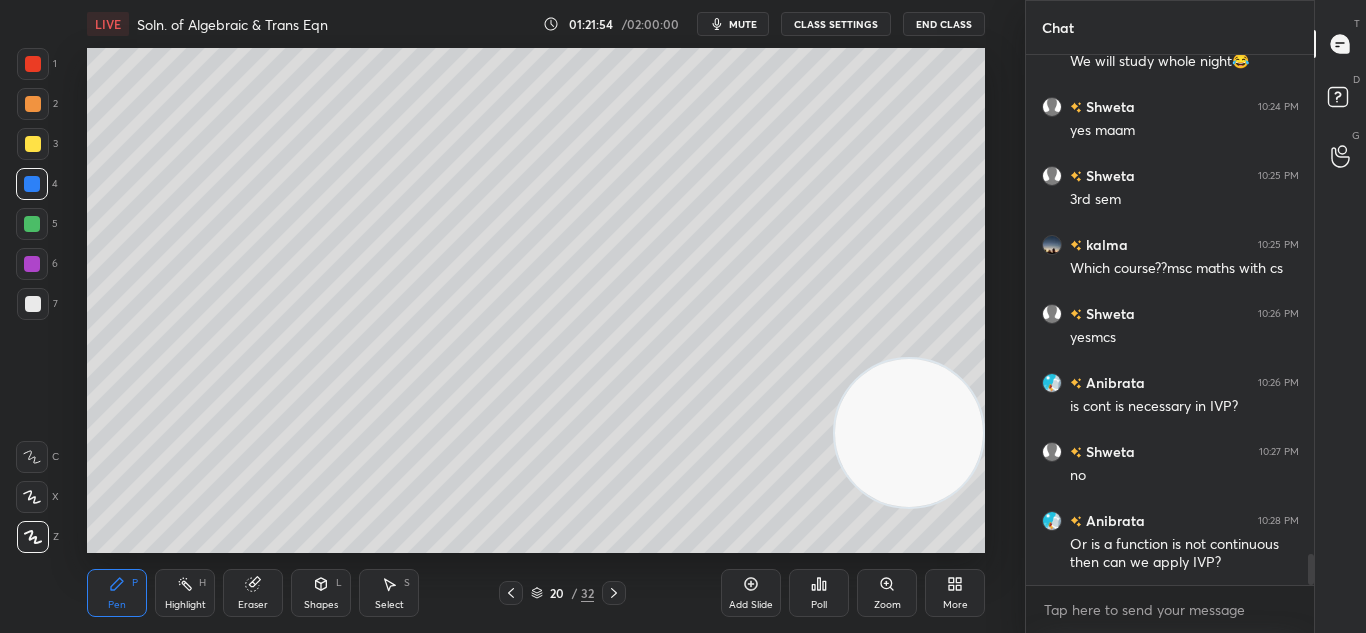 click 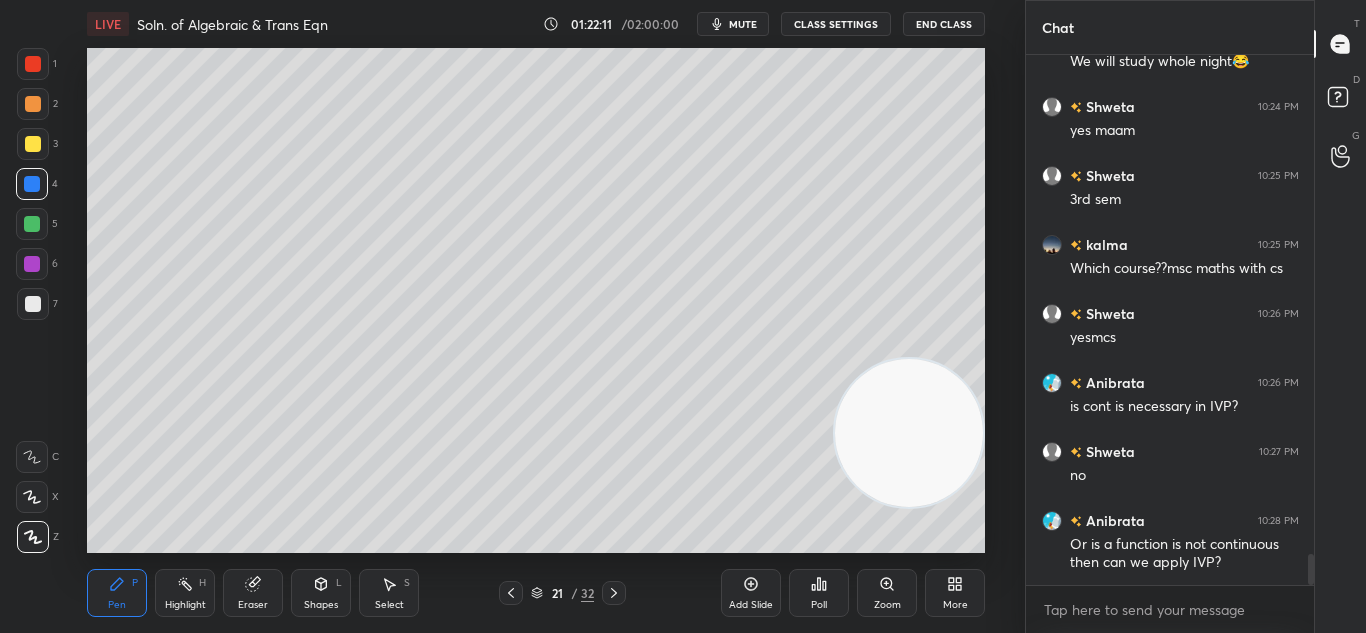 click at bounding box center [614, 593] 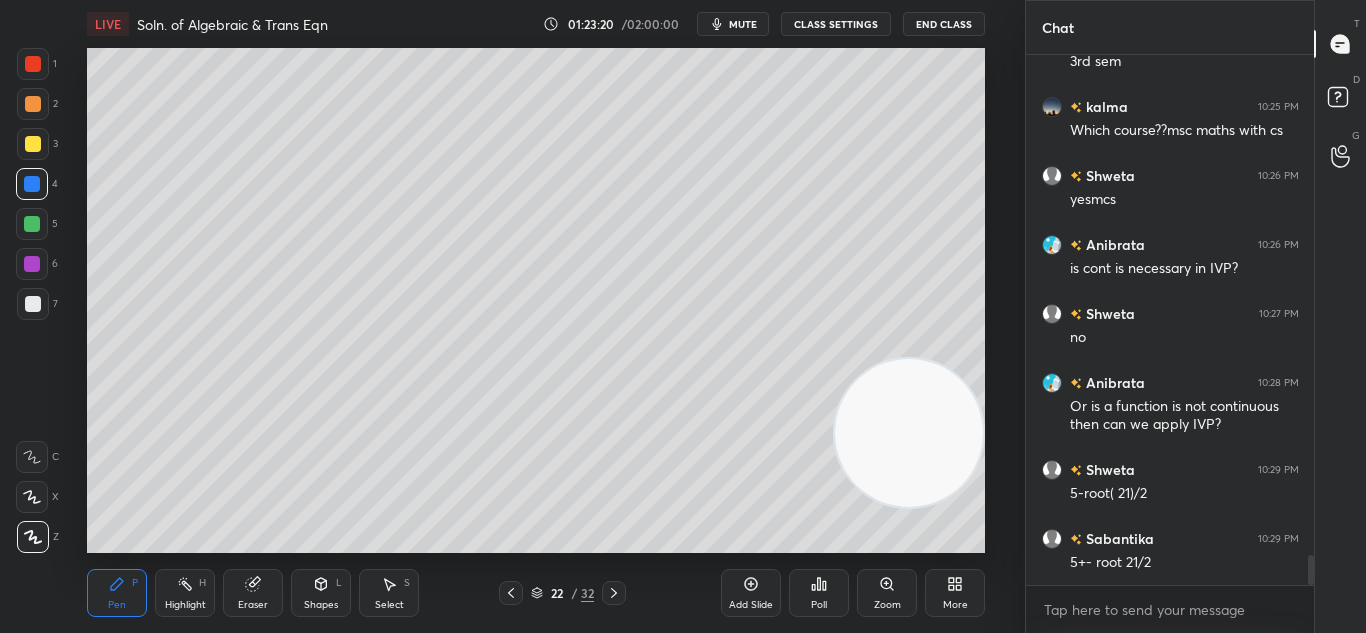 scroll, scrollTop: 8841, scrollLeft: 0, axis: vertical 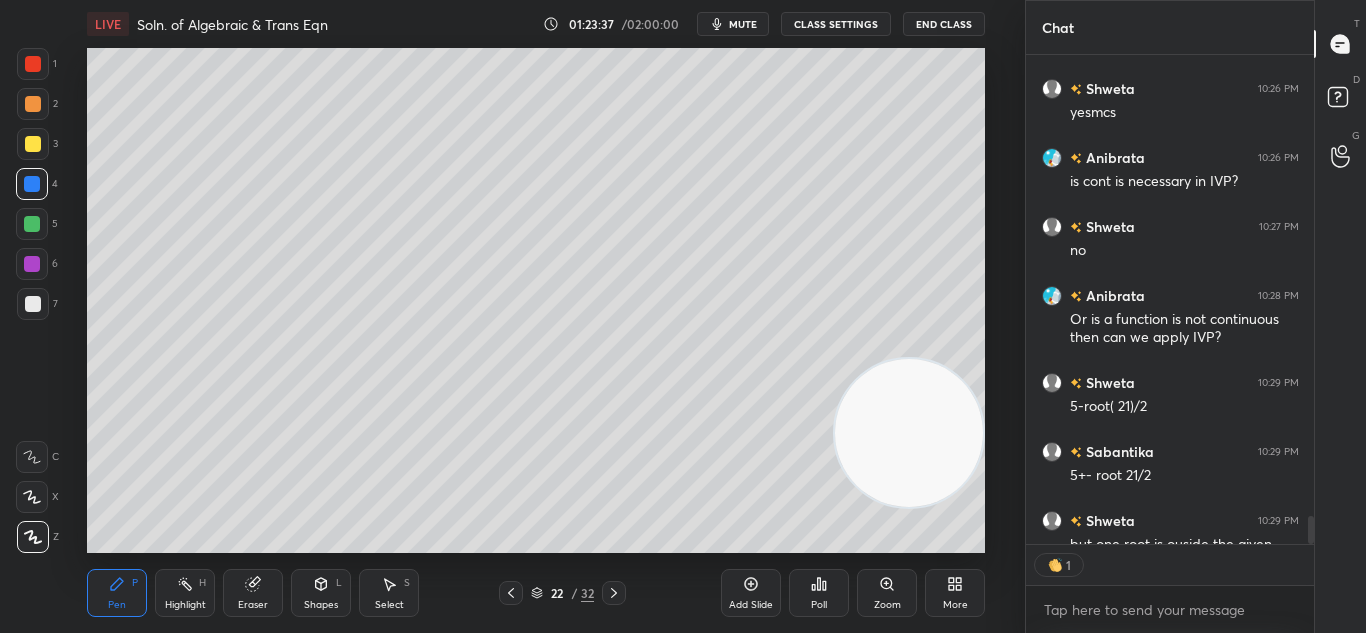 click on "Eraser" at bounding box center [253, 593] 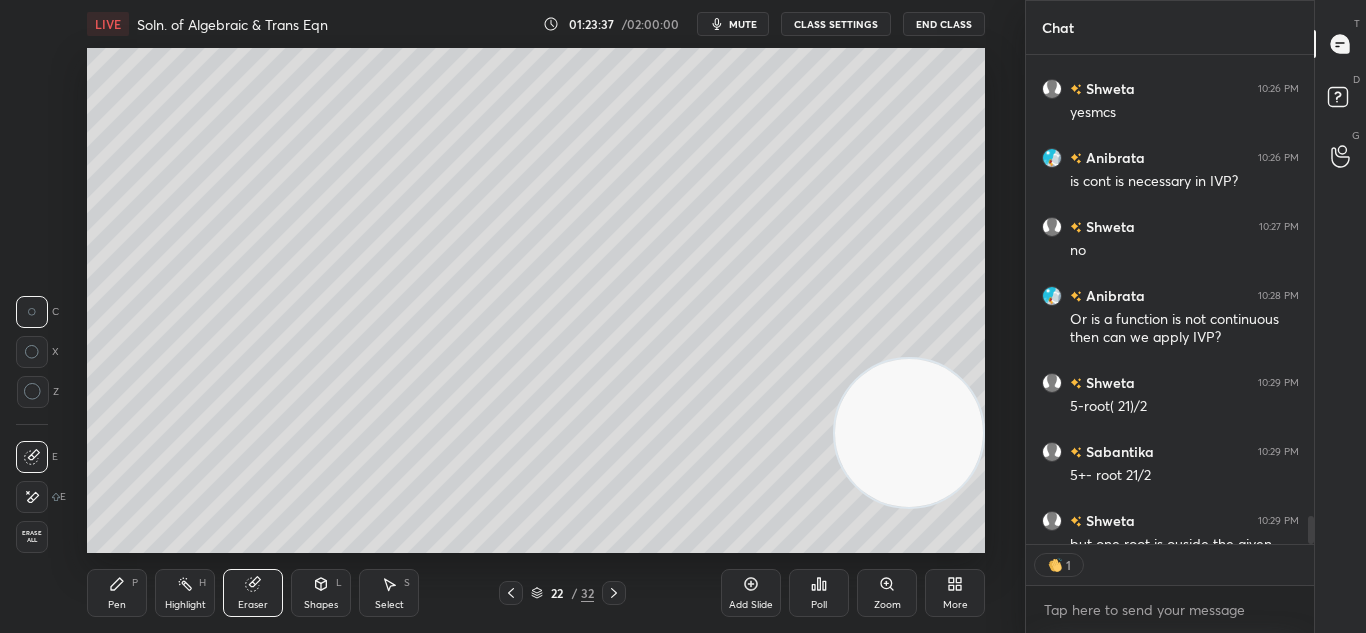 click on "Eraser" at bounding box center (253, 605) 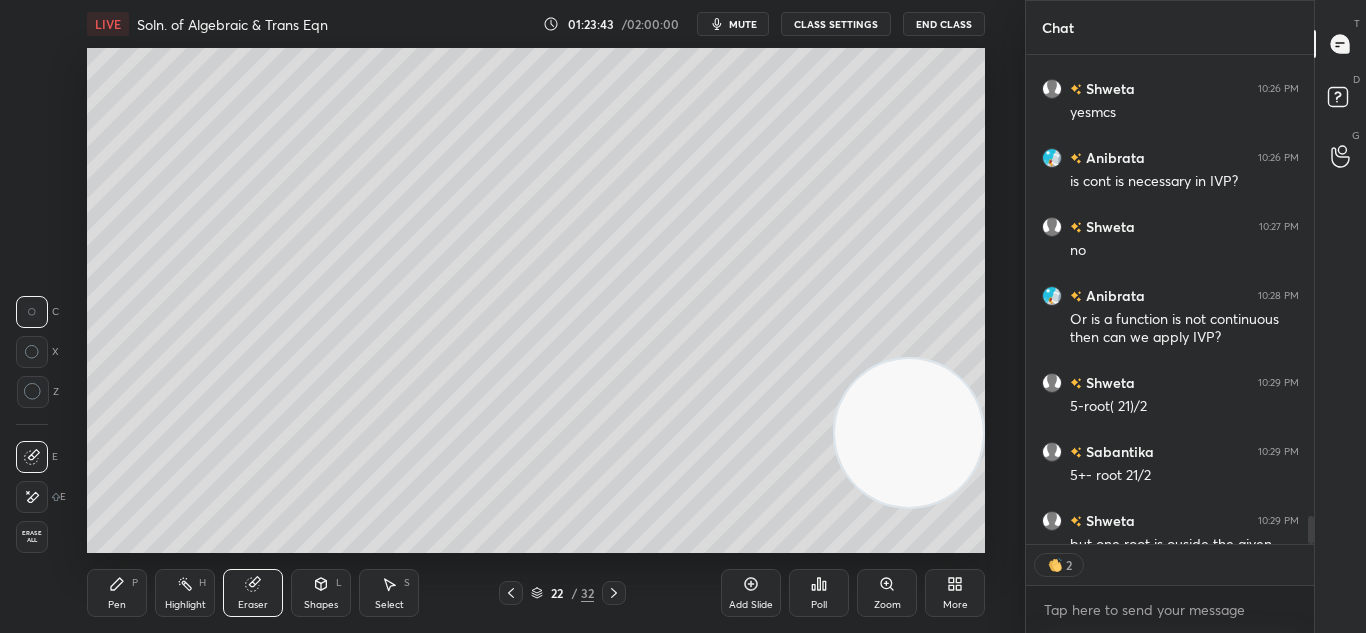 click 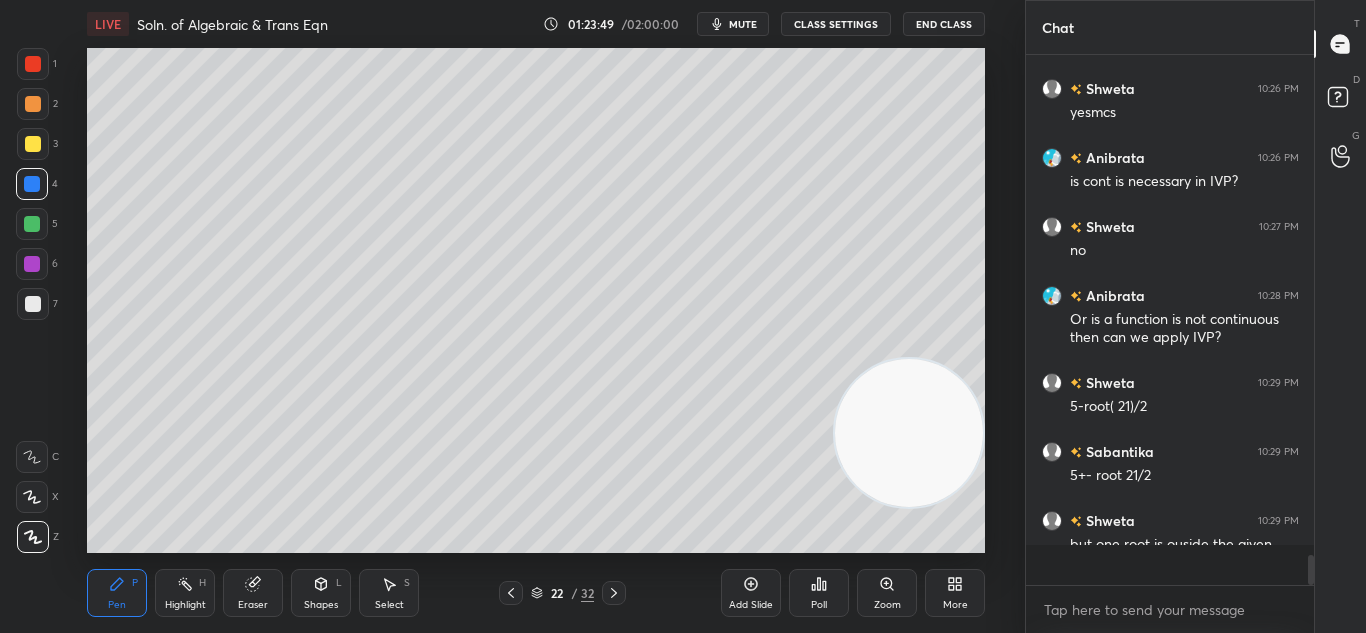scroll, scrollTop: 7, scrollLeft: 7, axis: both 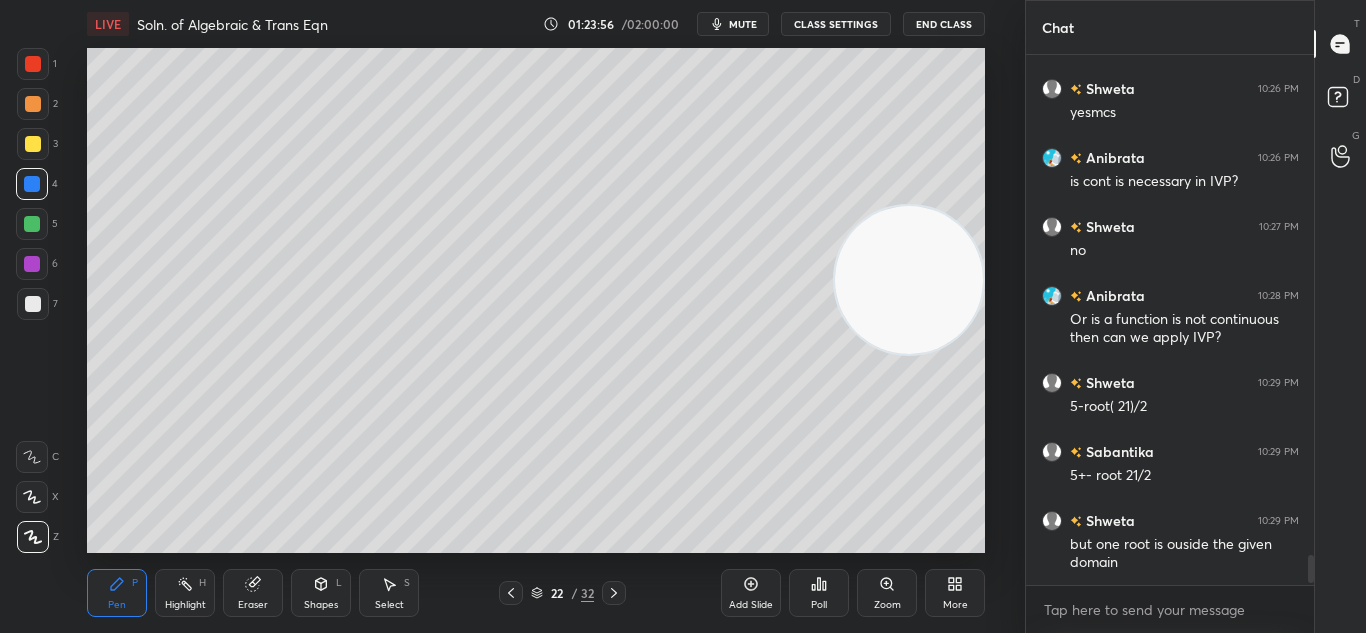 drag, startPoint x: 881, startPoint y: 438, endPoint x: 896, endPoint y: 197, distance: 241.46635 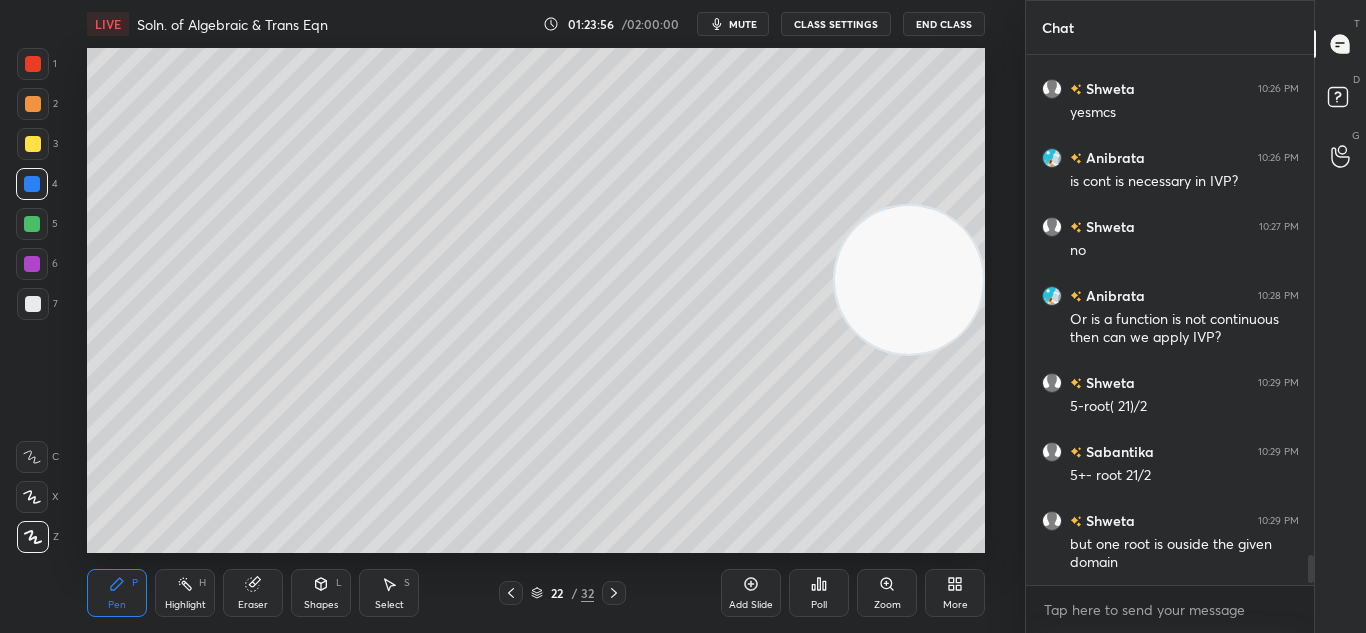 click at bounding box center (909, 280) 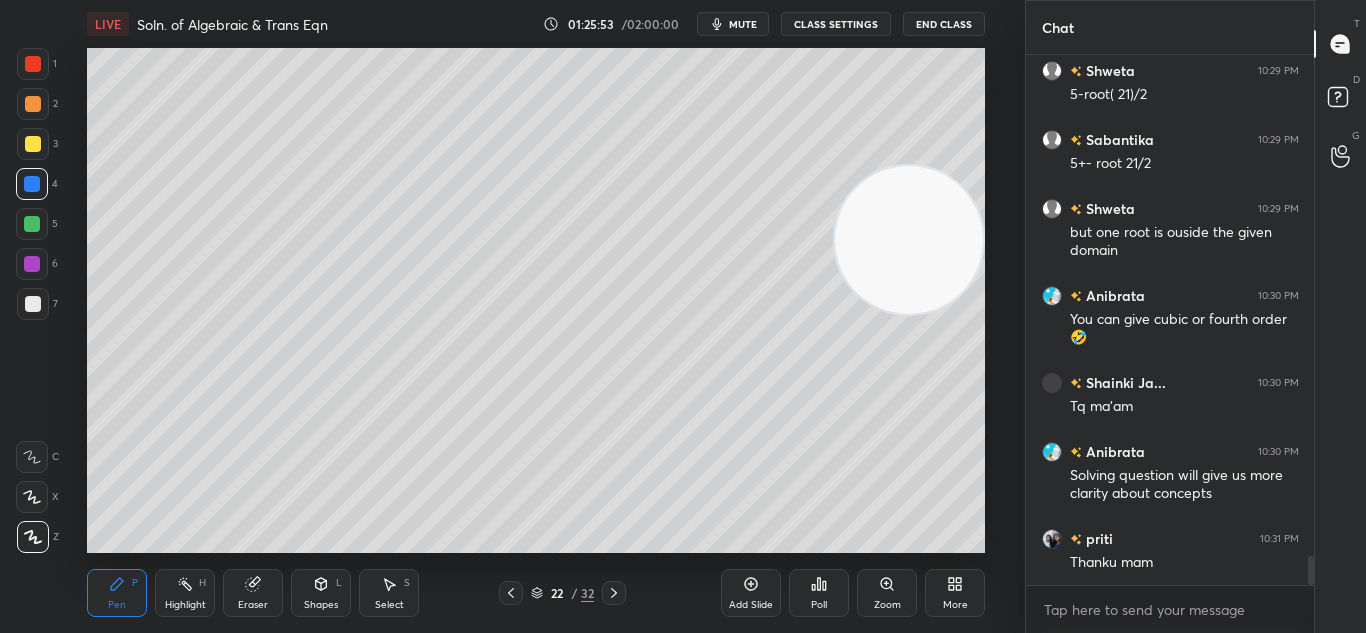 scroll, scrollTop: 9240, scrollLeft: 0, axis: vertical 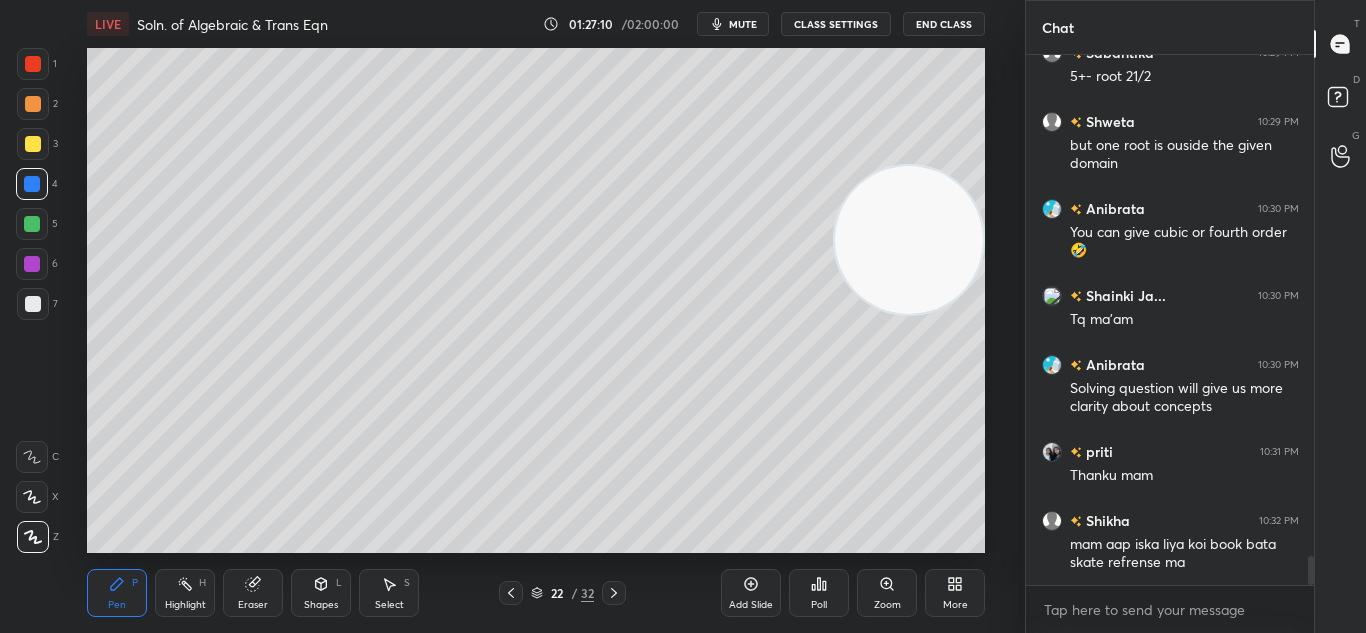 click on "LIVE Soln. of Algebraic & Trans Eqn 01:27:10 /  02:00:00 mute CLASS SETTINGS End Class" at bounding box center (536, 24) 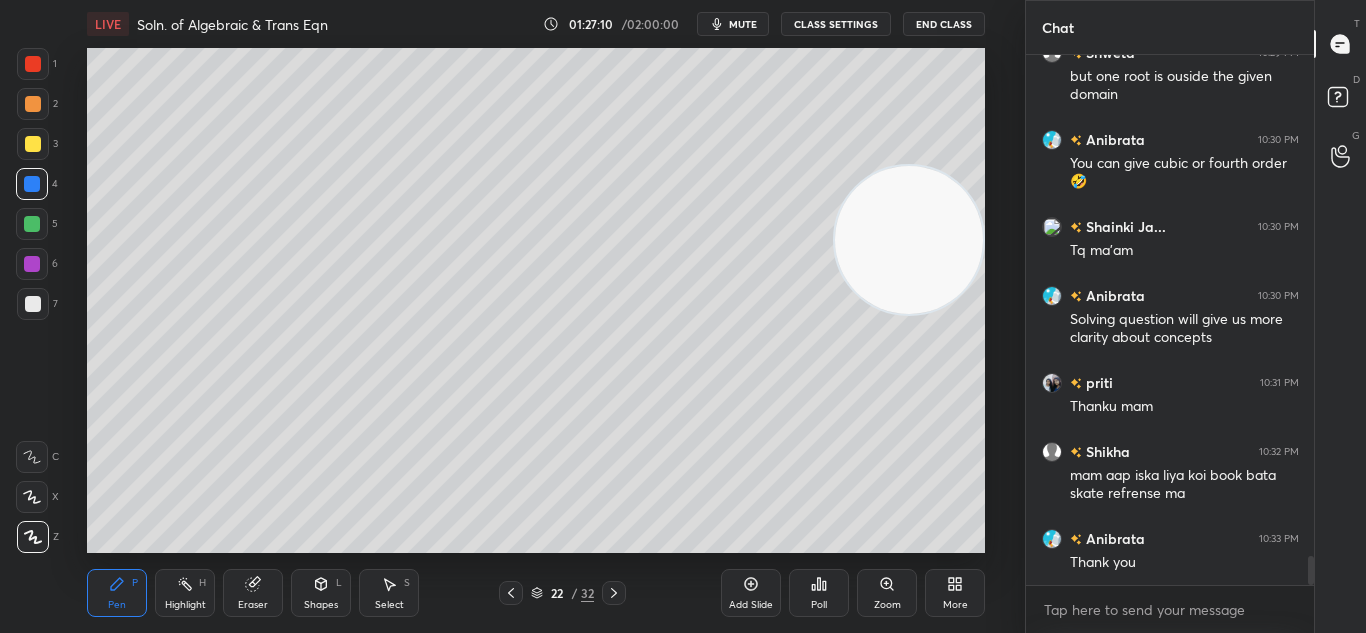 click on "mute" at bounding box center [743, 24] 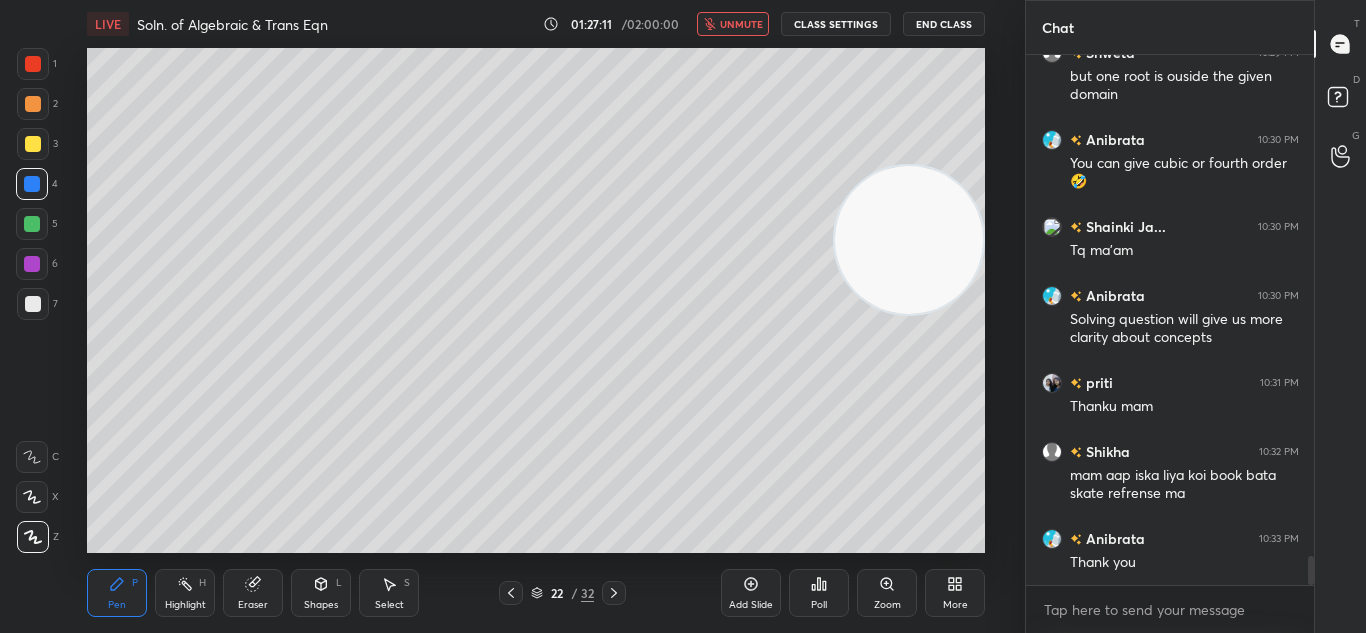 click on "End Class" at bounding box center [944, 24] 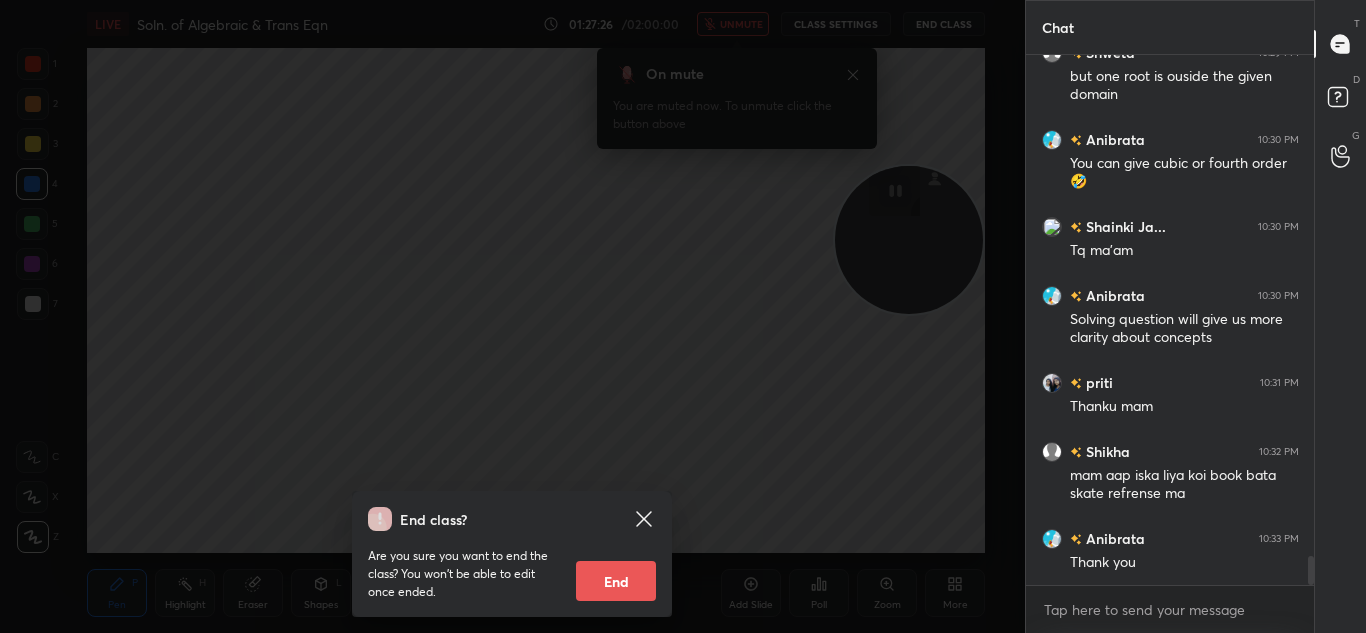 scroll, scrollTop: 9378, scrollLeft: 0, axis: vertical 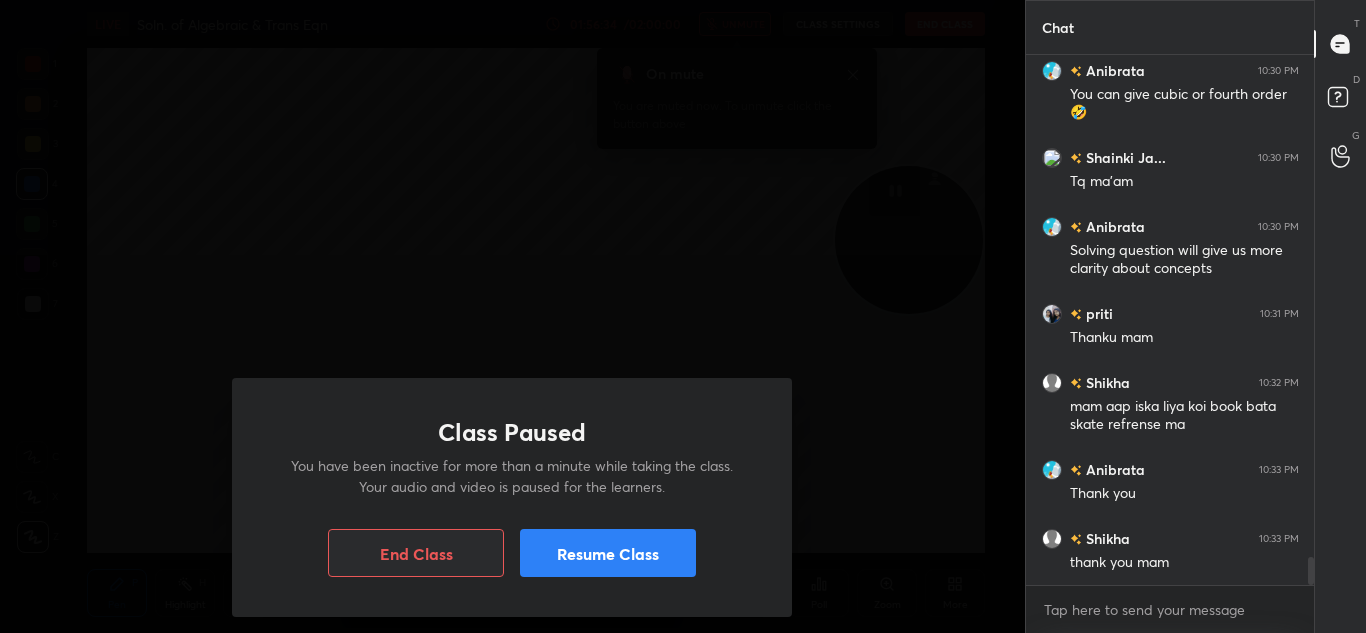 click on "End Class" at bounding box center [416, 553] 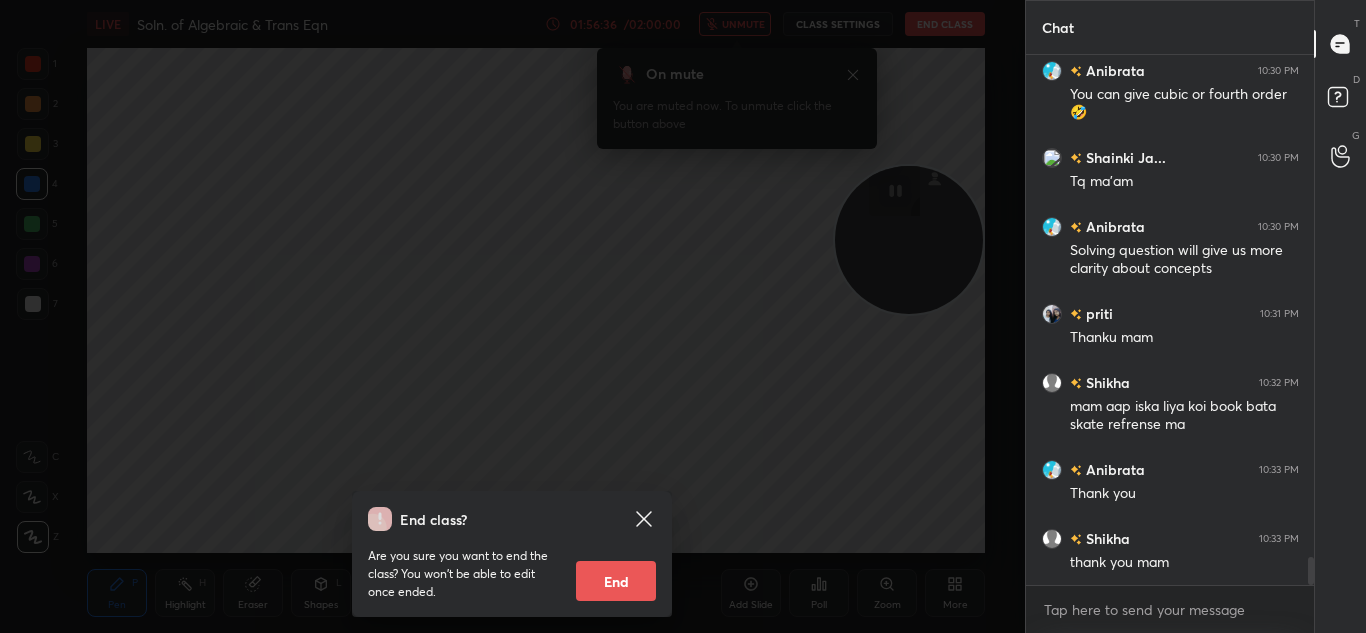 click on "End" at bounding box center (616, 581) 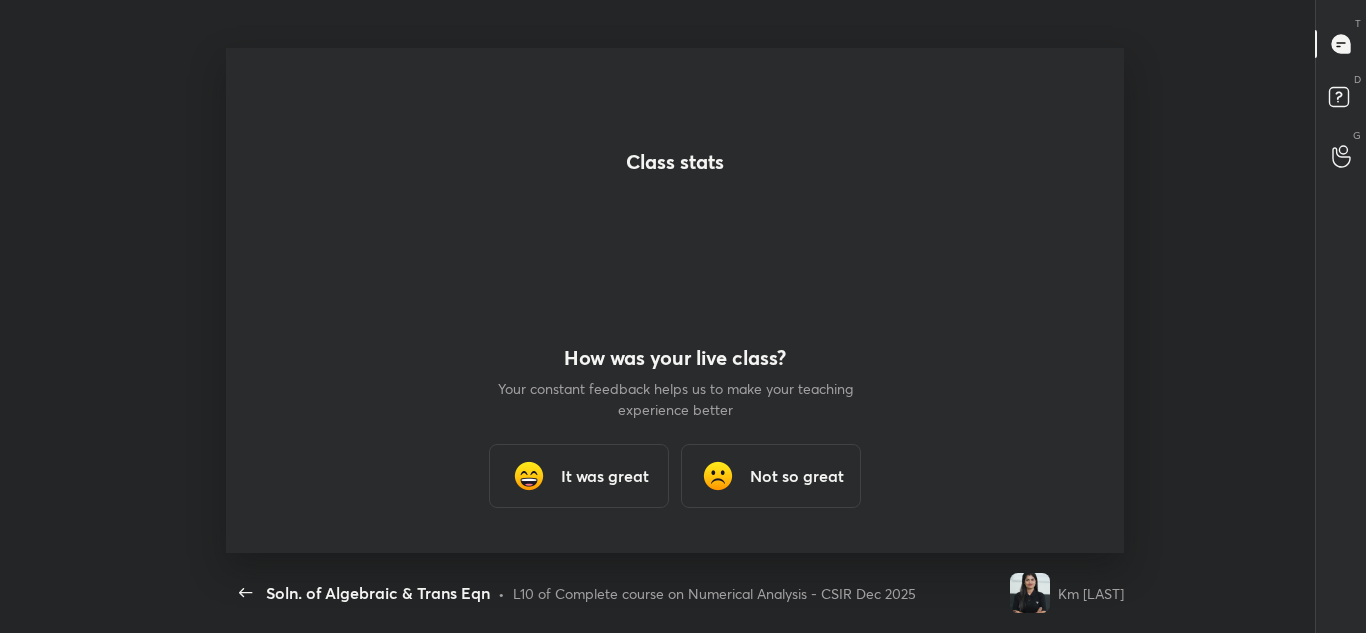 scroll, scrollTop: 99495, scrollLeft: 98991, axis: both 